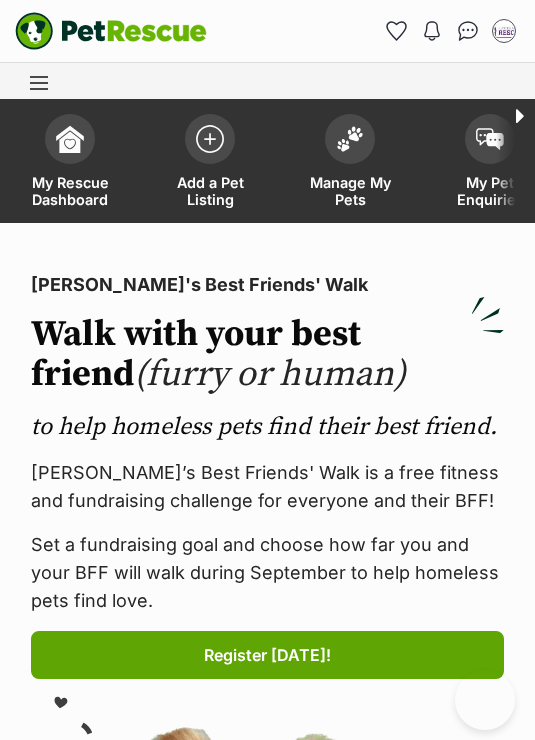 scroll, scrollTop: 0, scrollLeft: 0, axis: both 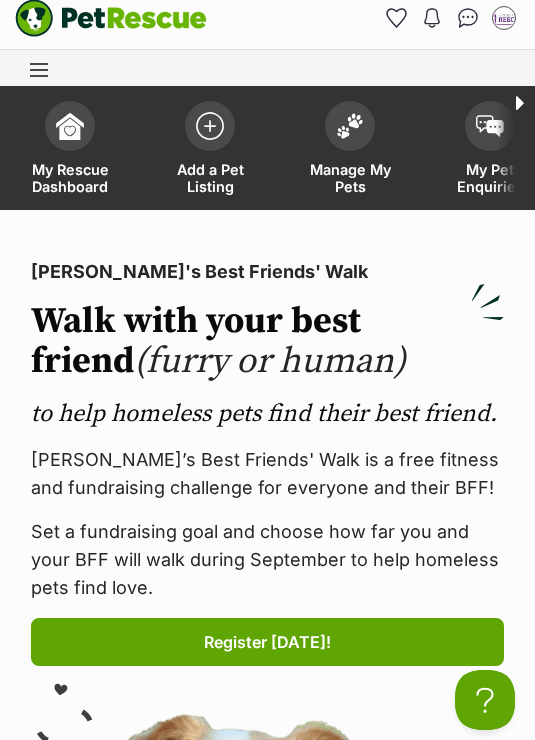 click at bounding box center [350, 126] 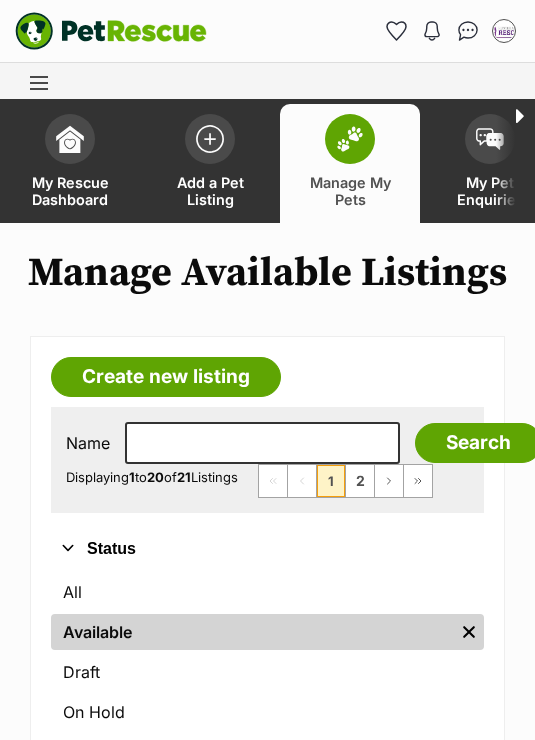 scroll, scrollTop: 0, scrollLeft: 0, axis: both 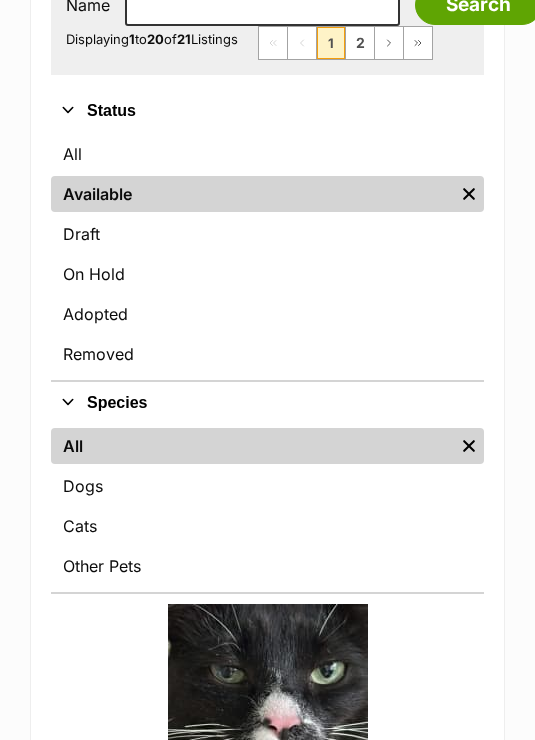 click on "Dogs" at bounding box center (267, 486) 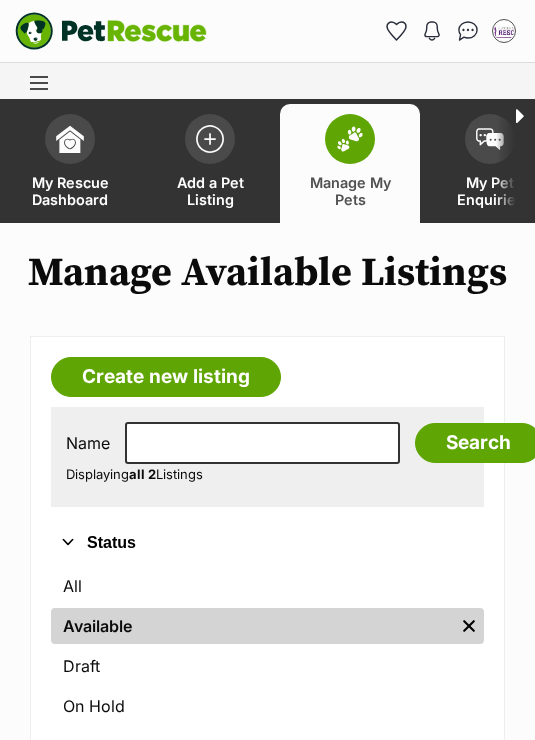 scroll, scrollTop: 31, scrollLeft: 0, axis: vertical 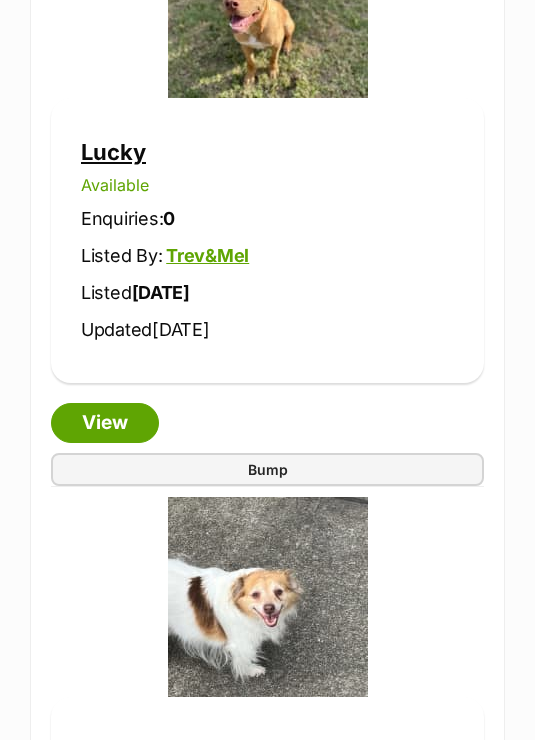 click on "Bump" at bounding box center [268, 469] 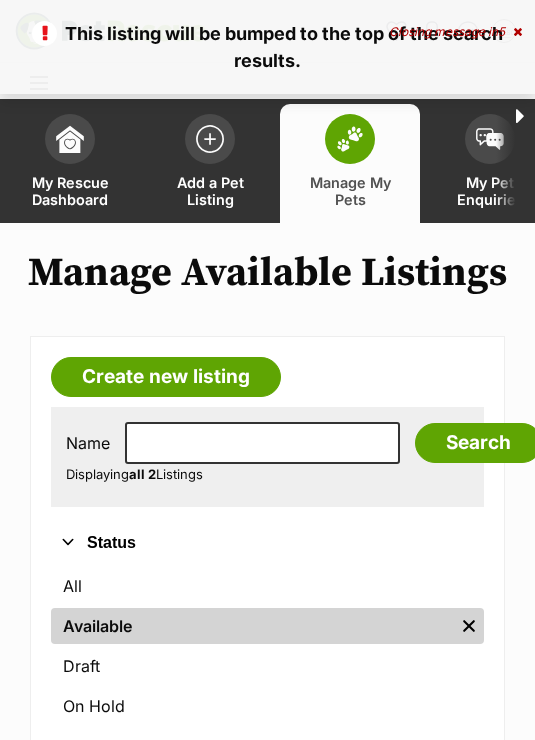 scroll, scrollTop: 0, scrollLeft: 0, axis: both 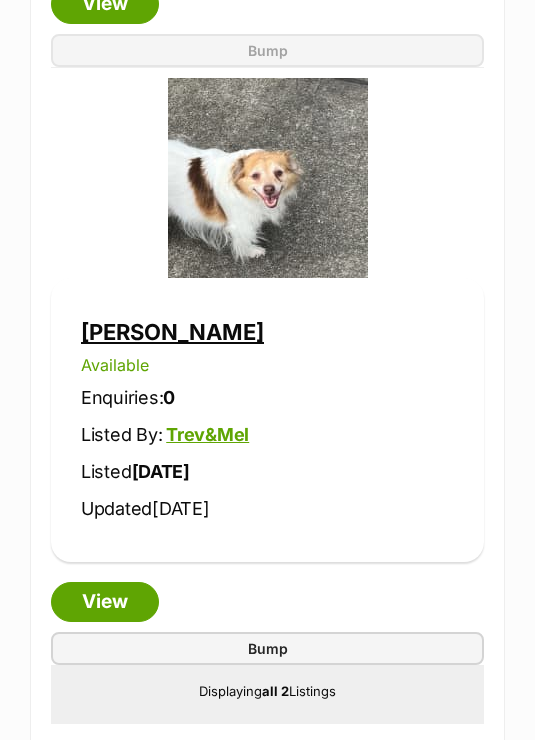 click on "Bump" at bounding box center (267, 649) 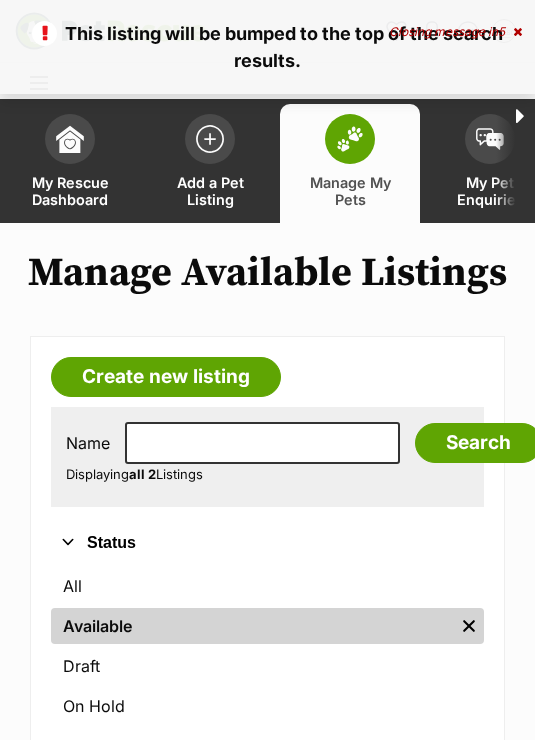scroll, scrollTop: 0, scrollLeft: 0, axis: both 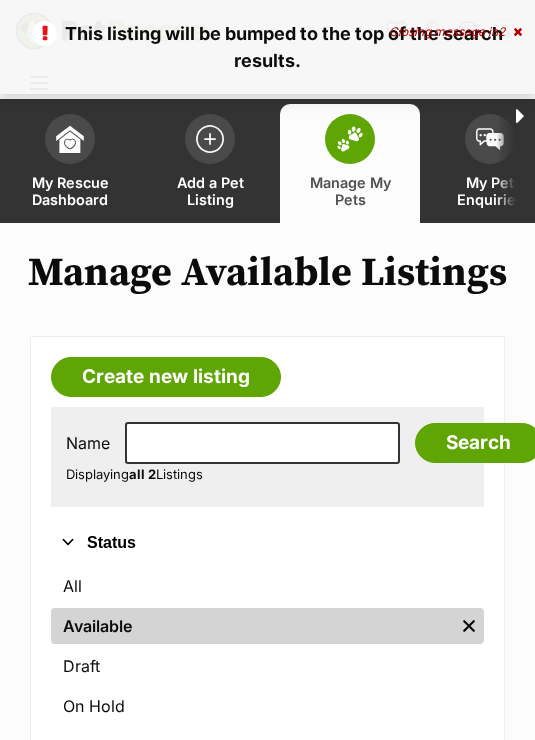 click on "Add a Pet Listing" at bounding box center (210, 163) 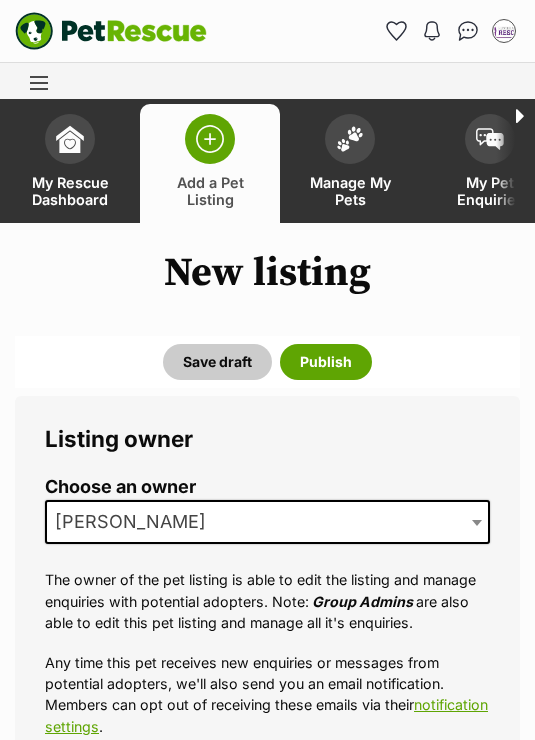 scroll, scrollTop: 0, scrollLeft: 0, axis: both 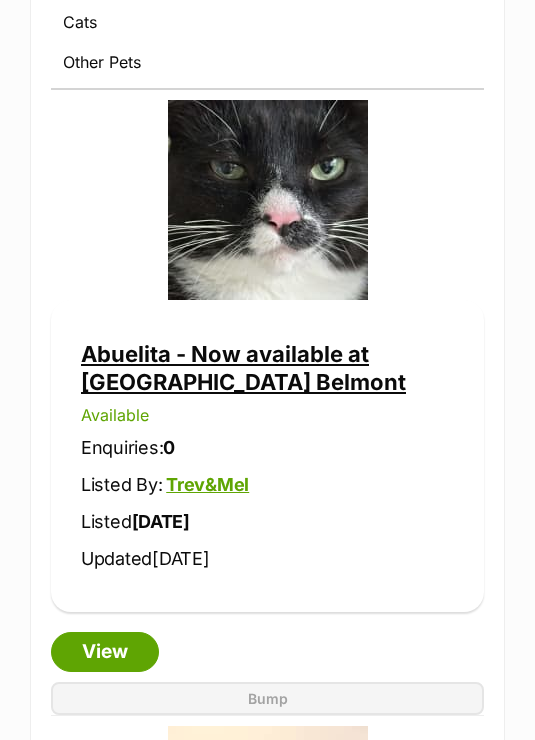 click on "Abuelita - Now available at PET Quarters Belmont" at bounding box center (243, 368) 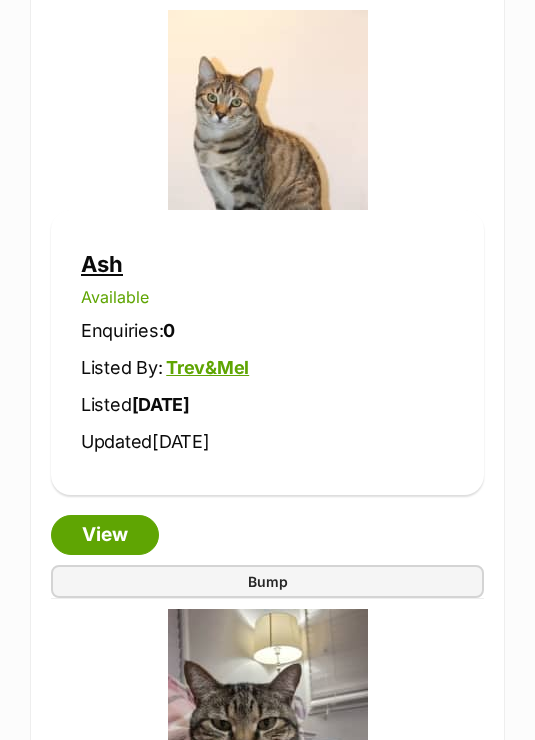 scroll, scrollTop: 1654, scrollLeft: 0, axis: vertical 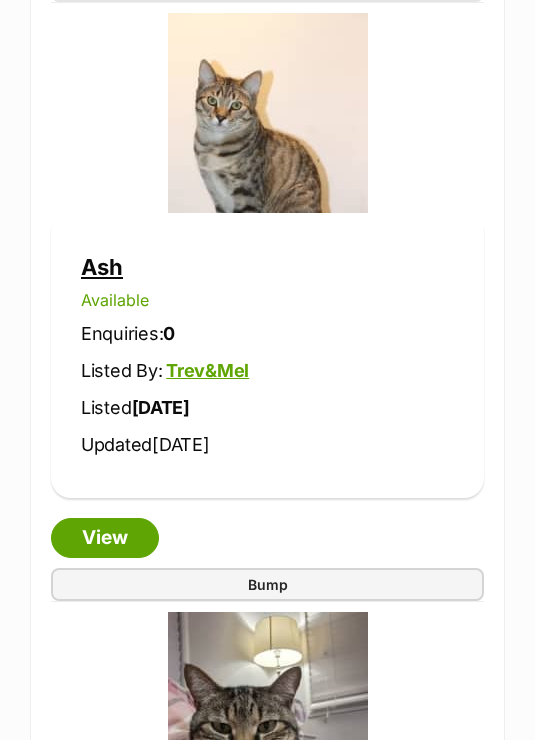 click on "Bump" at bounding box center (267, 585) 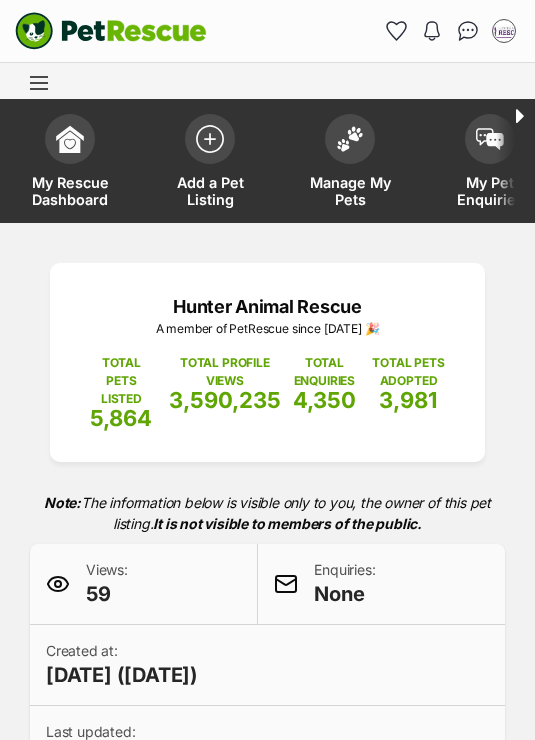scroll, scrollTop: 0, scrollLeft: 0, axis: both 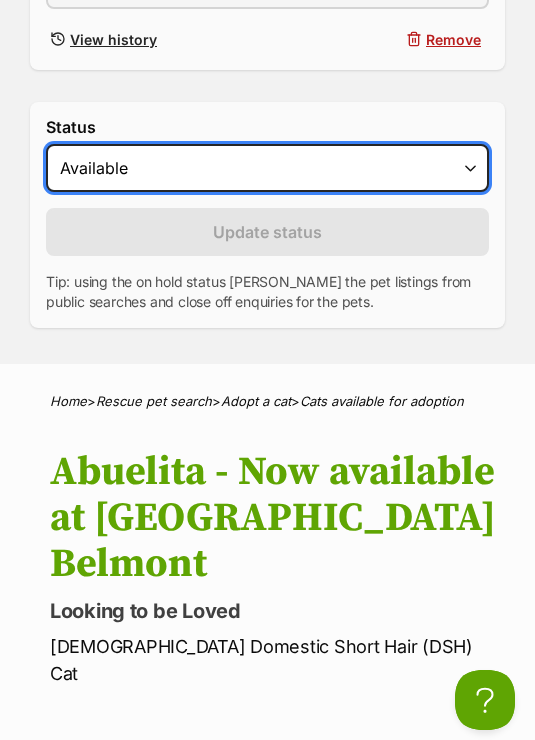 click on "Draft
Available
On hold
Adopted" at bounding box center (267, 168) 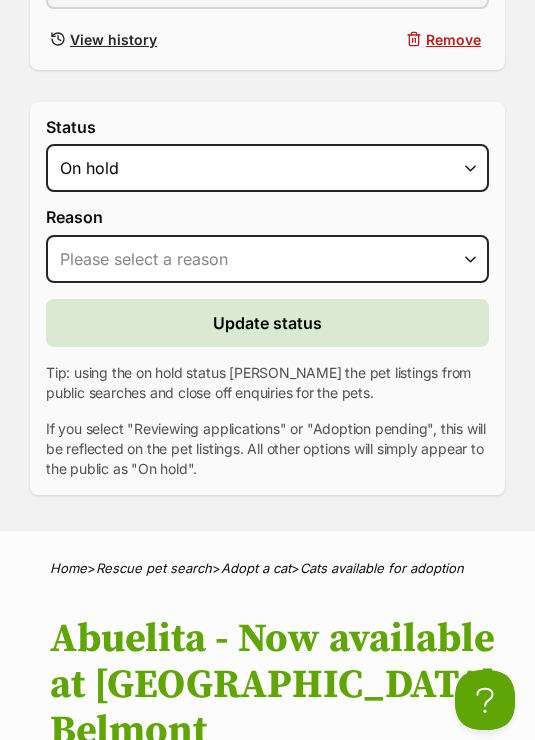 click on "Update status" at bounding box center [267, 323] 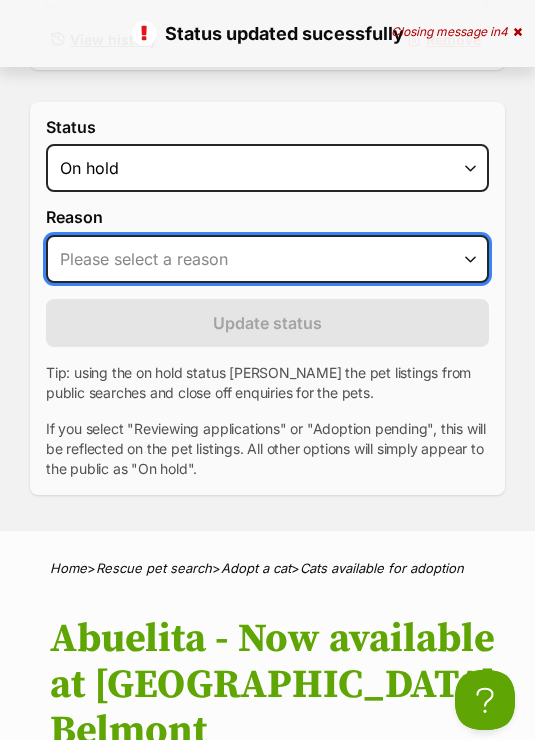 click on "Please select a reason
Medical reasons
Reviewing applications
Adoption pending
Other" at bounding box center (267, 259) 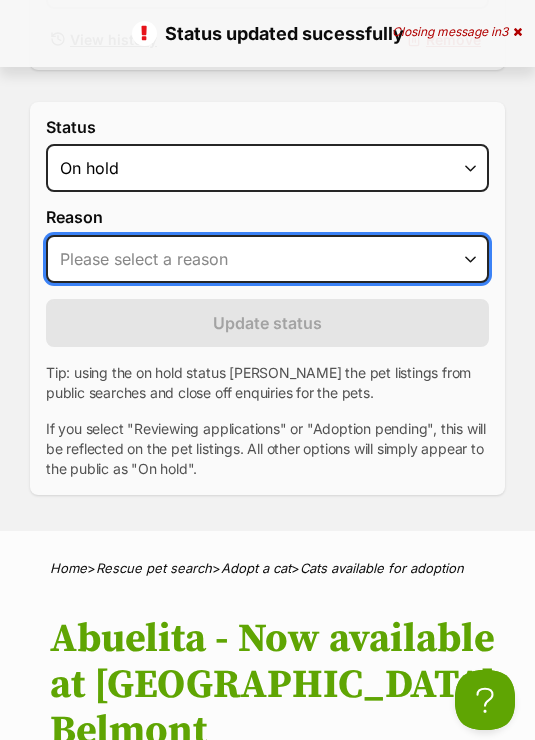 select on "medical" 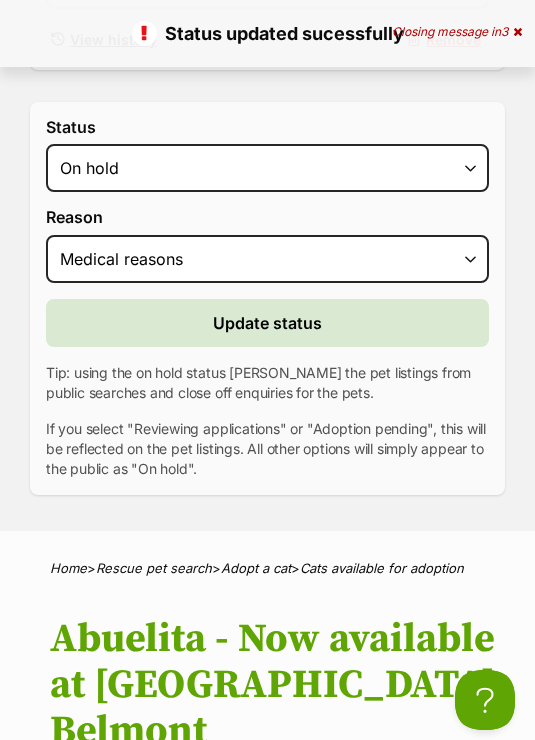 click on "Update status" at bounding box center [267, 323] 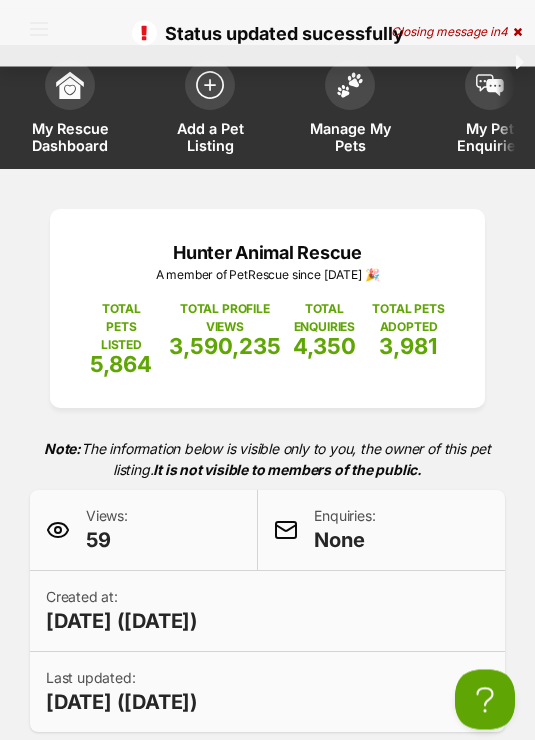 scroll, scrollTop: 14, scrollLeft: 0, axis: vertical 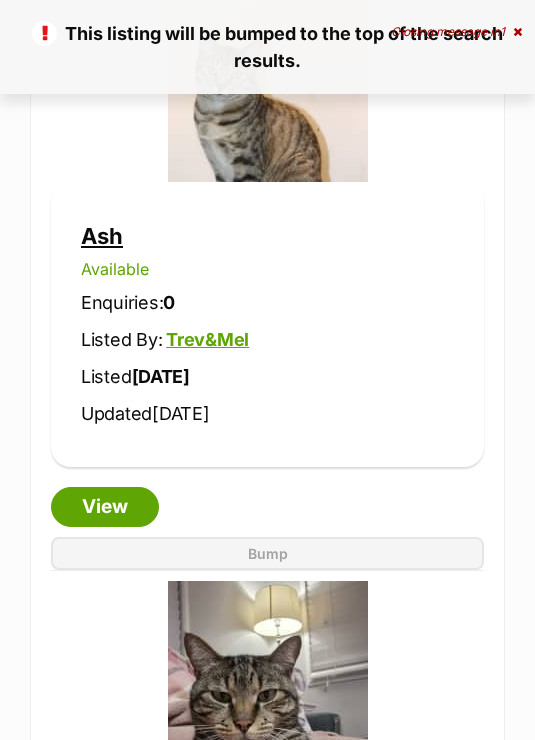 click on "Ash" at bounding box center (102, 236) 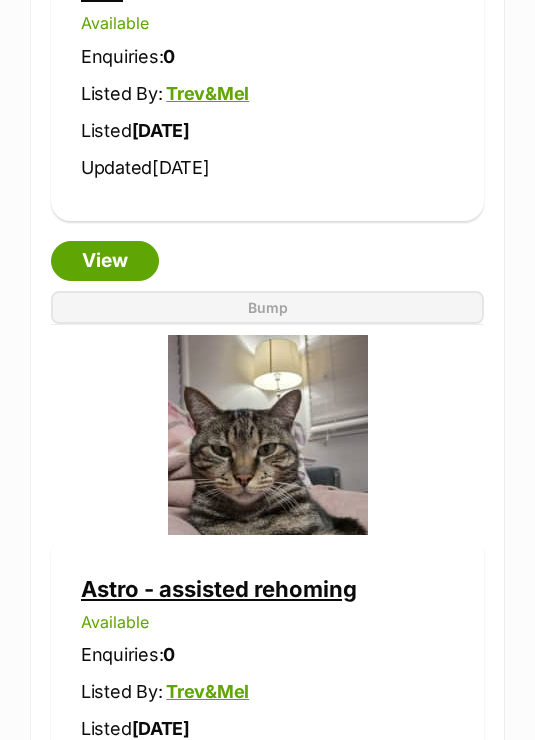 scroll, scrollTop: 1312, scrollLeft: 0, axis: vertical 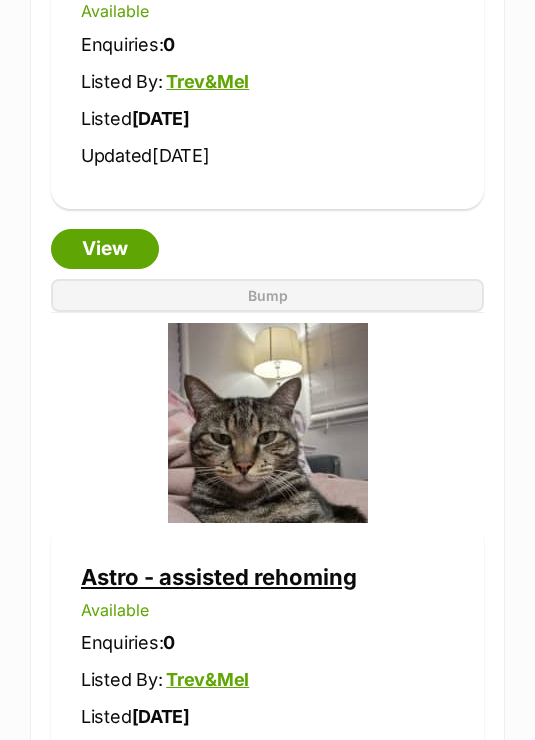click at bounding box center (268, 423) 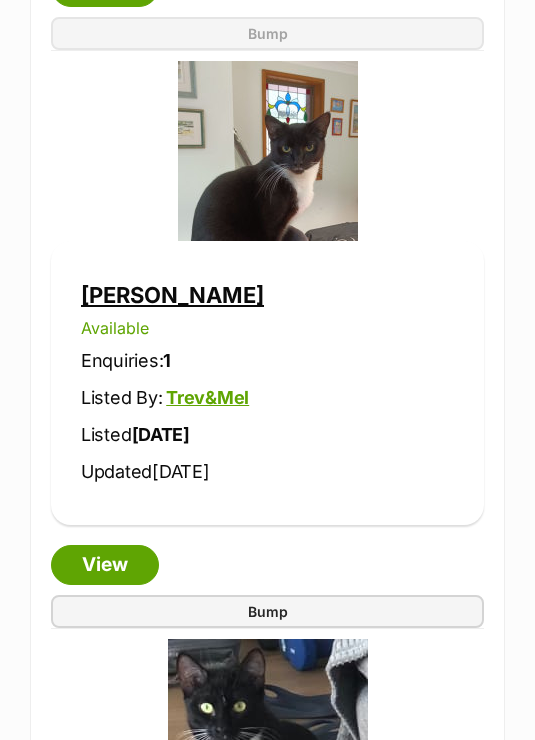 scroll, scrollTop: 3927, scrollLeft: 0, axis: vertical 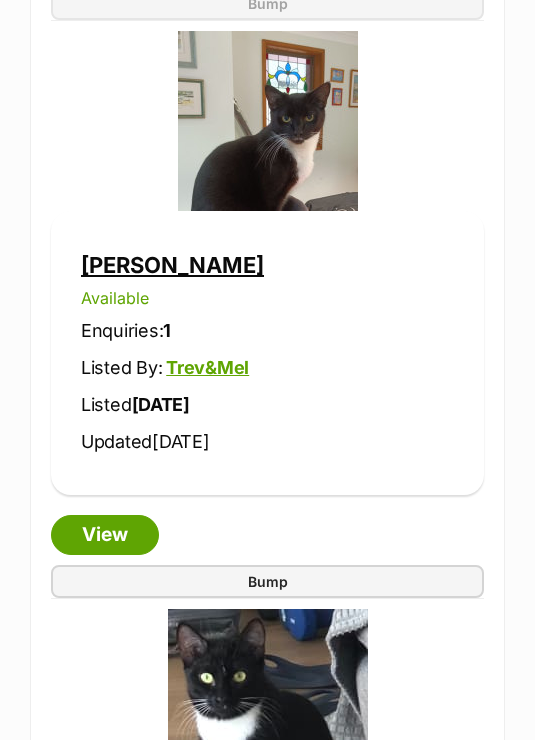 click on "View" at bounding box center (105, 535) 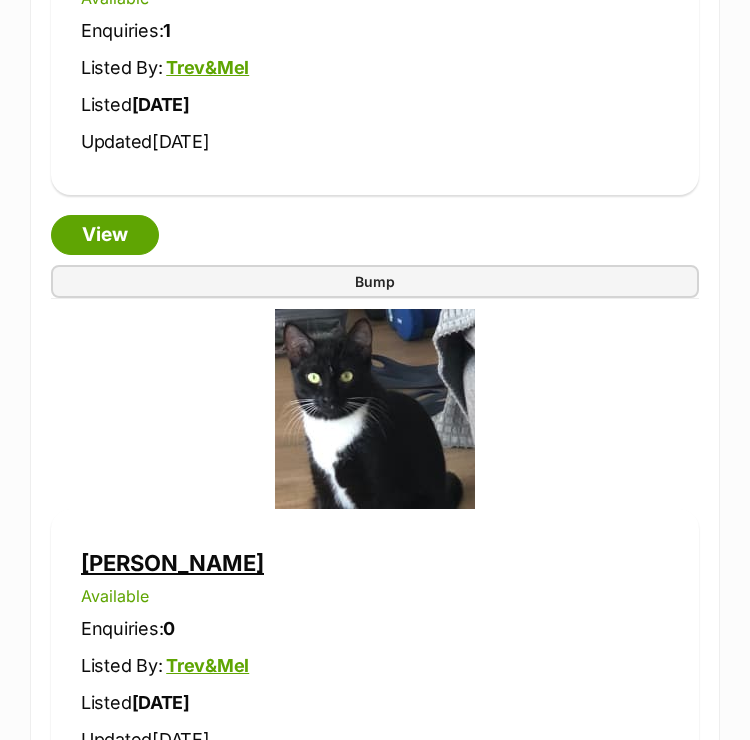 scroll, scrollTop: 4224, scrollLeft: 0, axis: vertical 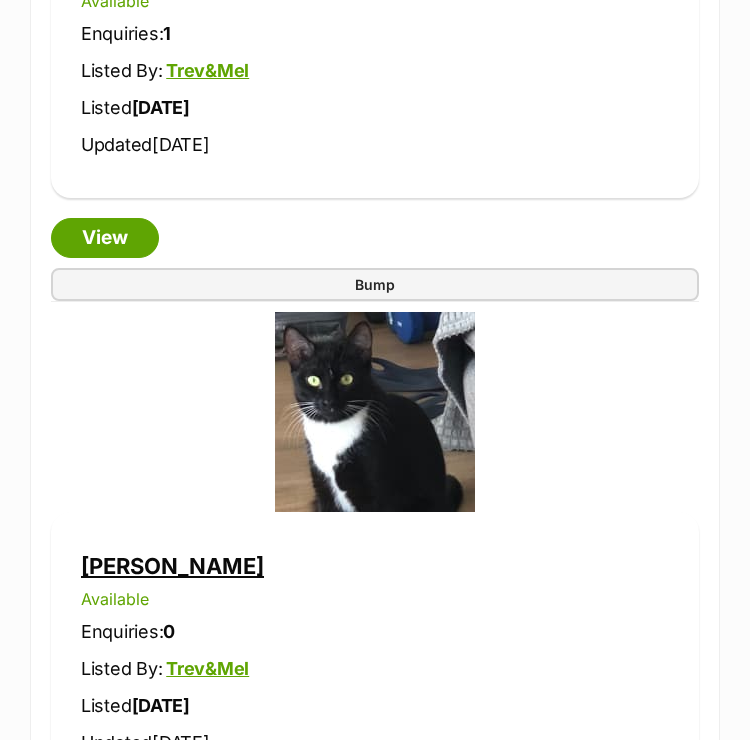 click on "Bump" at bounding box center [375, 284] 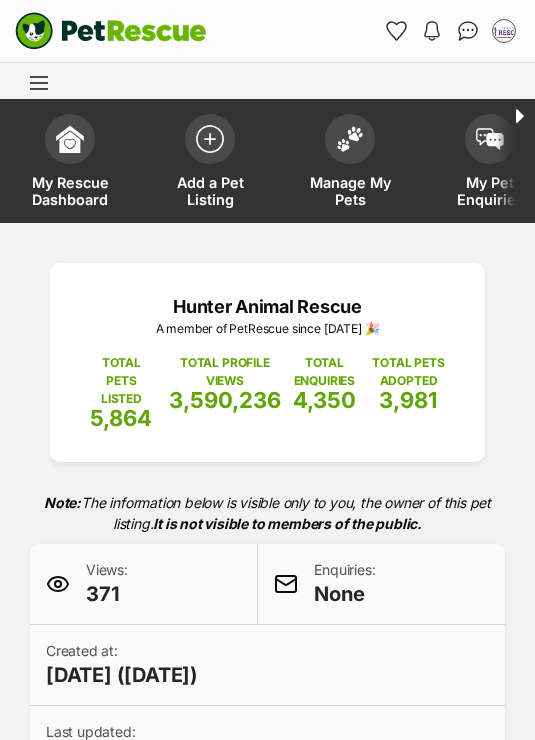 scroll, scrollTop: 0, scrollLeft: 0, axis: both 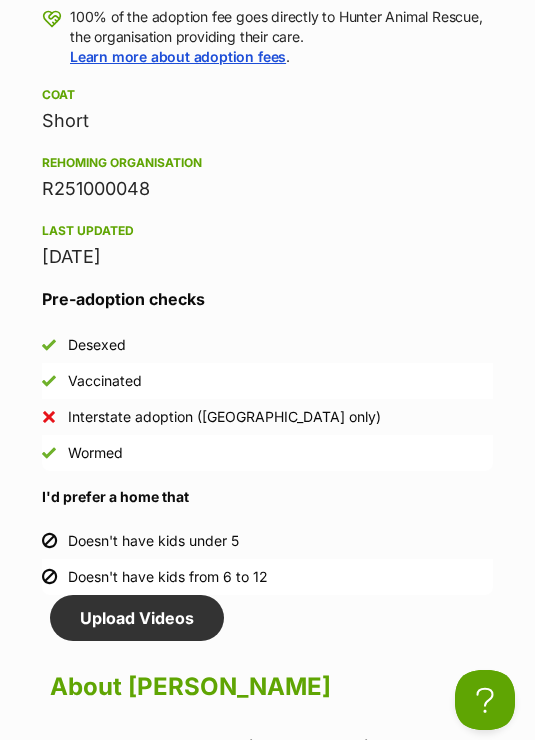 click on "Advertisement
Adoption information
I've been adopted!
This pet is no longer available
On Hold
Enquire about Ash
Find available pets like this!
Rescue group
Hunter Animal Rescue
PetRescue ID
1098766
Location
[GEOGRAPHIC_DATA], [GEOGRAPHIC_DATA]
Age
[DEMOGRAPHIC_DATA] months
Adoption fee
$200.00
100% of the adoption fee goes directly to Hunter Animal Rescue, the organisation providing their care.
Learn more about adoption fees .
Coat
Short
Rehoming organisation
R251000048
Last updated
[DATE]
Pre-adoption checks
Desexed
Vaccinated
Interstate adoption ([GEOGRAPHIC_DATA] only)
Wormed
I'd prefer a home that
Doesn't have kids under 5
Doesn't have kids from 6 to 12
Upload Videos
About Ash
All About Me and My Unique Personality:
My Ideal Home:" at bounding box center [267, 2170] 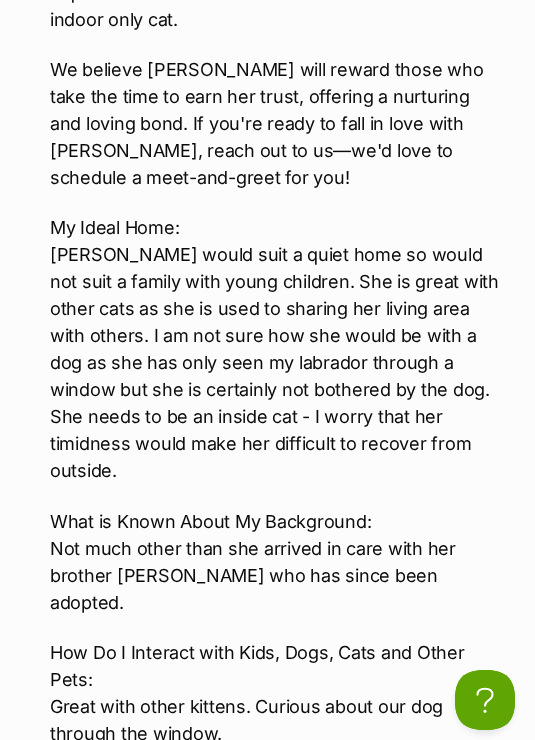 scroll, scrollTop: 4547, scrollLeft: 0, axis: vertical 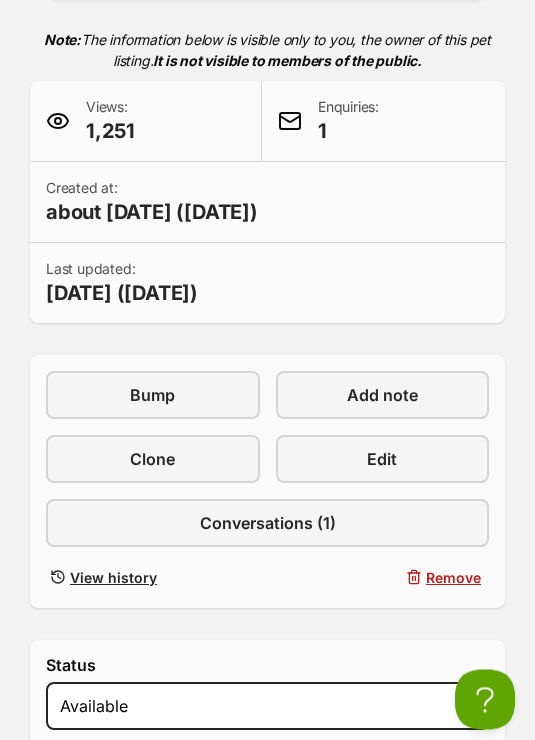 click on "Conversations (1)" at bounding box center [267, 524] 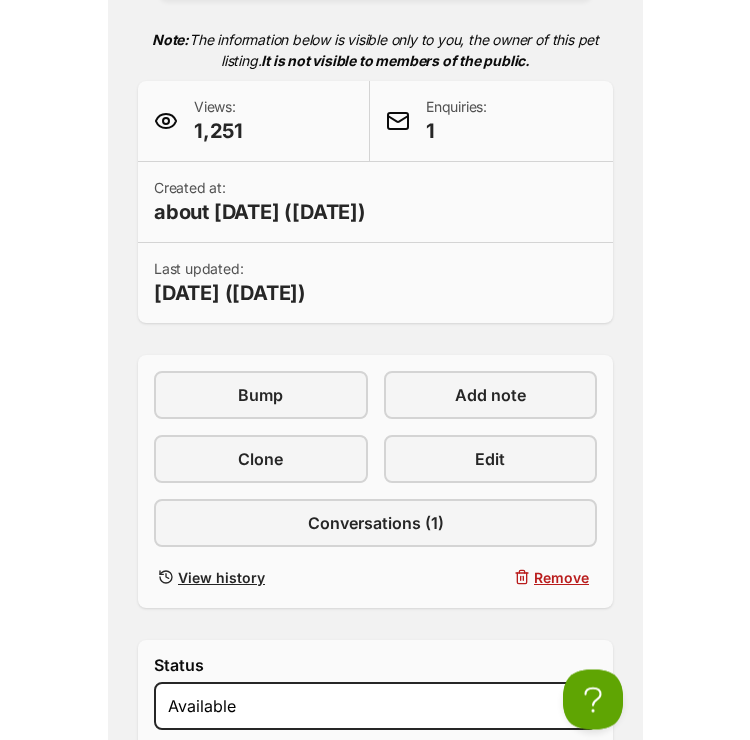 scroll, scrollTop: 347, scrollLeft: 0, axis: vertical 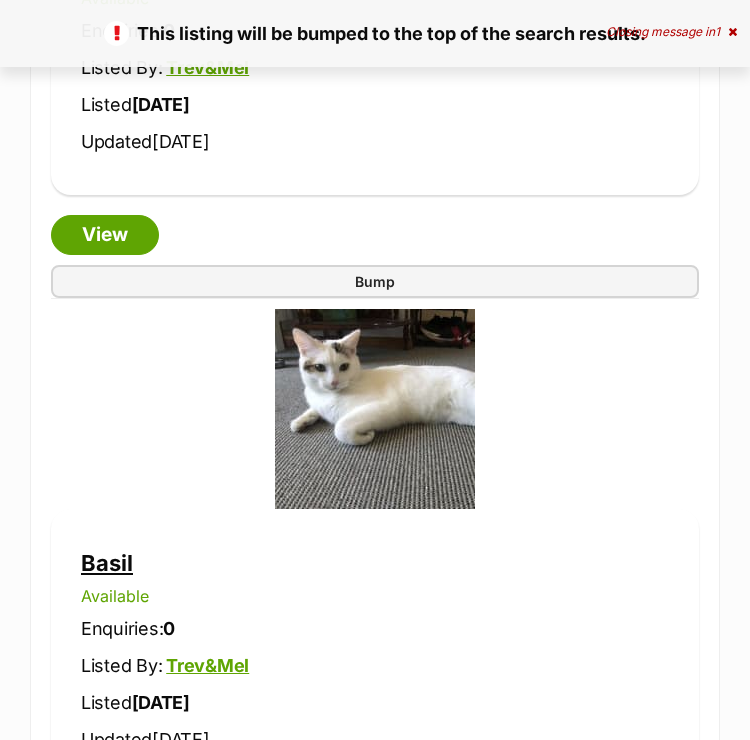 click on "Bump" at bounding box center [375, 281] 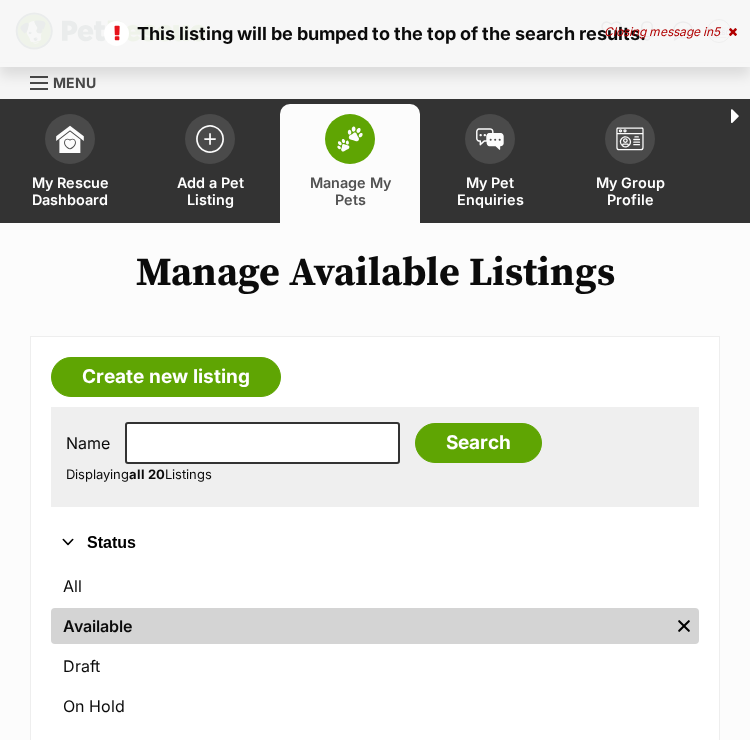 scroll, scrollTop: 279, scrollLeft: 0, axis: vertical 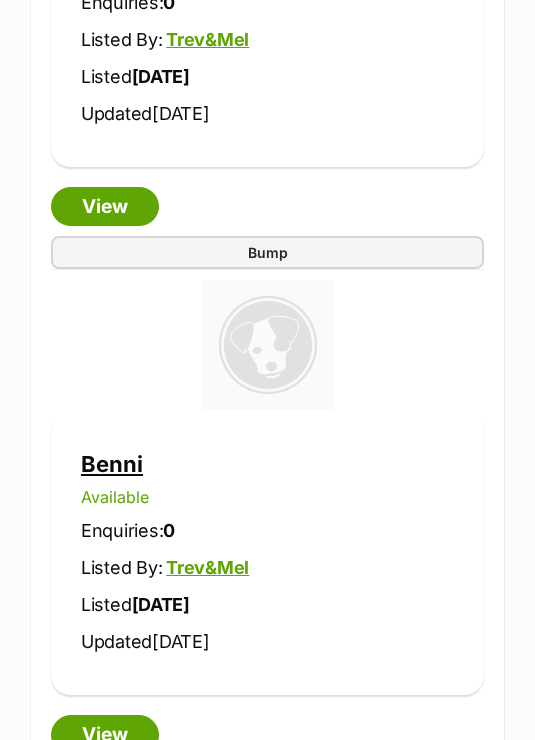 click on "Enquiries:
0" at bounding box center [267, 530] 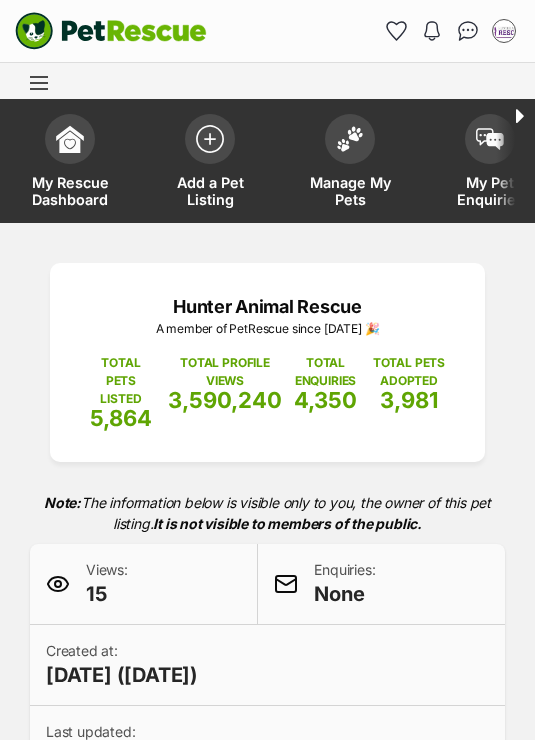 scroll, scrollTop: 0, scrollLeft: 0, axis: both 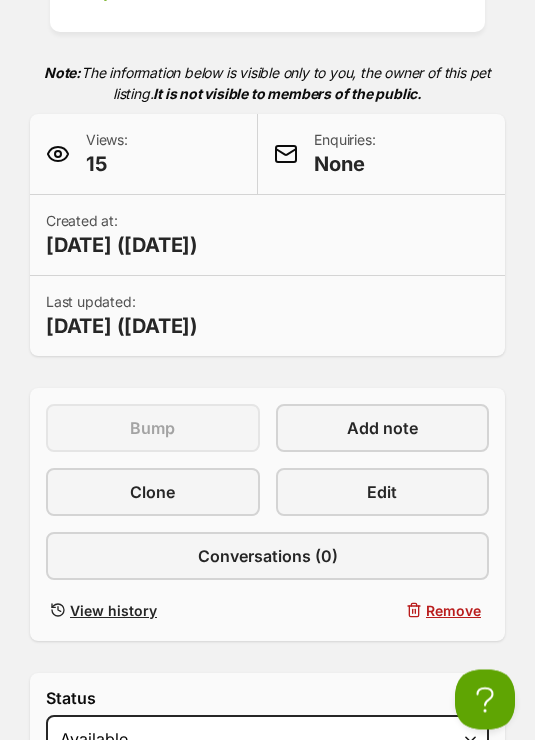click on "Edit" at bounding box center (383, 493) 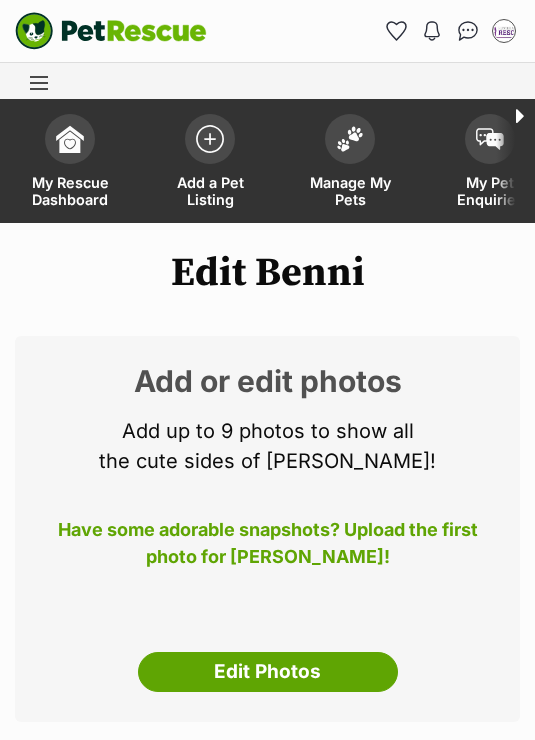 scroll, scrollTop: 0, scrollLeft: 0, axis: both 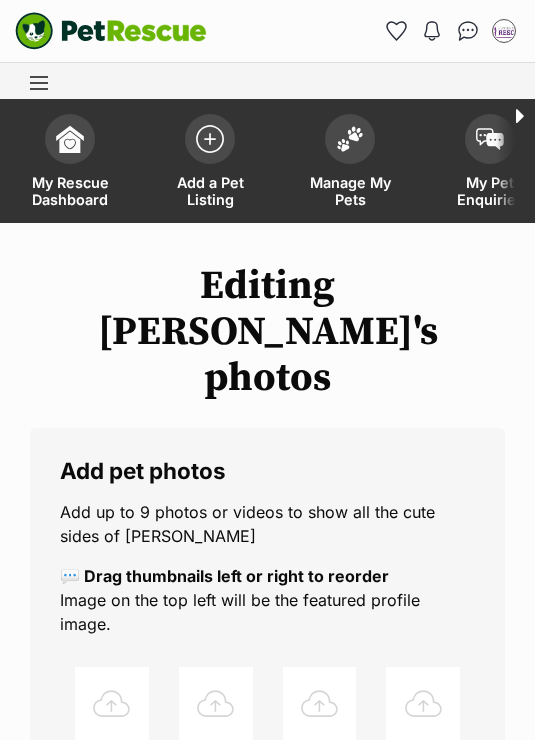 click at bounding box center (112, 704) 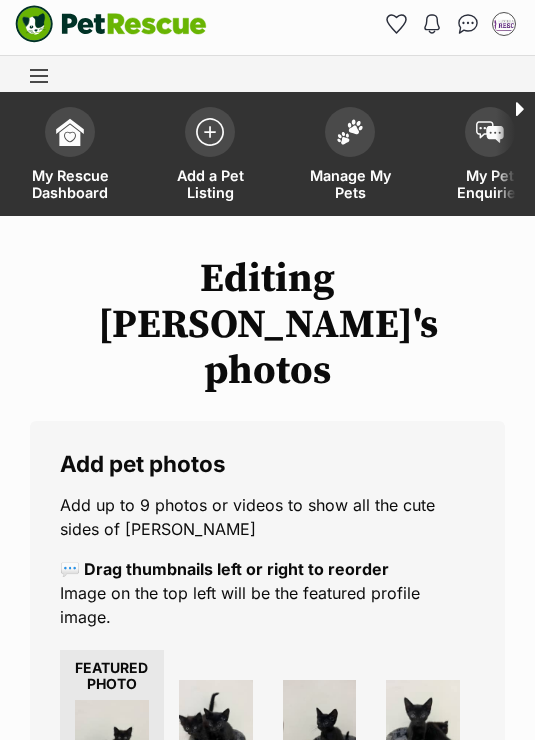 scroll, scrollTop: 0, scrollLeft: 0, axis: both 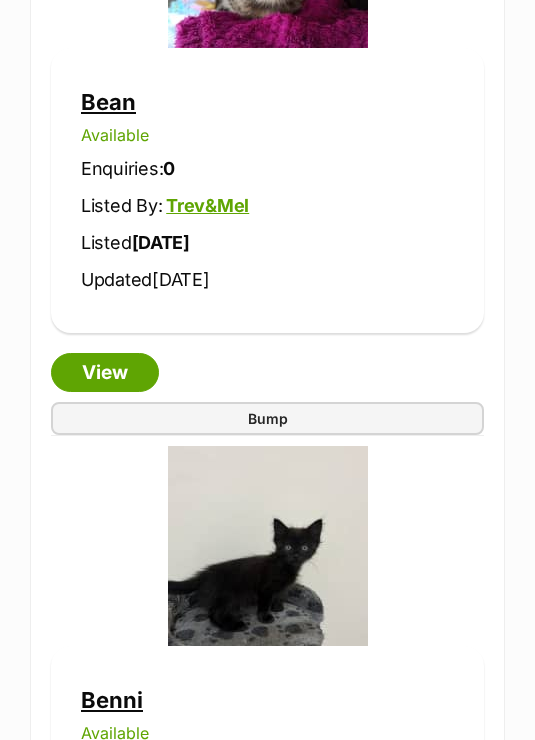 click on "Bump" at bounding box center (267, 418) 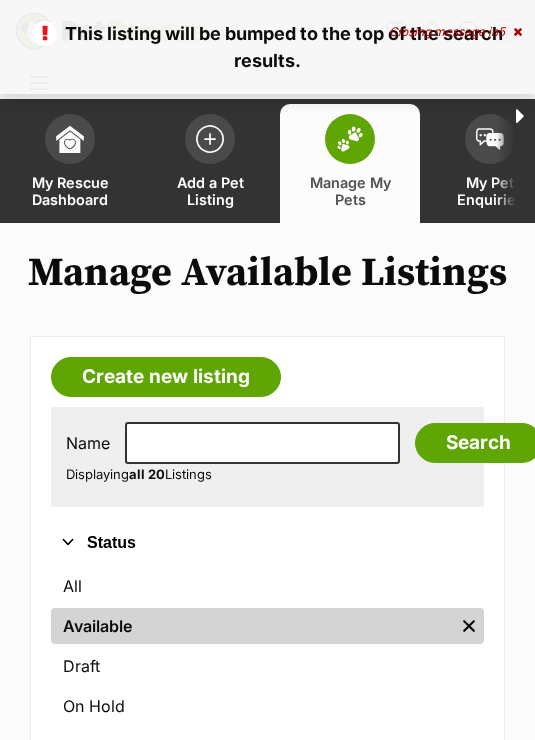 scroll, scrollTop: 0, scrollLeft: 0, axis: both 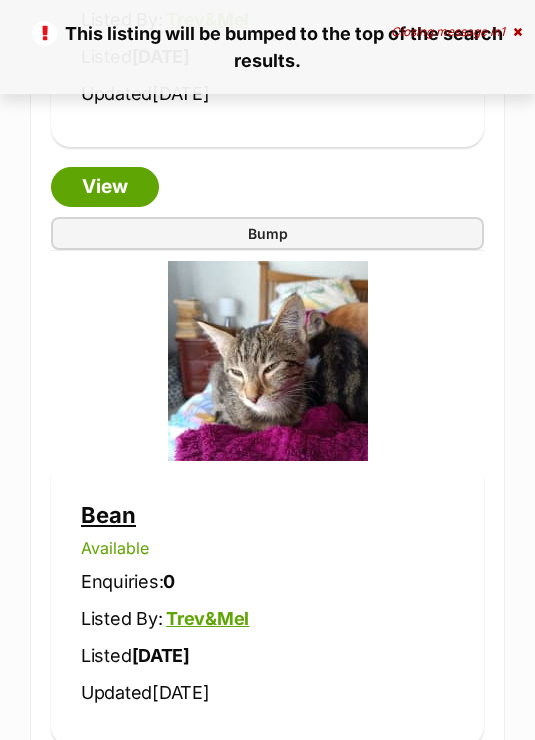 click on "Bump" at bounding box center [267, 233] 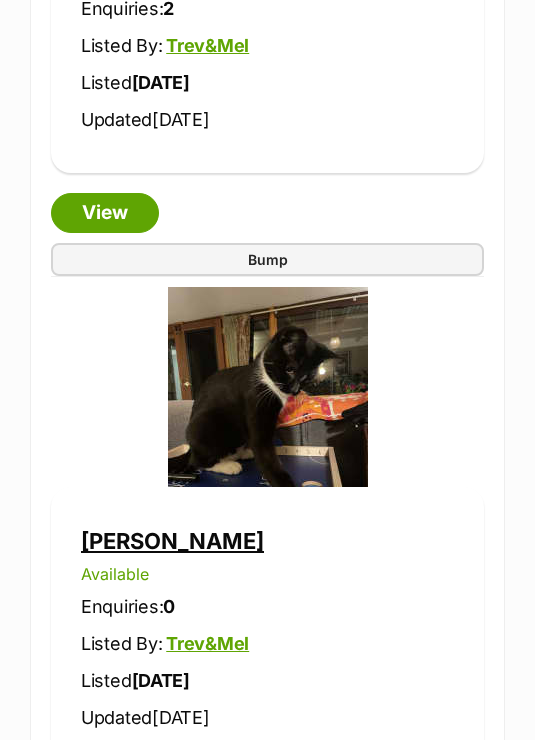 scroll, scrollTop: 12106, scrollLeft: 0, axis: vertical 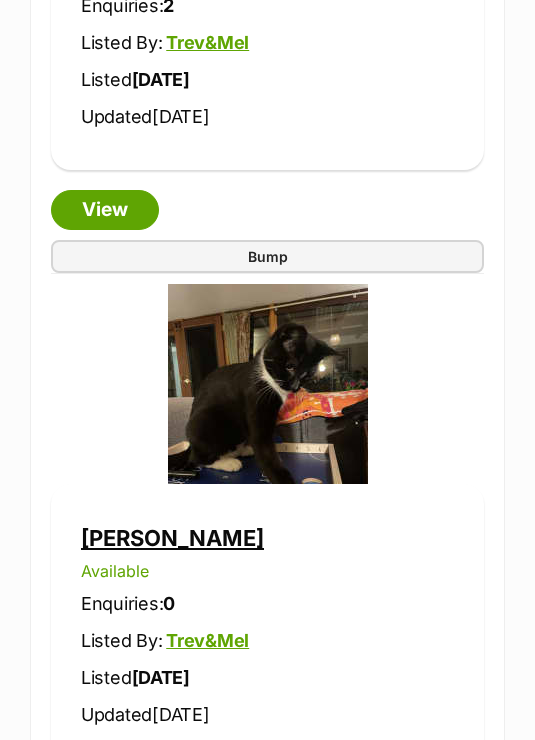 click on "Bump" at bounding box center (267, 257) 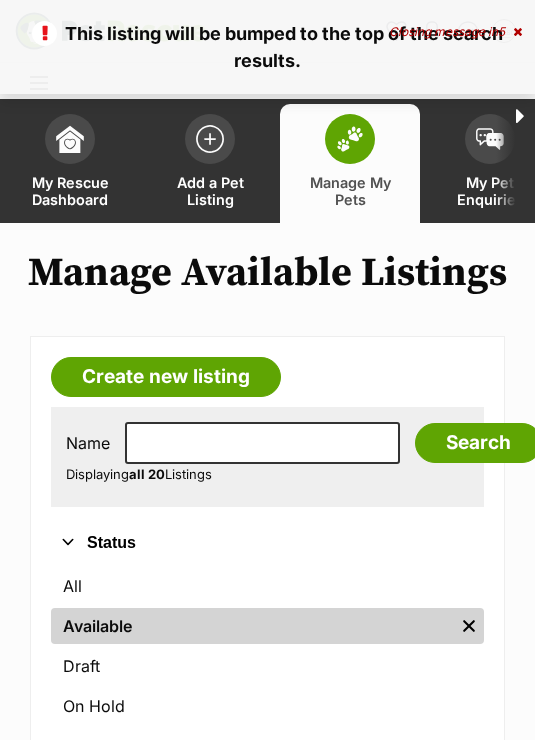 scroll, scrollTop: 0, scrollLeft: 0, axis: both 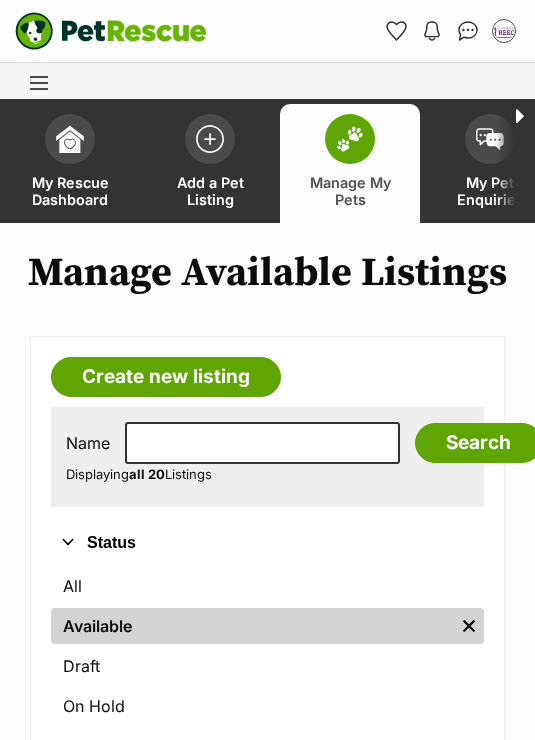 click on "PetRescue home
Notifications
Read
Check out our new members article -  We've updated PetRescue Terms of Use, Pet Listing Rules and Membership Code
67915
almost 2 years ago
Check out our new members article -  New feature: Draft mode 📣
64743
about 2 years ago
Check out our new members article -  PSA: A technical issue is affecting some system emails
55059
over 2 years ago
Check out our new members article -  🚨 Attention: Phishing Scam Alert 🚨
49478
almost 3 years ago
Check out our new members article -  New photo requirements for PetRescue listings
43871
about 3 years ago
Storm hasn't been updated in two months, help her get adopted by updating her listing.
Need some tips?
View listing
about 3 years ago
Need some tips?
View listing
about 3 years ago" at bounding box center (267, 31) 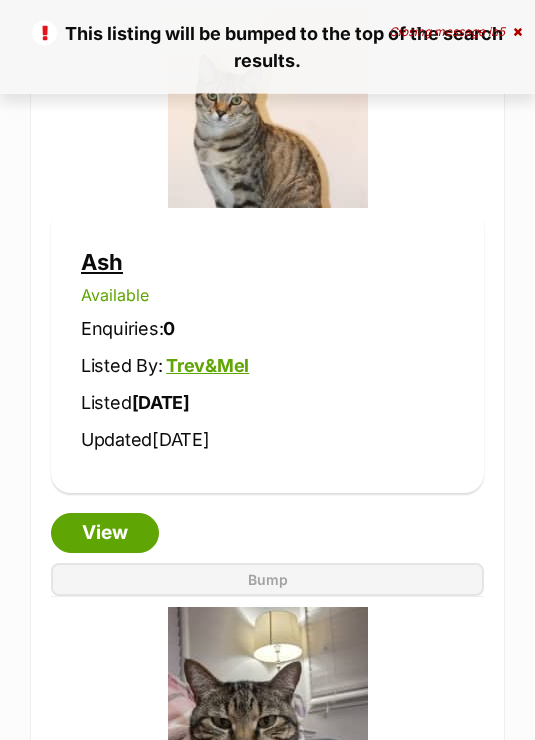 scroll, scrollTop: 1479, scrollLeft: 0, axis: vertical 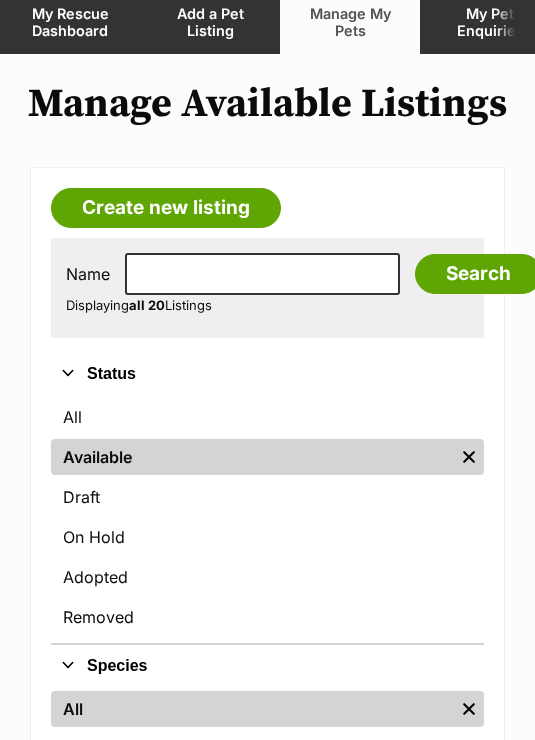 click on "Create new listing" at bounding box center (166, 208) 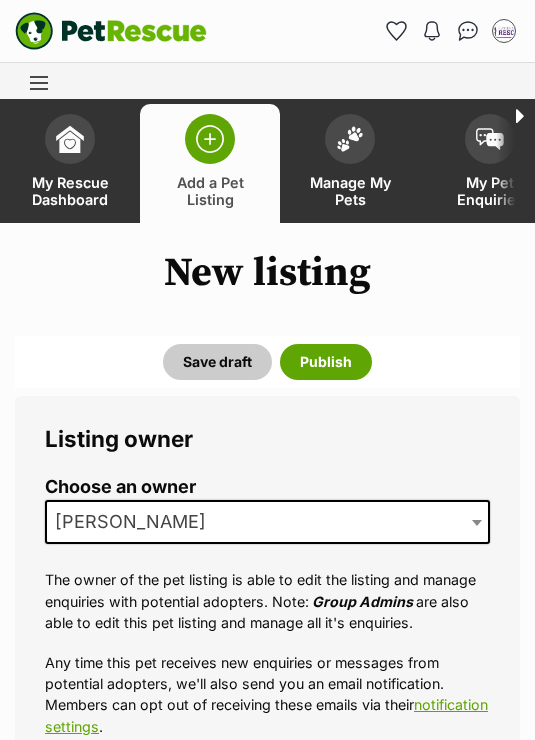 scroll, scrollTop: 0, scrollLeft: 0, axis: both 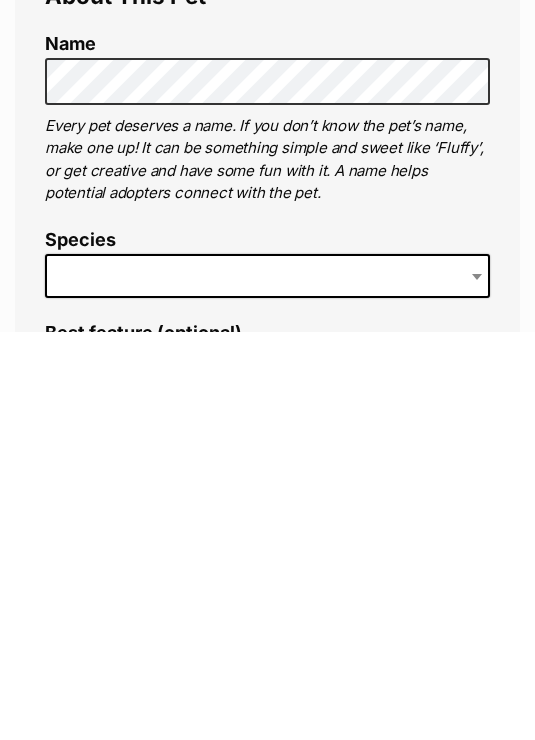click at bounding box center [267, 684] 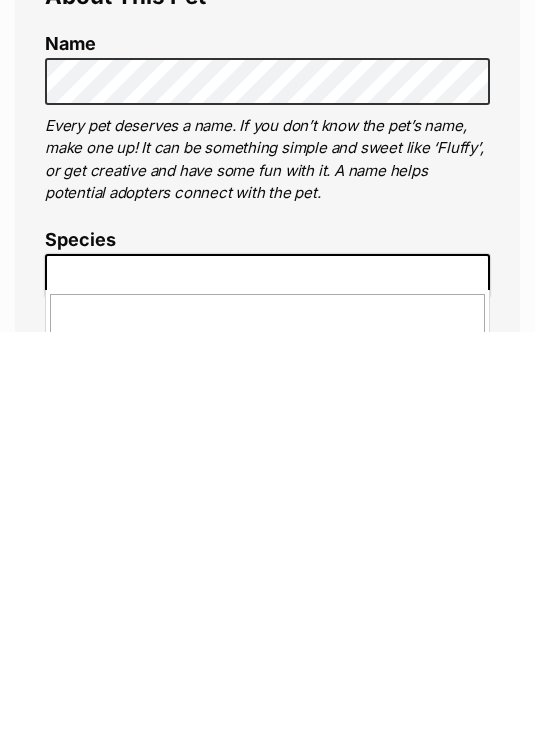 scroll, scrollTop: 864, scrollLeft: 0, axis: vertical 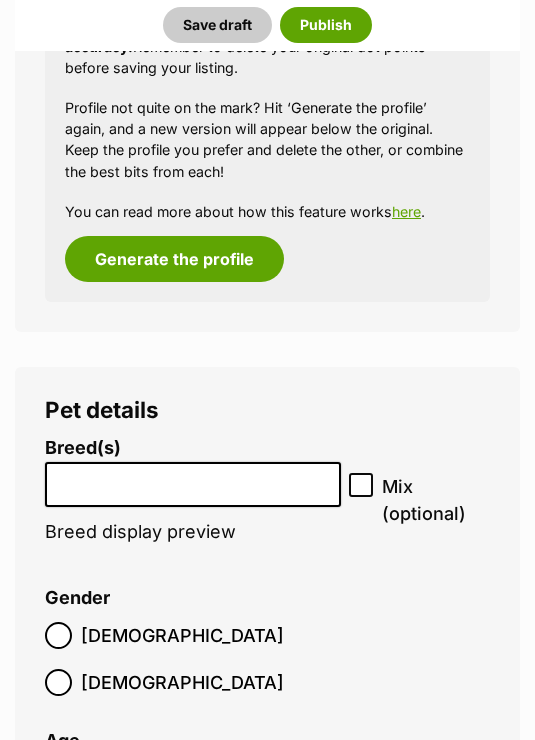 click at bounding box center [193, 479] 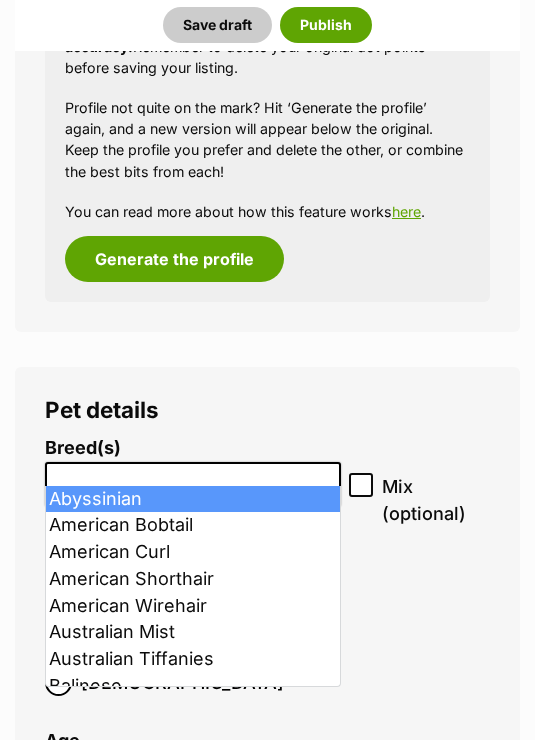 scroll, scrollTop: 2649, scrollLeft: 0, axis: vertical 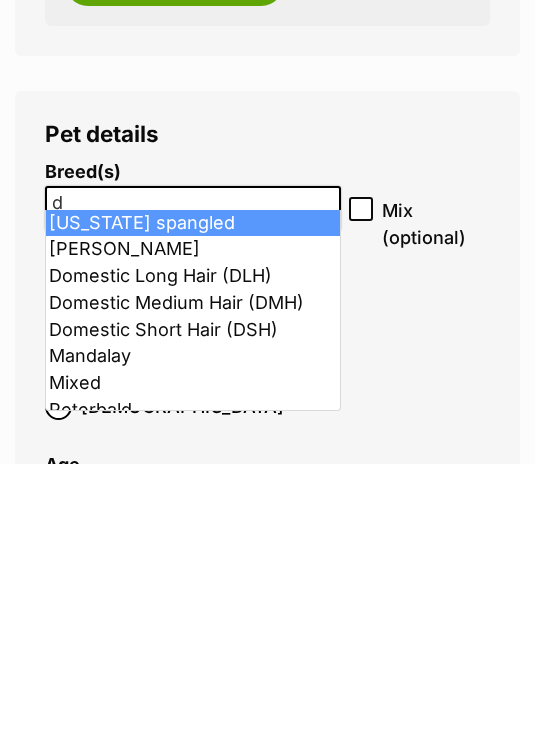 type on "d" 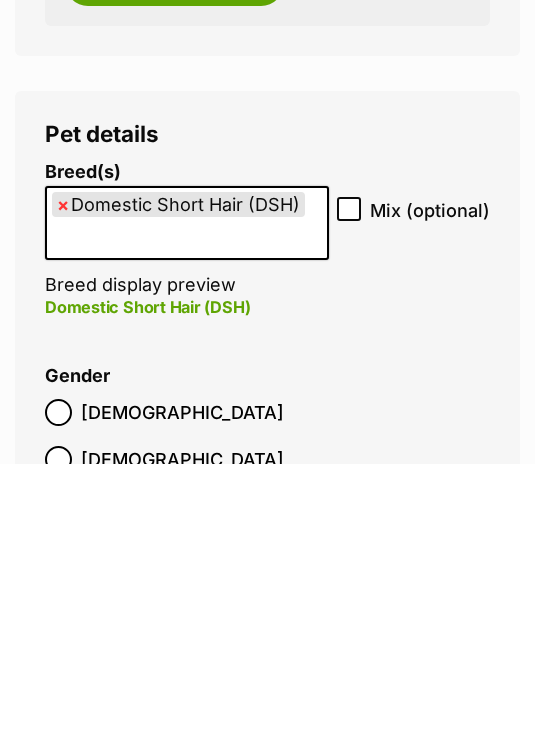 scroll, scrollTop: 2926, scrollLeft: 0, axis: vertical 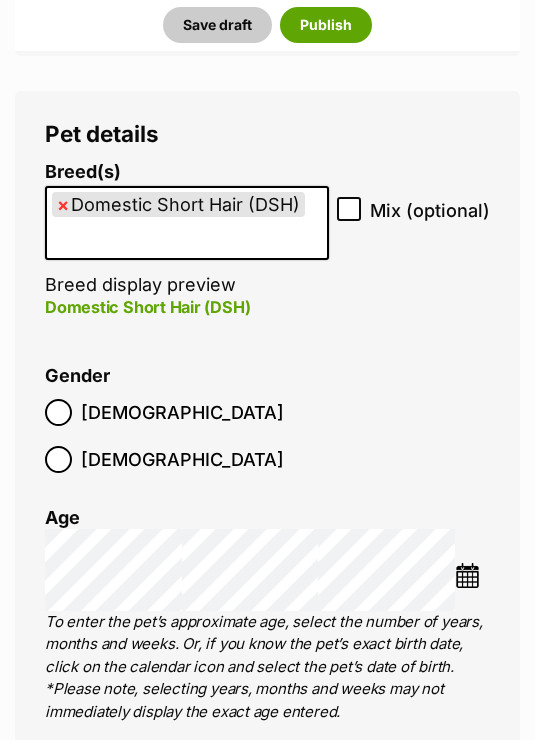click at bounding box center [467, 575] 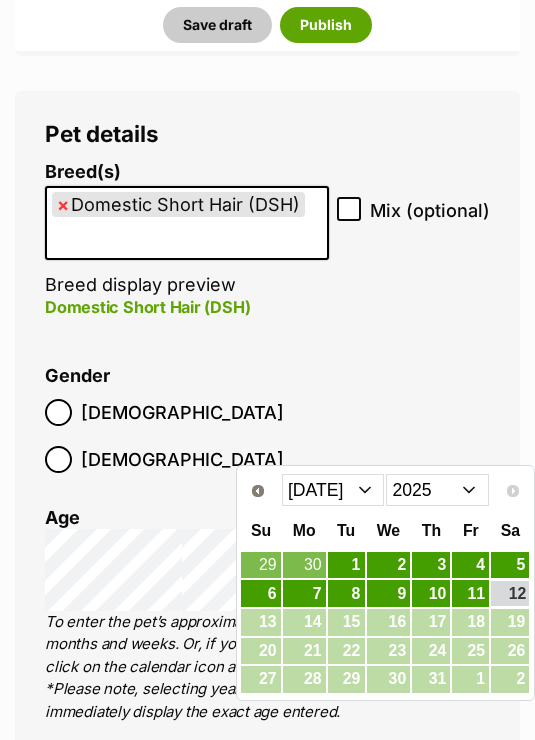click on "2015 2016 2017 2018 2019 2020 2021 2022 2023 2024 2025" at bounding box center (437, 490) 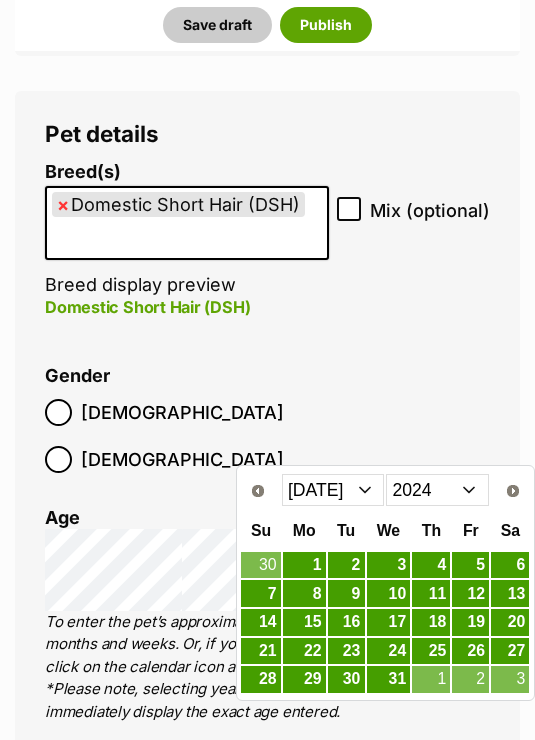 click on "Jan Feb Mar Apr May Jun Jul Aug Sep Oct Nov Dec" at bounding box center [333, 490] 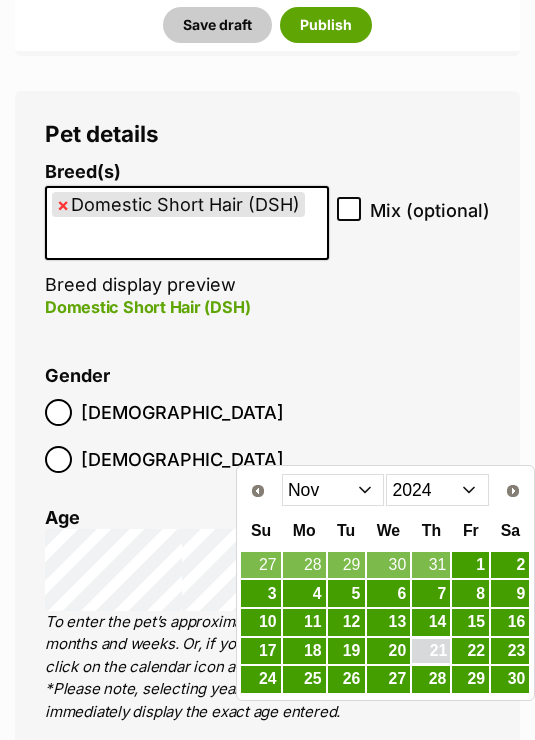 click on "21" at bounding box center (431, 651) 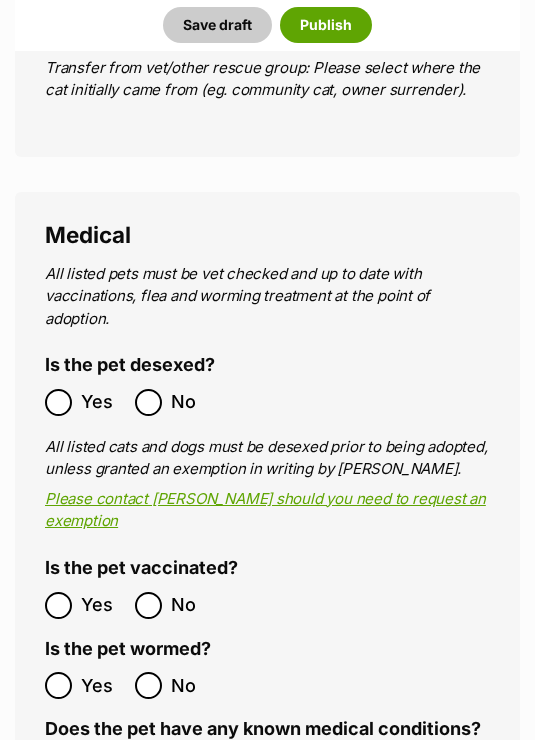 scroll, scrollTop: 4265, scrollLeft: 0, axis: vertical 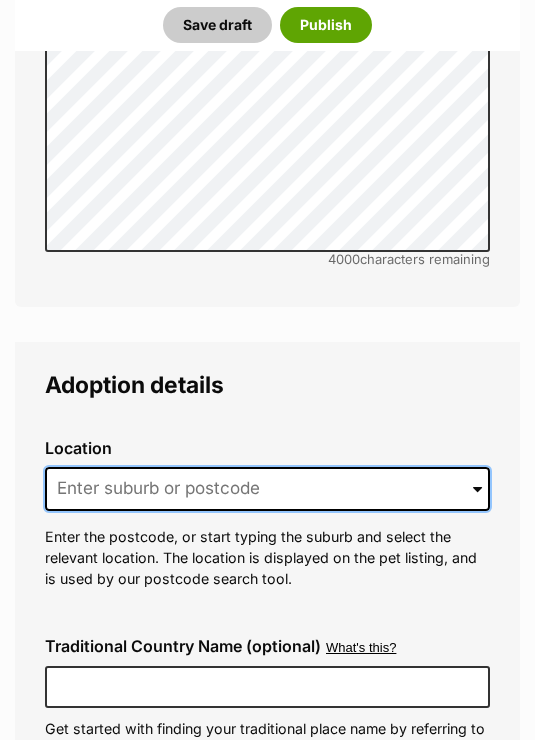 click at bounding box center (267, 489) 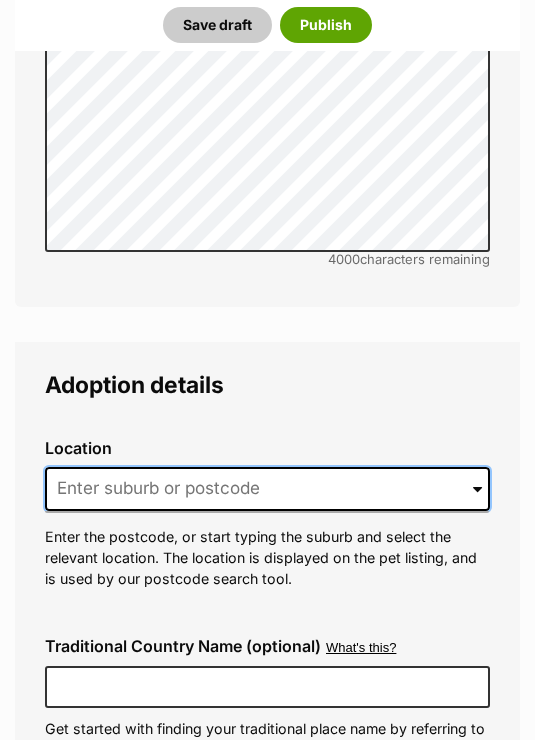 scroll, scrollTop: 5374, scrollLeft: 0, axis: vertical 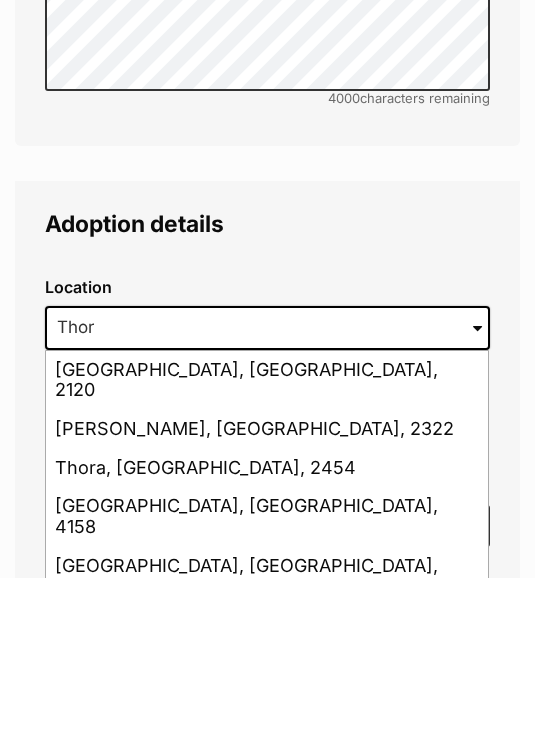 click on "Thornton, New South Wales, 2322" at bounding box center [267, 591] 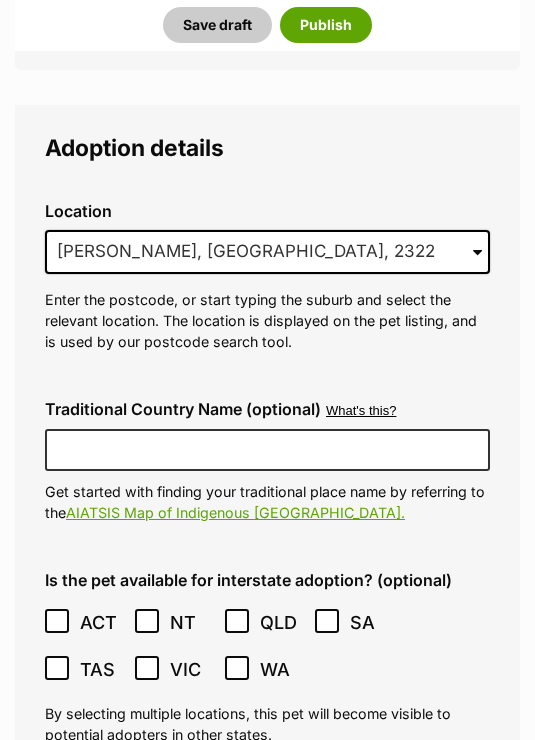 scroll, scrollTop: 5719, scrollLeft: 0, axis: vertical 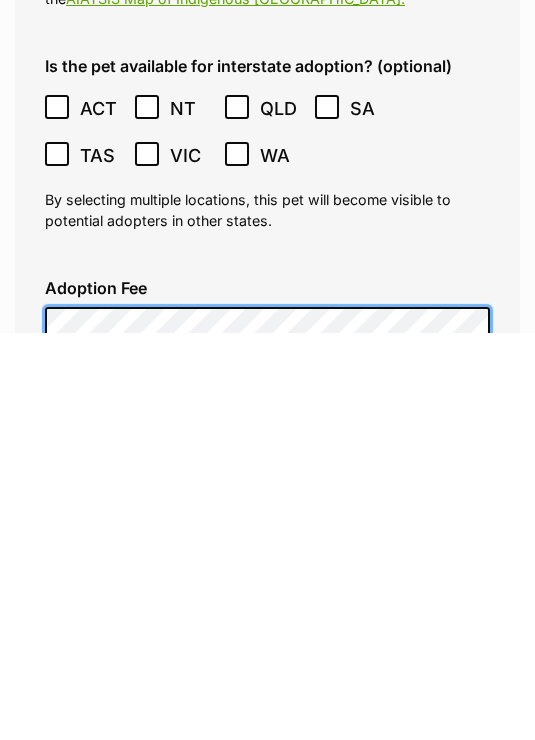 click on "Save draft" at bounding box center (217, 25) 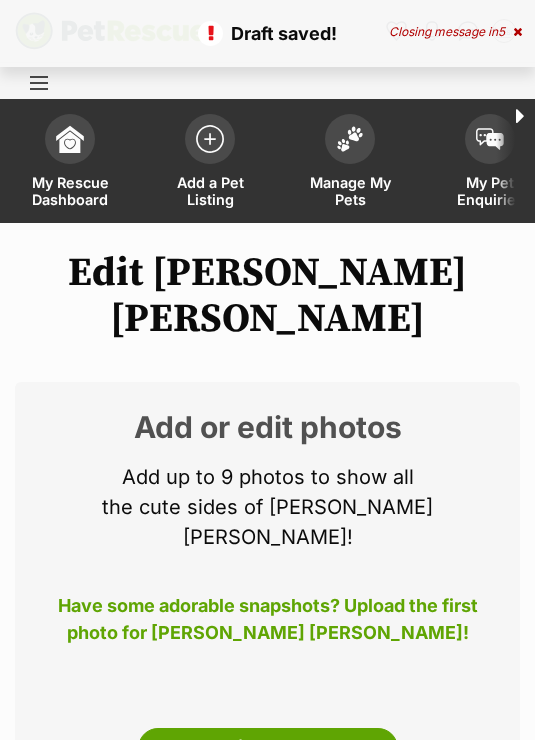 scroll, scrollTop: 0, scrollLeft: 0, axis: both 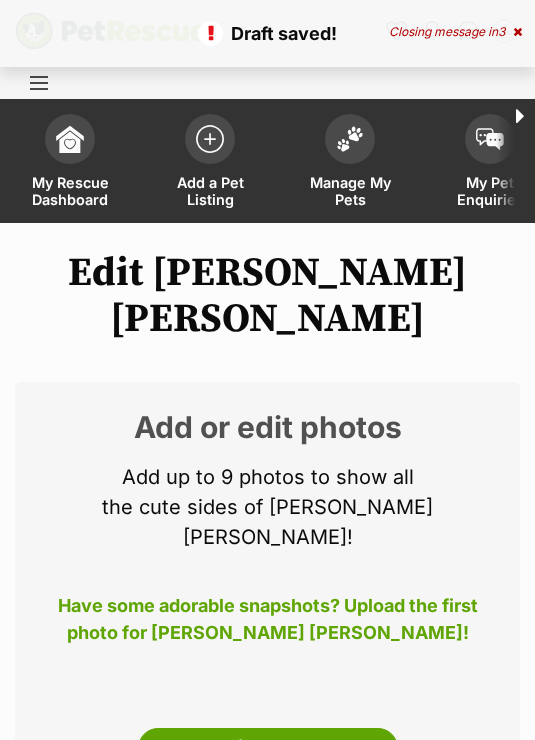 click on "Edit Photos" at bounding box center (268, 748) 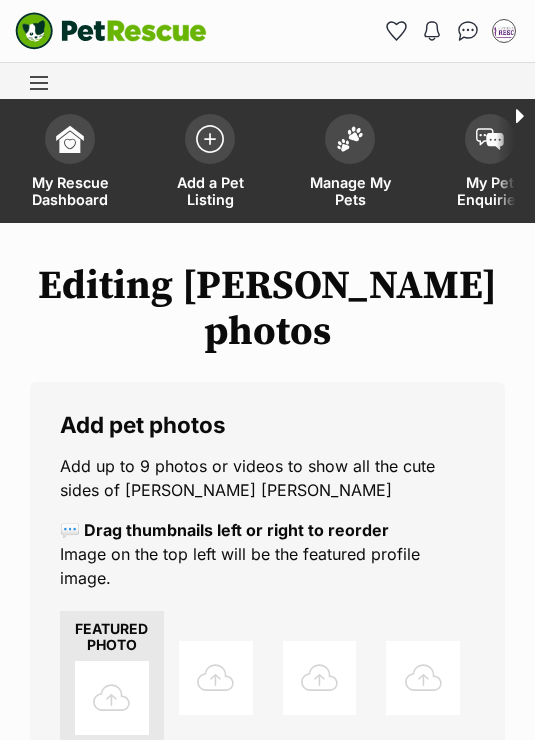scroll, scrollTop: 0, scrollLeft: 0, axis: both 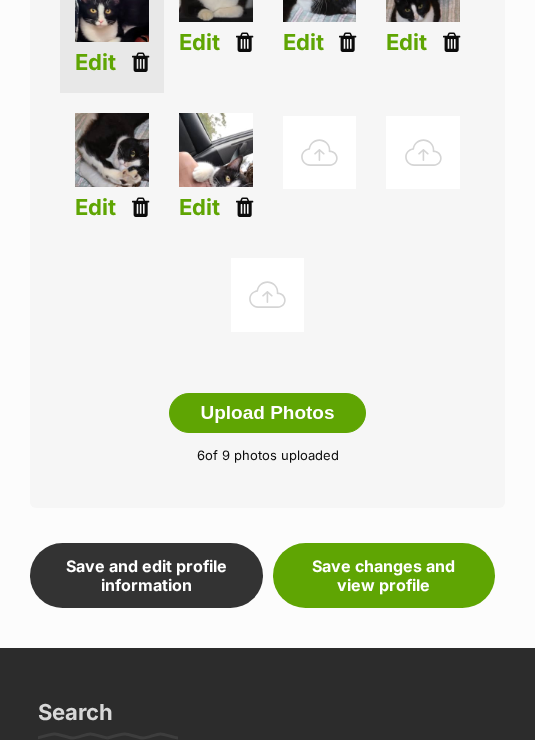 click on "Save changes and view profile" at bounding box center [384, 576] 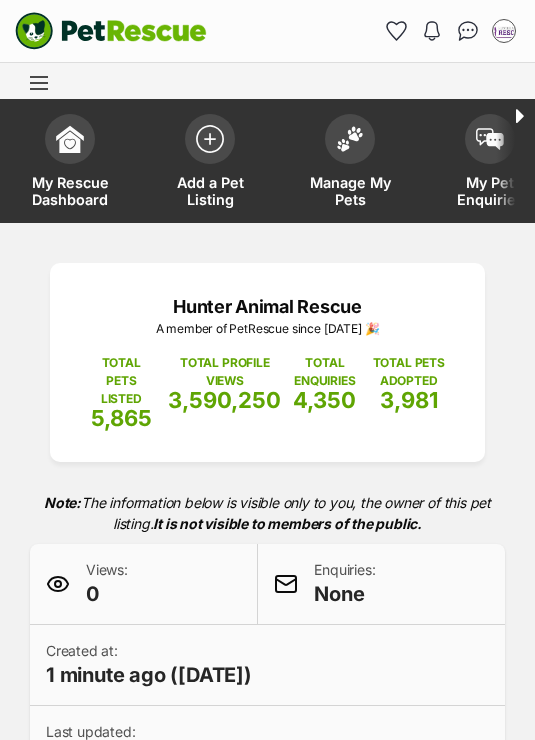 scroll, scrollTop: 125, scrollLeft: 0, axis: vertical 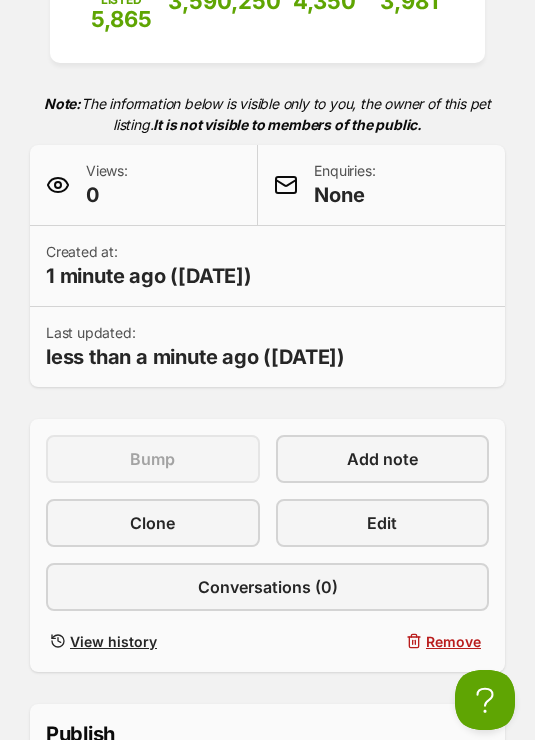click on "Edit" at bounding box center (383, 523) 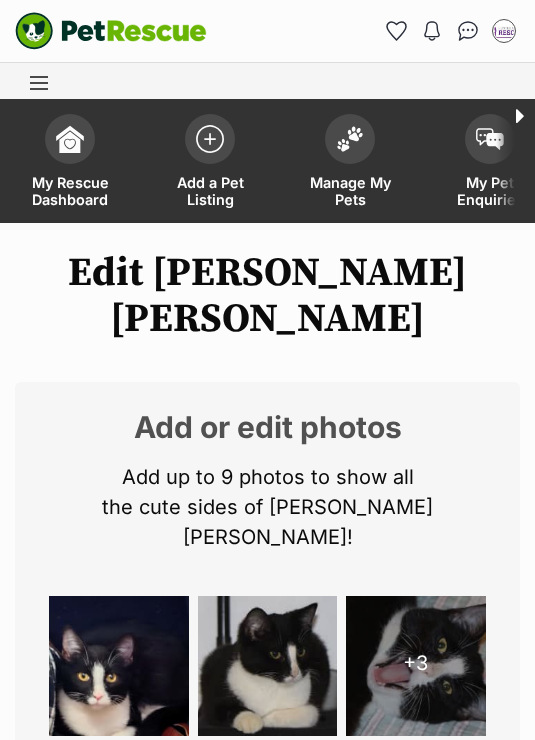 scroll, scrollTop: 305, scrollLeft: 0, axis: vertical 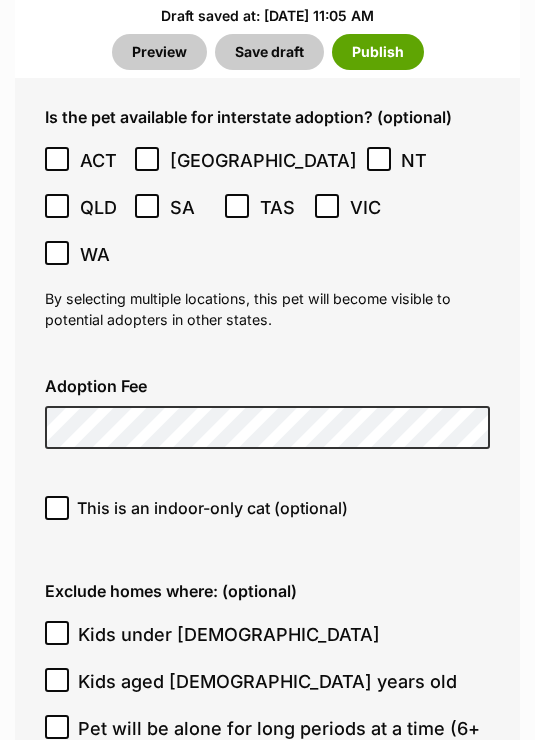 click on "This is an indoor-only cat (optional)" at bounding box center (57, 509) 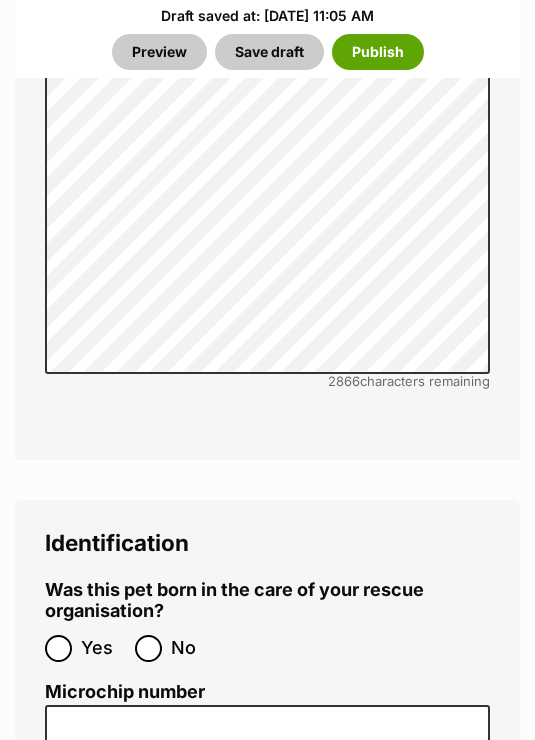 scroll, scrollTop: 8708, scrollLeft: 0, axis: vertical 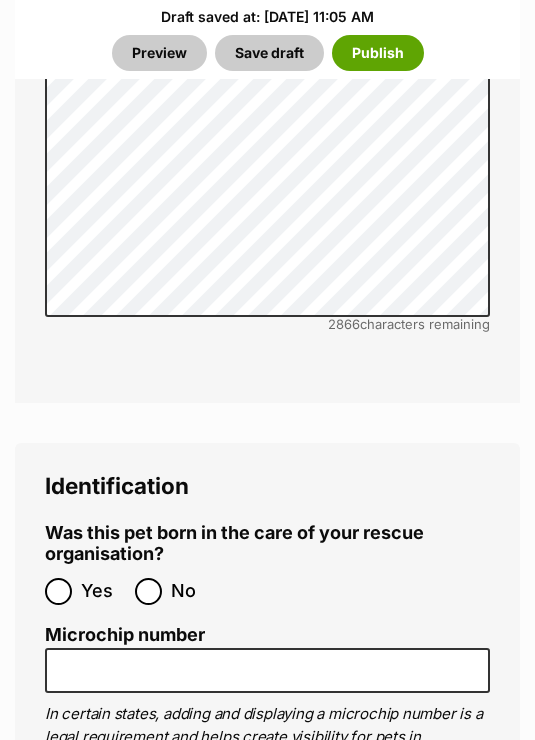 click on "No" at bounding box center [148, 591] 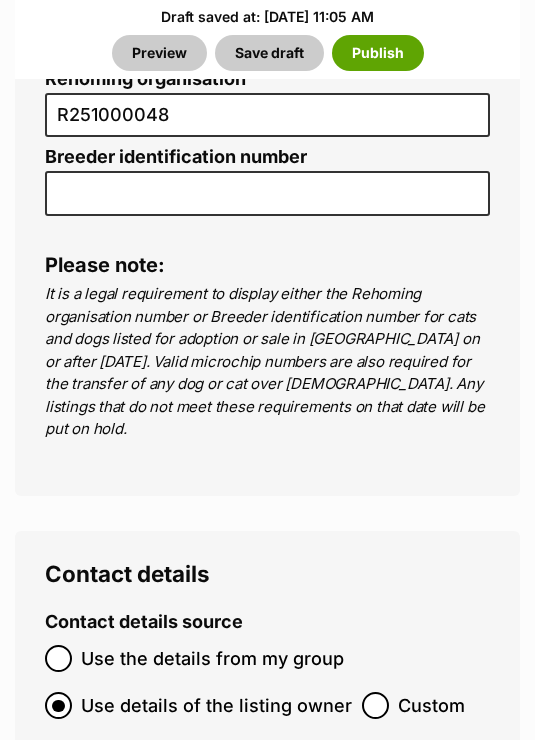 scroll, scrollTop: 9646, scrollLeft: 0, axis: vertical 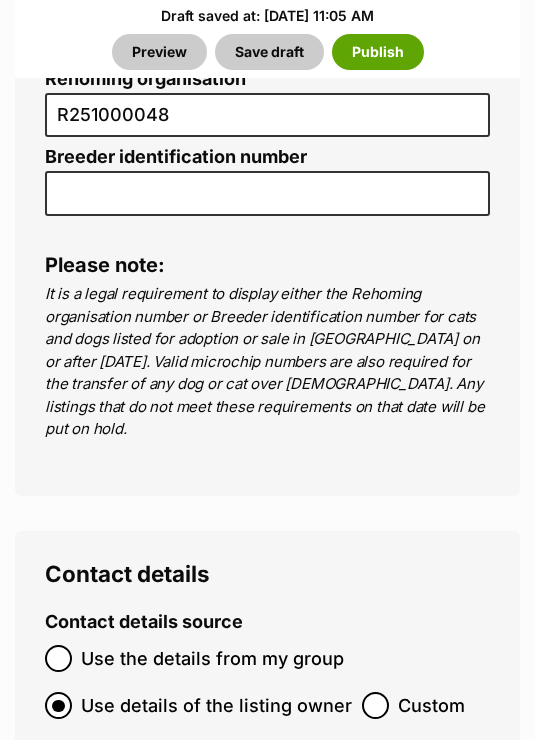 click on "Publish" at bounding box center (378, 53) 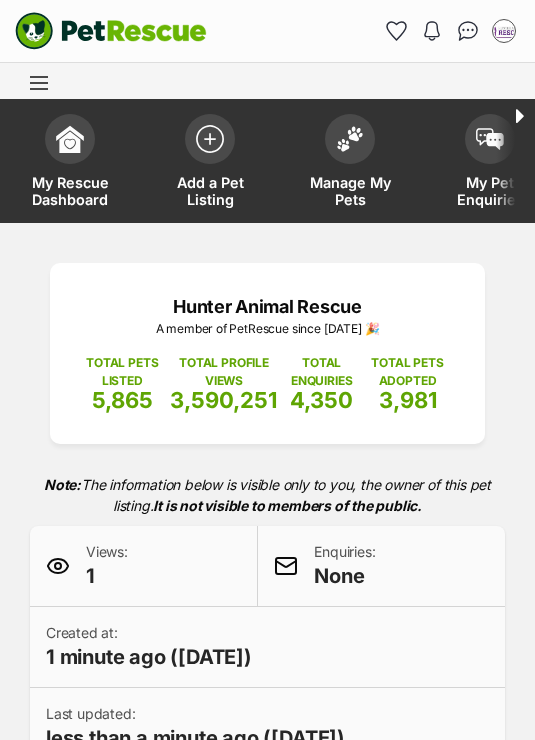 scroll, scrollTop: 0, scrollLeft: 0, axis: both 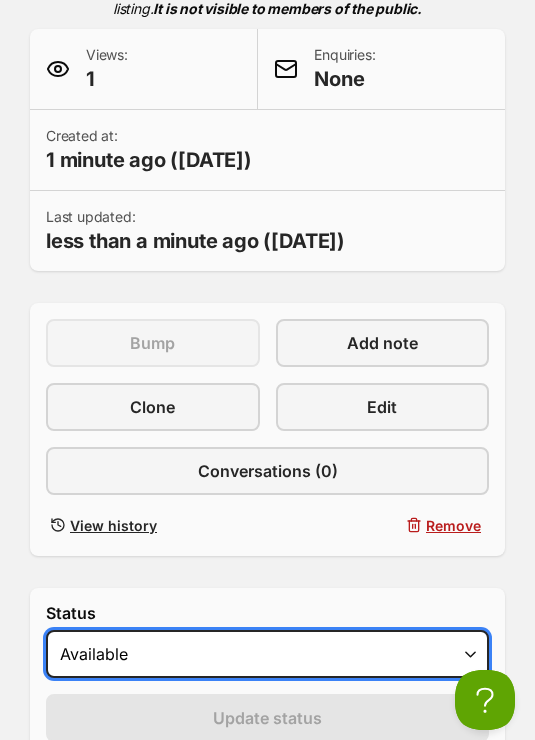 click on "Draft
Available
On hold
Adopted" at bounding box center (267, 654) 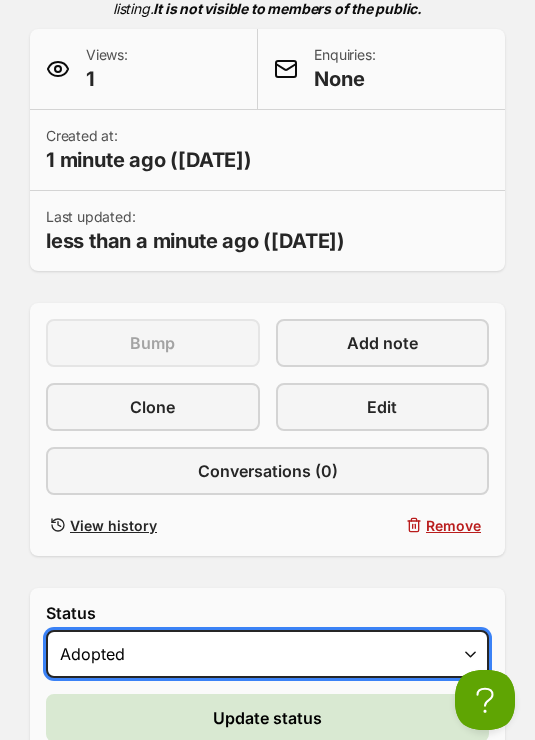 scroll, scrollTop: 0, scrollLeft: 0, axis: both 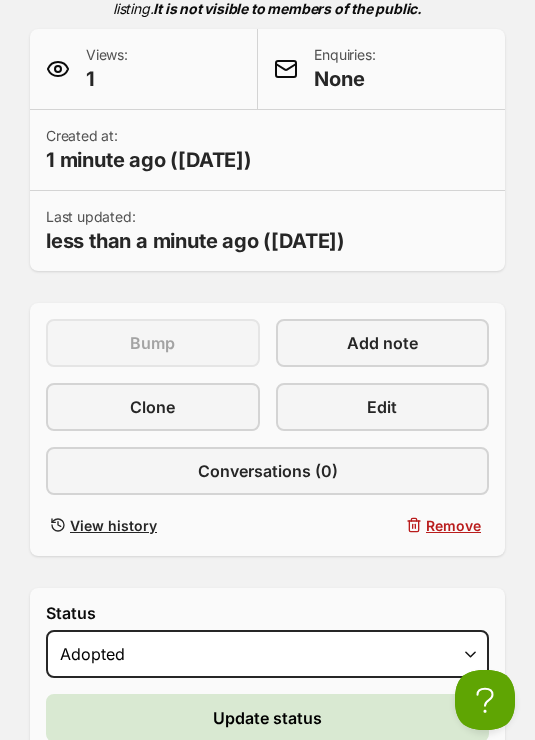 click on "Update status" at bounding box center [267, 718] 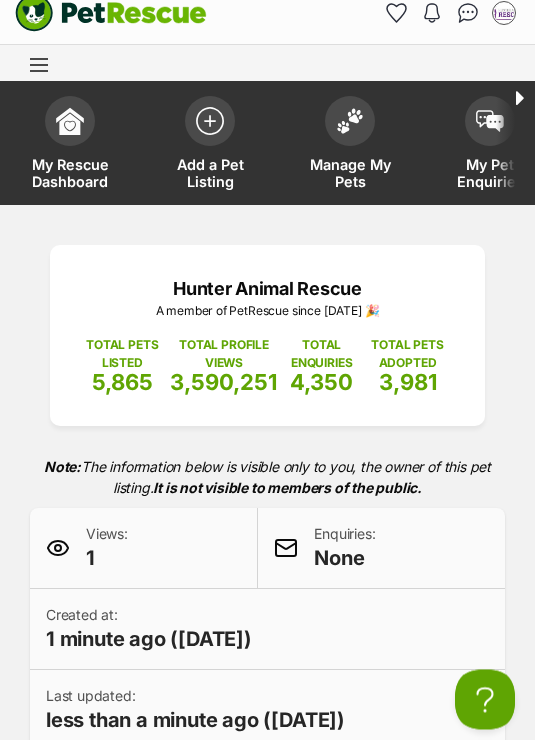 scroll, scrollTop: 0, scrollLeft: 0, axis: both 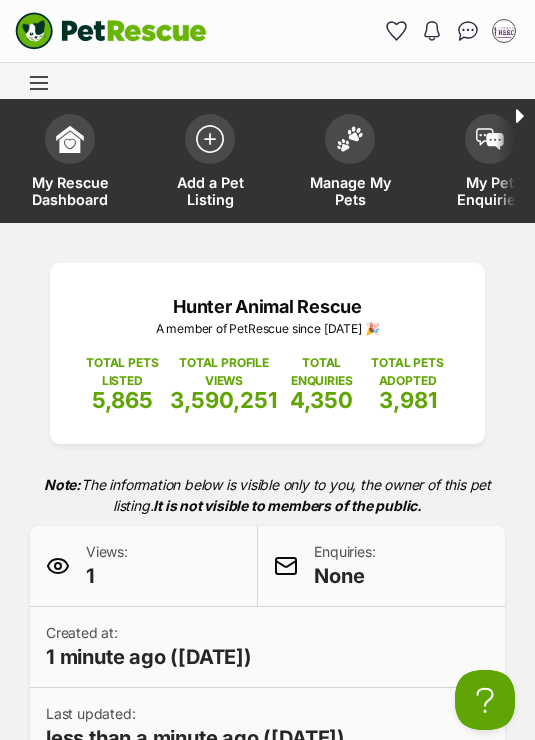 click at bounding box center (350, 139) 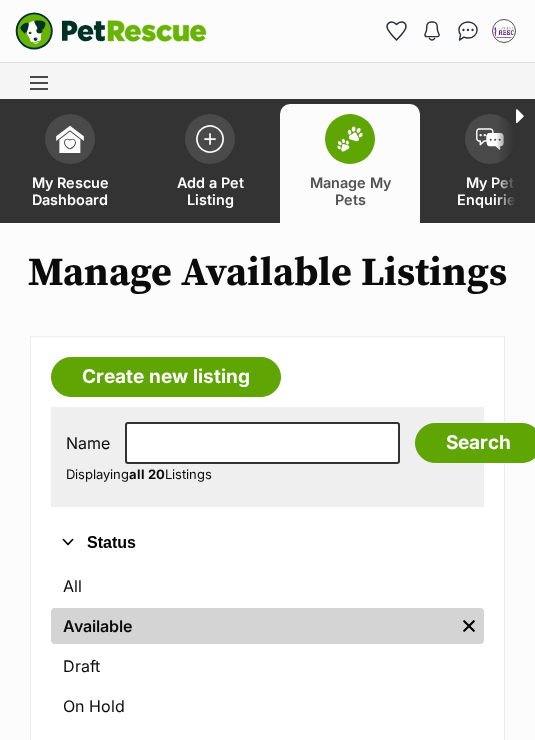 scroll, scrollTop: 282, scrollLeft: 0, axis: vertical 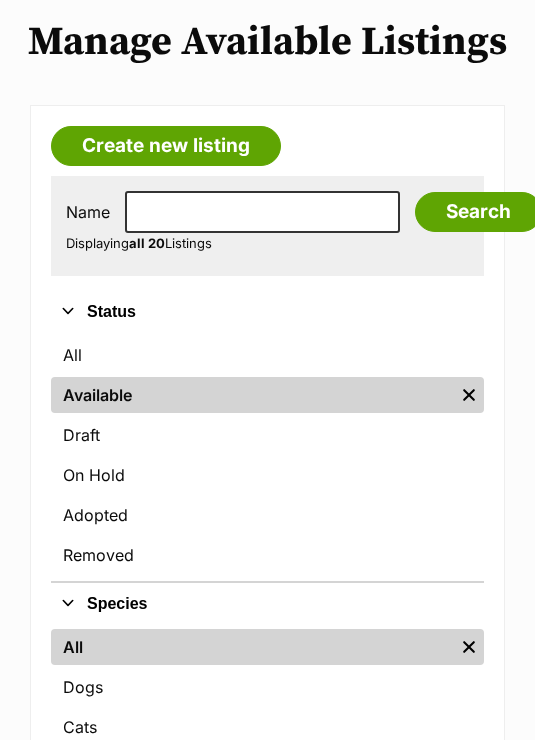 click on "On Hold" at bounding box center [267, 475] 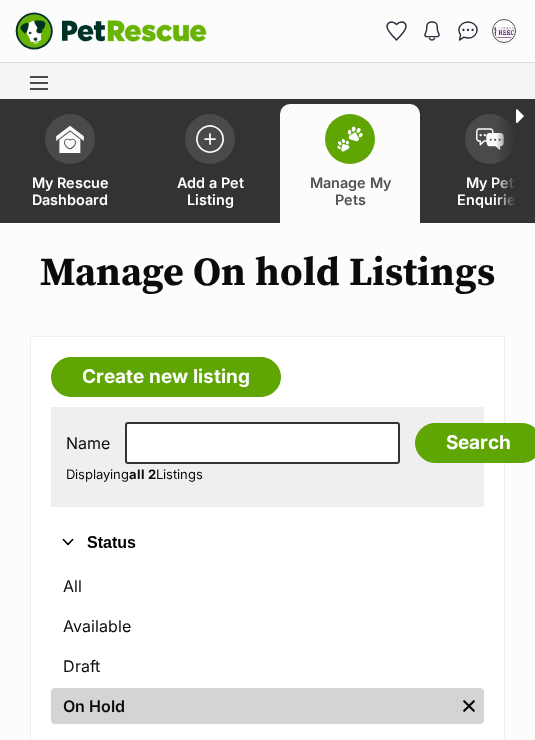 scroll, scrollTop: 0, scrollLeft: 0, axis: both 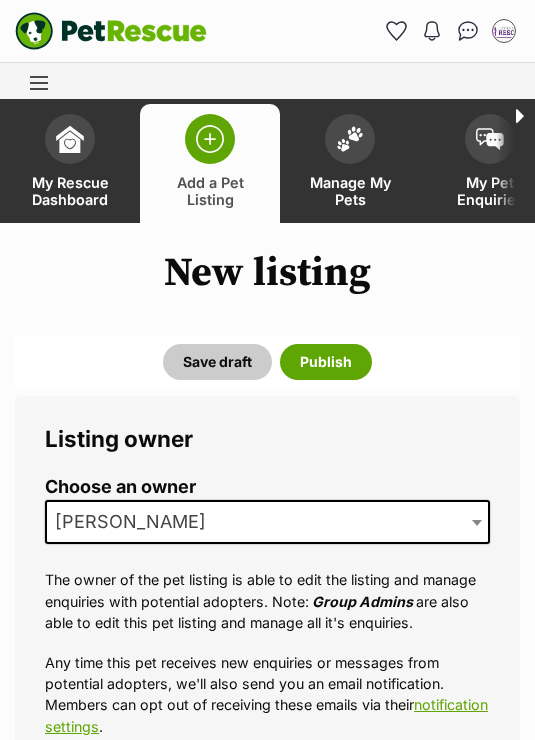 click on "[PERSON_NAME]" at bounding box center [136, 522] 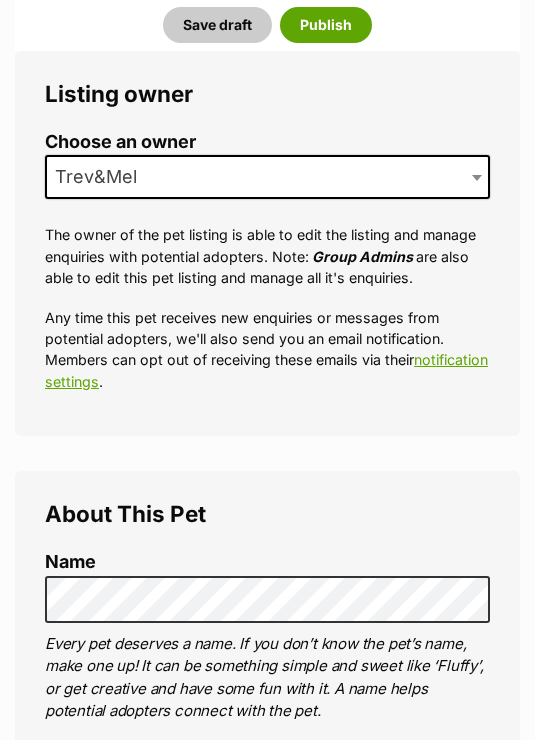 scroll, scrollTop: 347, scrollLeft: 0, axis: vertical 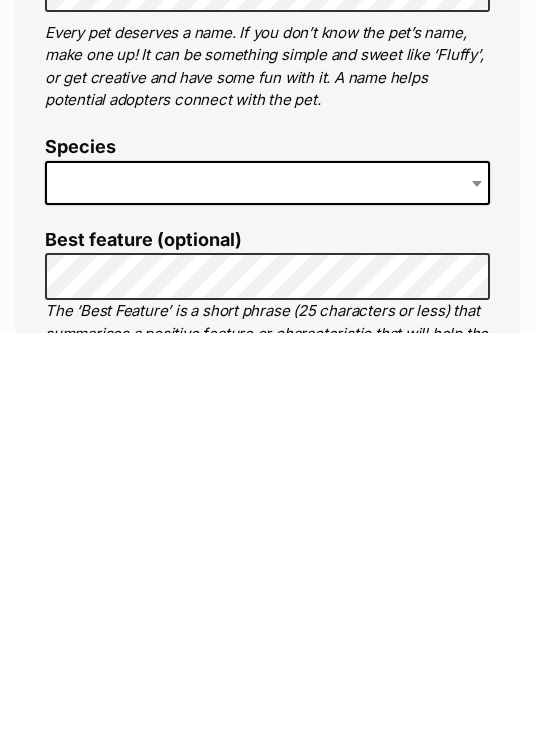 click at bounding box center (267, 591) 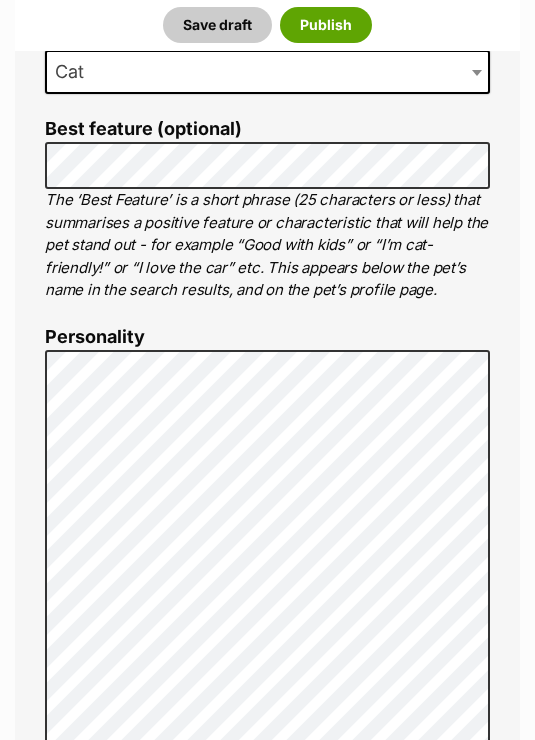 scroll, scrollTop: 1069, scrollLeft: 0, axis: vertical 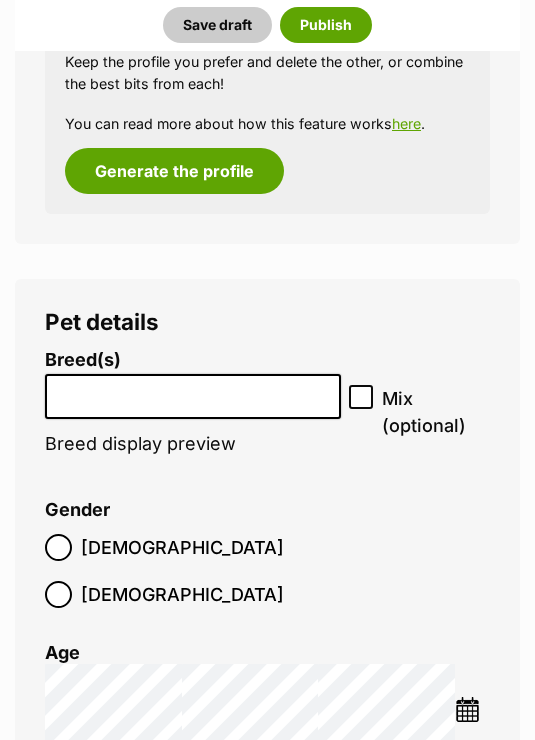 click at bounding box center [193, 392] 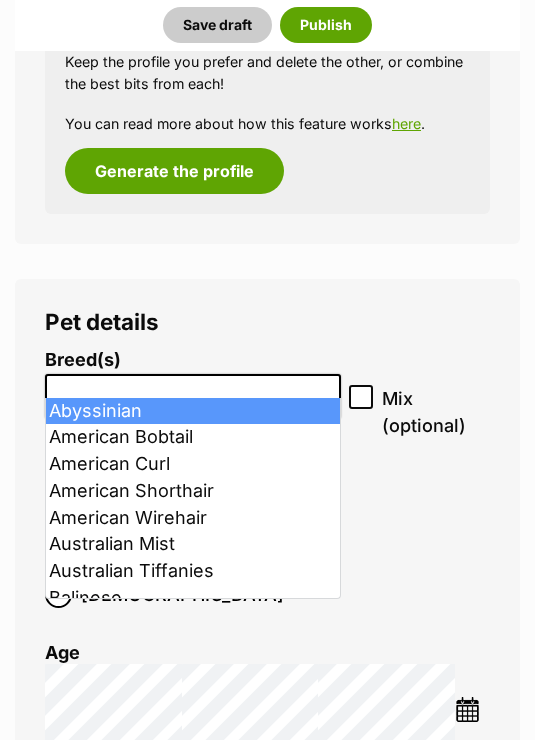 scroll, scrollTop: 2557, scrollLeft: 0, axis: vertical 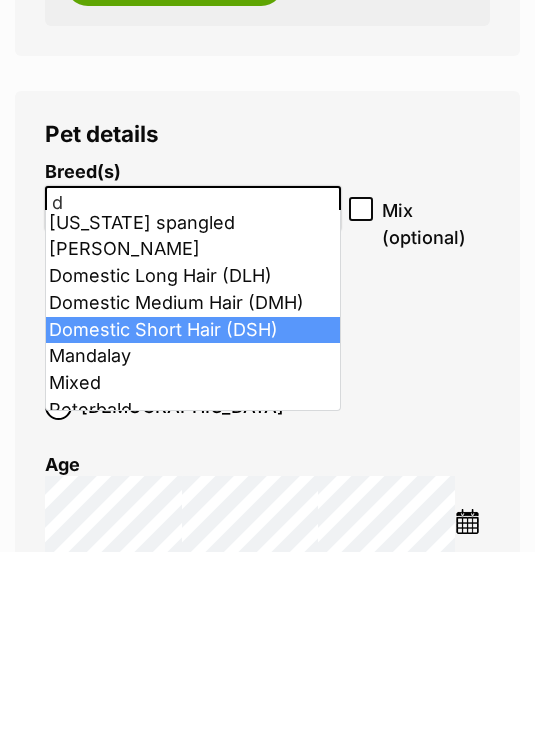 type on "d" 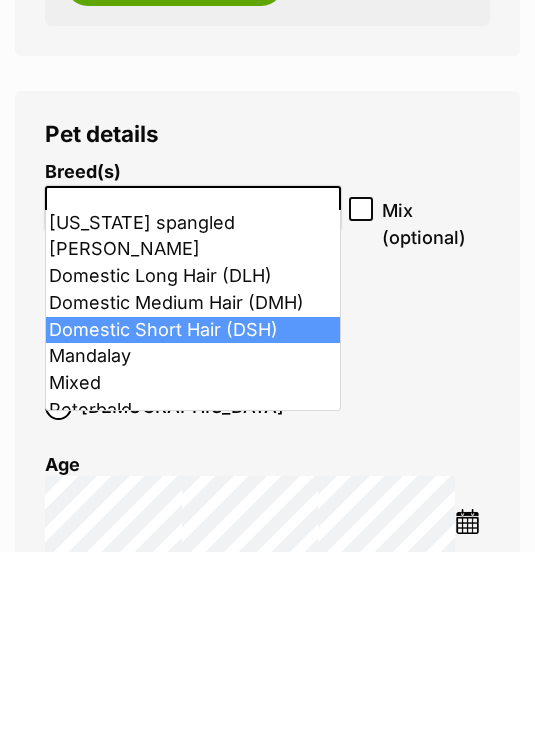 scroll, scrollTop: 2746, scrollLeft: 0, axis: vertical 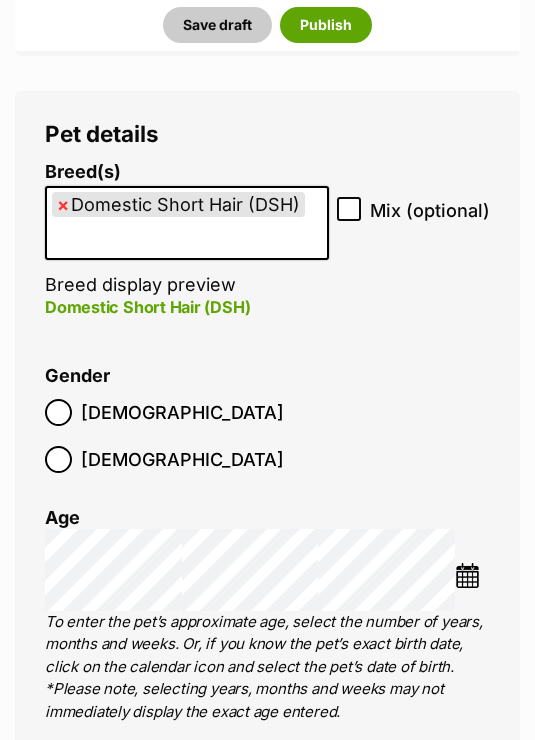 click at bounding box center [467, 575] 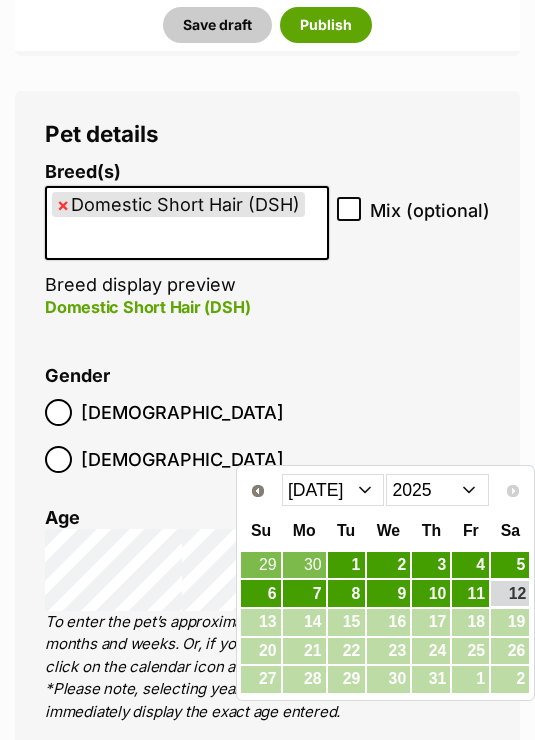 click on "Jan Feb Mar Apr May Jun Jul" at bounding box center [333, 490] 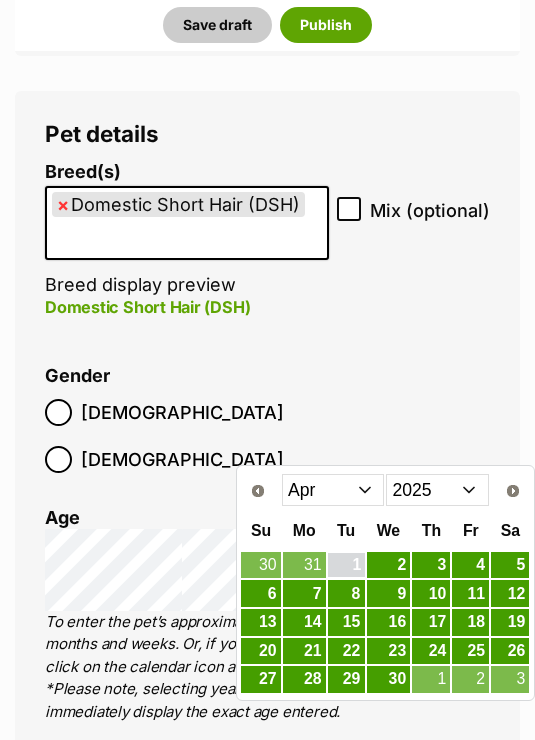 click on "1" at bounding box center (346, 565) 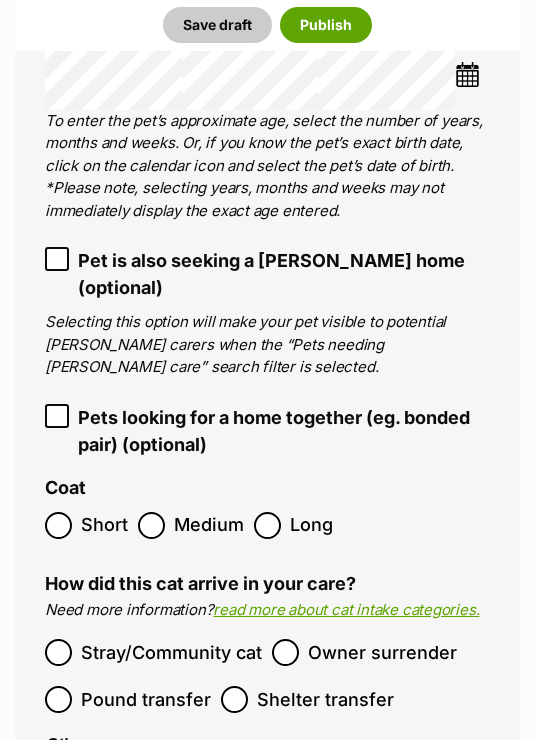 scroll, scrollTop: 3247, scrollLeft: 0, axis: vertical 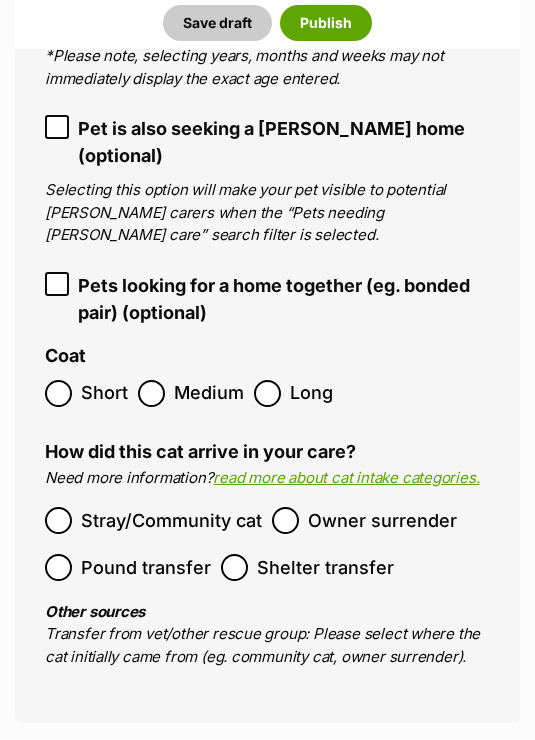 click on "Pound transfer" at bounding box center [146, 569] 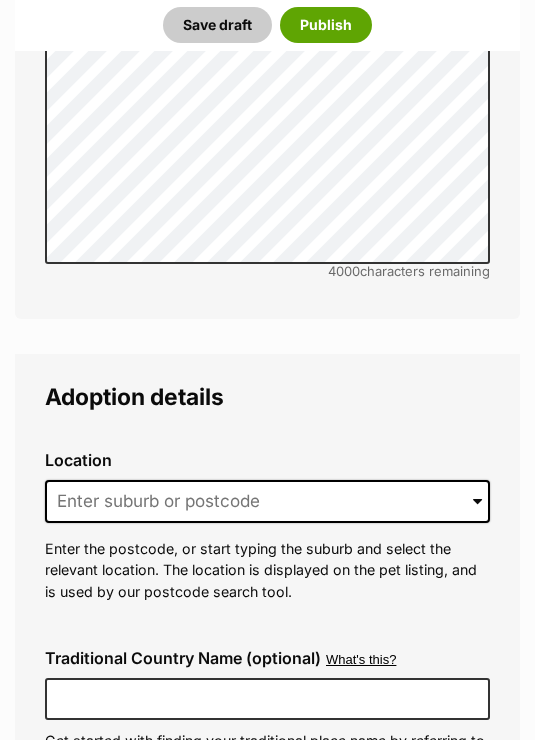 scroll, scrollTop: 5170, scrollLeft: 0, axis: vertical 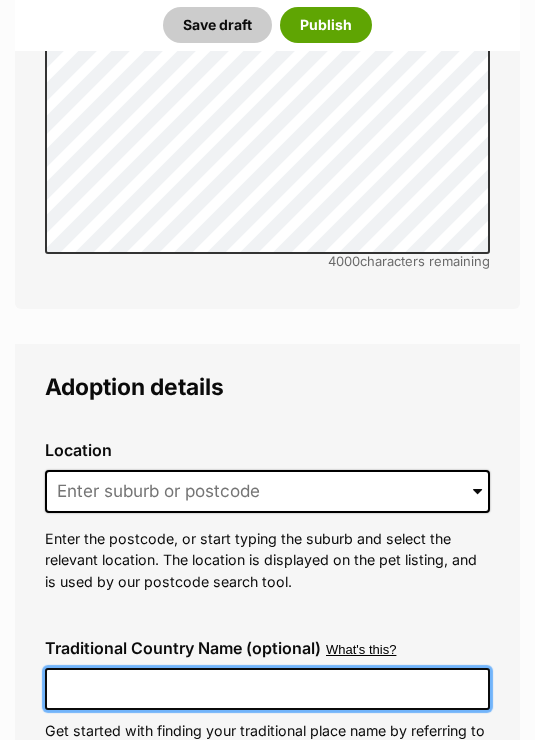 click on "Traditional Country Name (optional)" at bounding box center [267, 689] 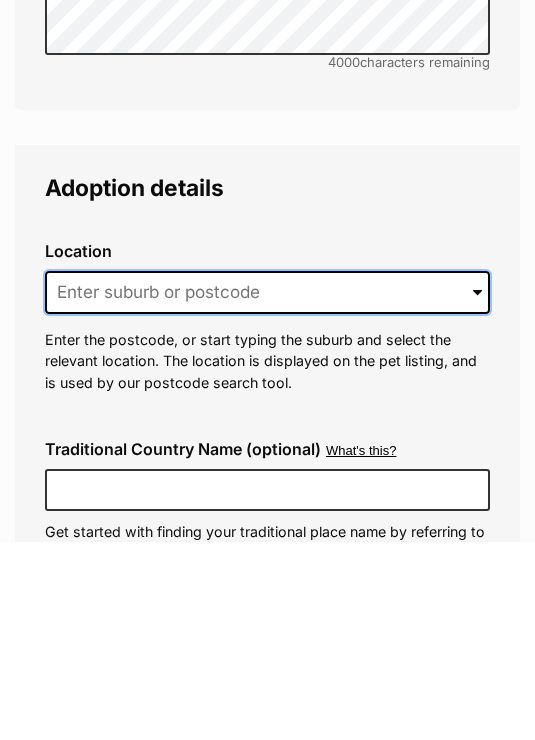 click at bounding box center (267, 492) 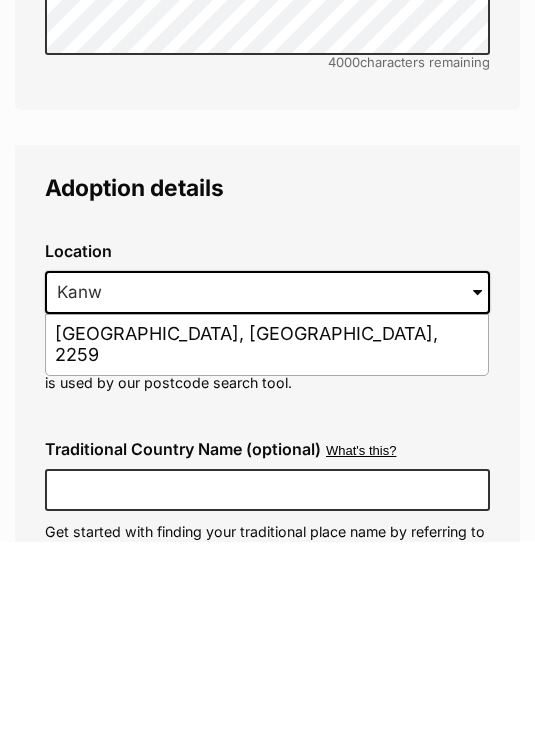 click on "Kanwal, New South Wales, 2259" at bounding box center [267, 543] 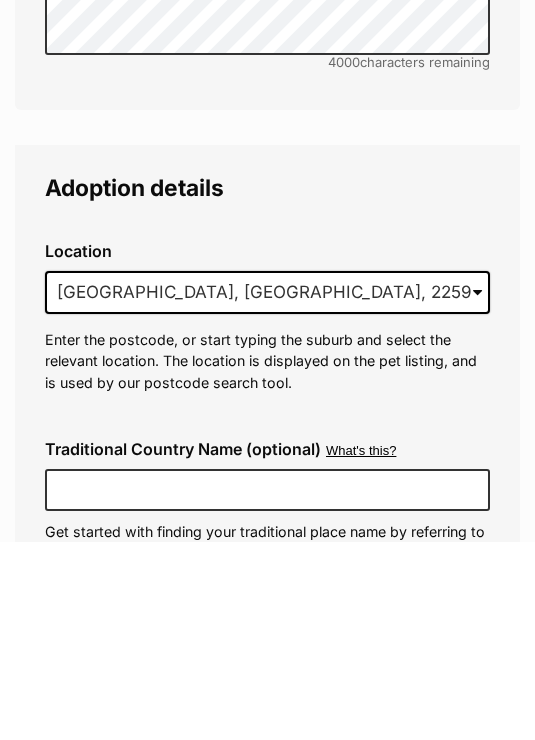 scroll, scrollTop: 5369, scrollLeft: 0, axis: vertical 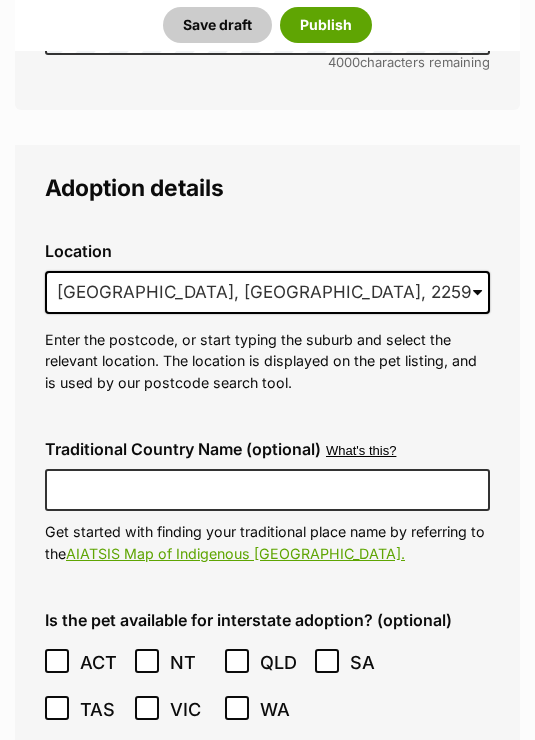 click on "Adoption Fee" at bounding box center [267, 842] 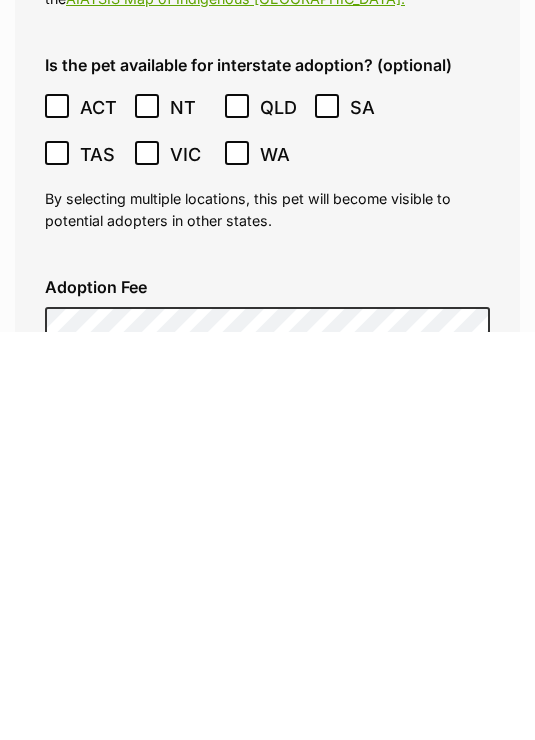 scroll, scrollTop: 5925, scrollLeft: 0, axis: vertical 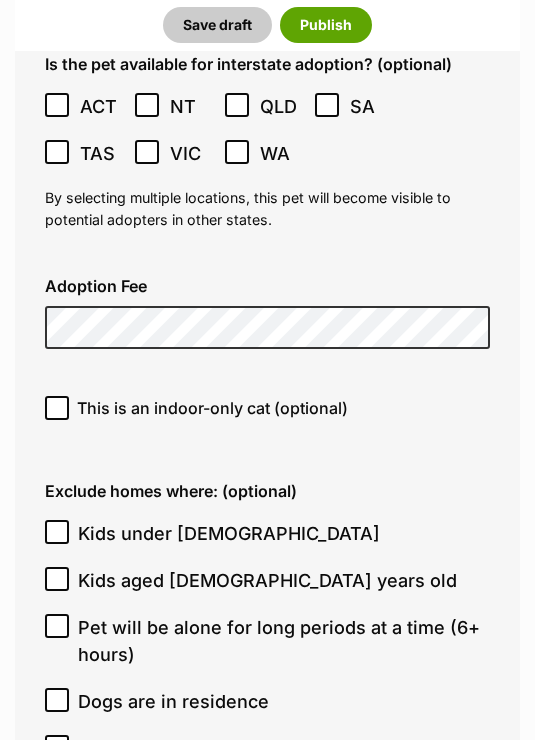 click on "This is an indoor-only cat (optional)" at bounding box center [57, 408] 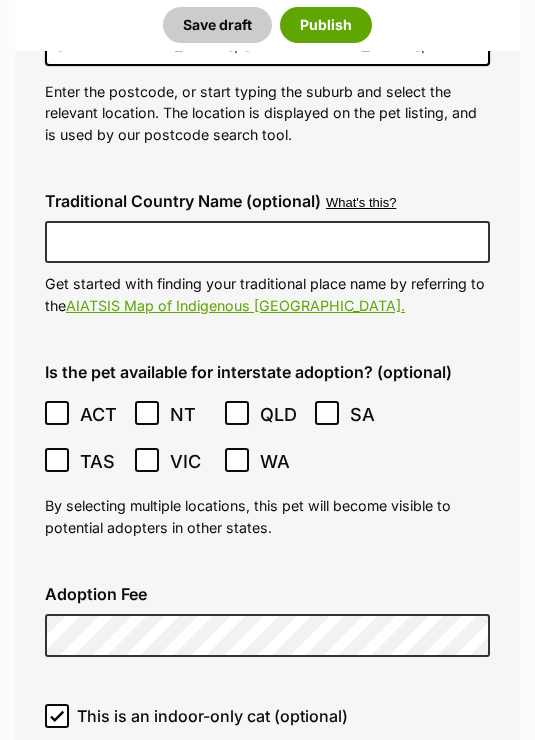 scroll, scrollTop: 5618, scrollLeft: 0, axis: vertical 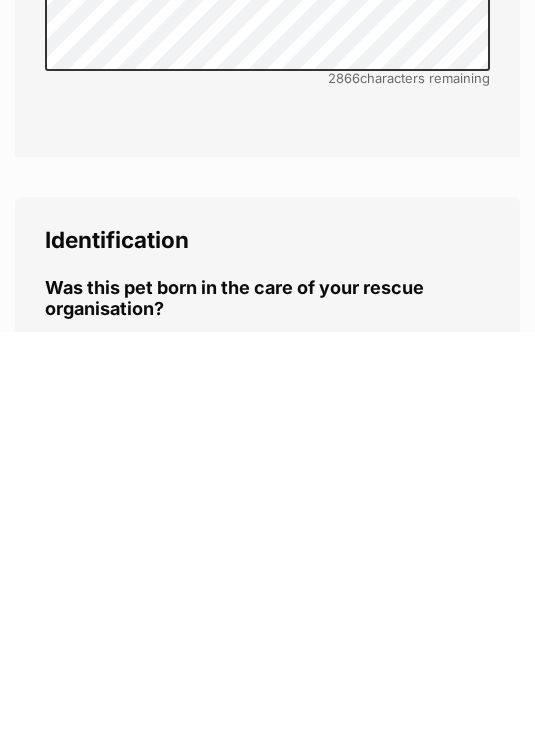 click on "No" at bounding box center [148, 753] 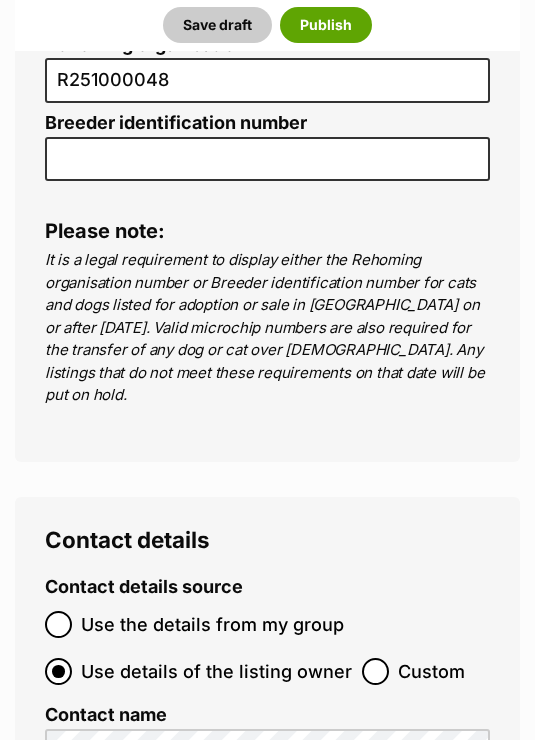scroll, scrollTop: 8541, scrollLeft: 0, axis: vertical 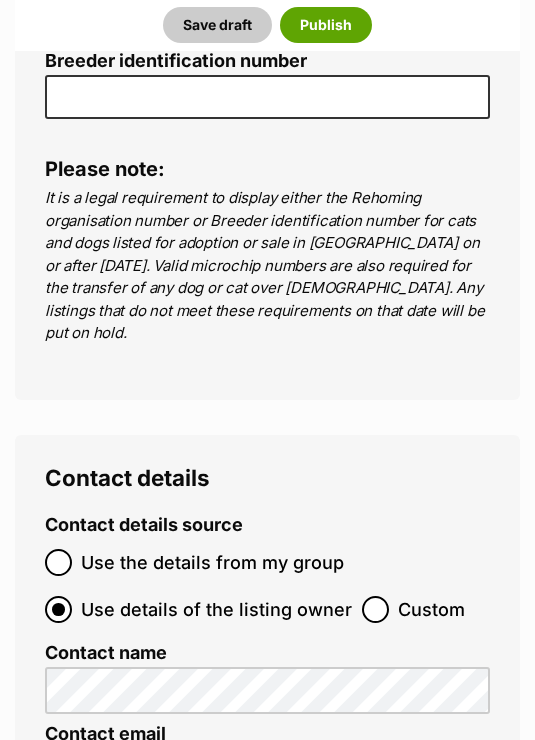 click on "Custom" at bounding box center (375, 609) 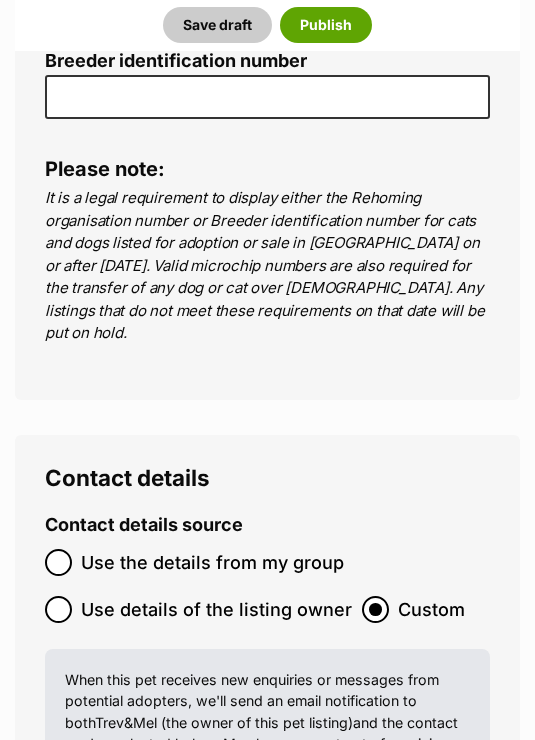 scroll, scrollTop: 8605, scrollLeft: 0, axis: vertical 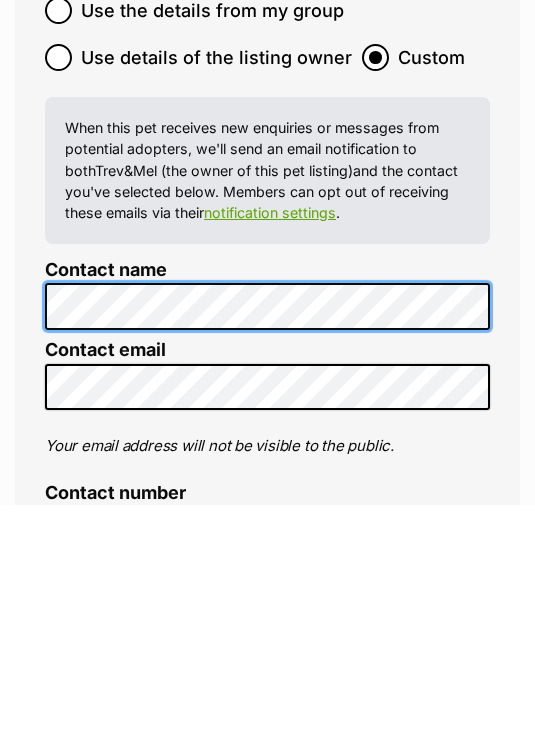 click on "Save draft" at bounding box center [217, 25] 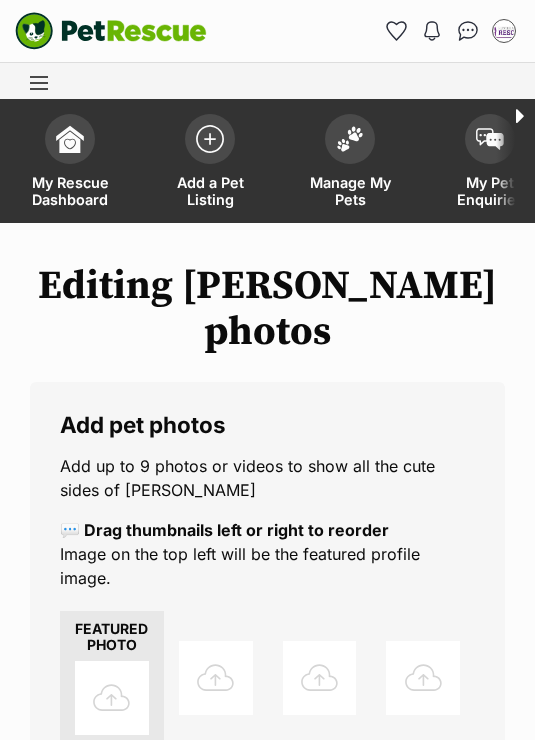 scroll, scrollTop: 0, scrollLeft: 0, axis: both 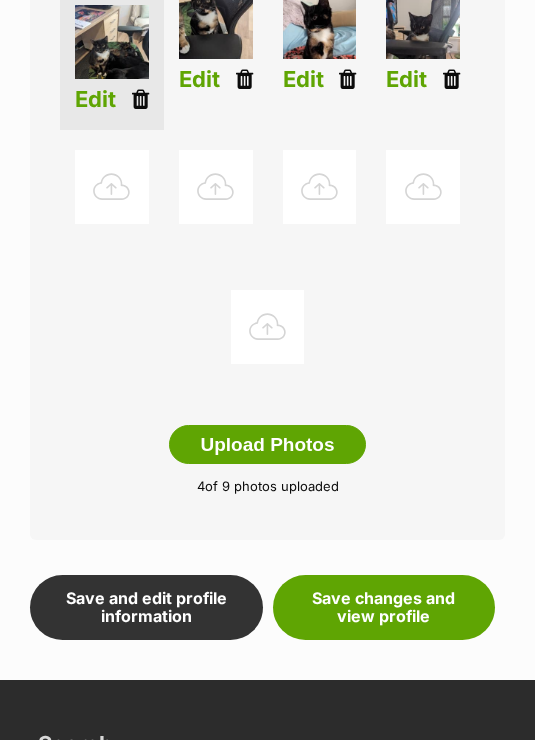 click on "Save changes and view profile" at bounding box center (384, 607) 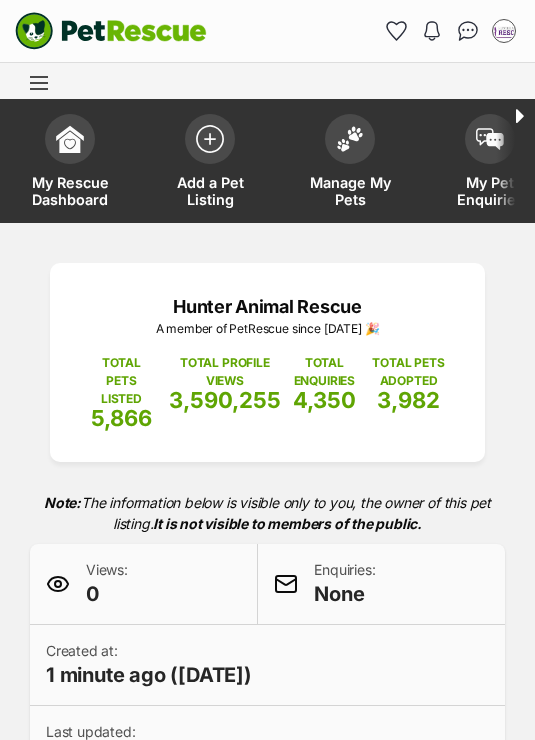 scroll, scrollTop: 0, scrollLeft: 0, axis: both 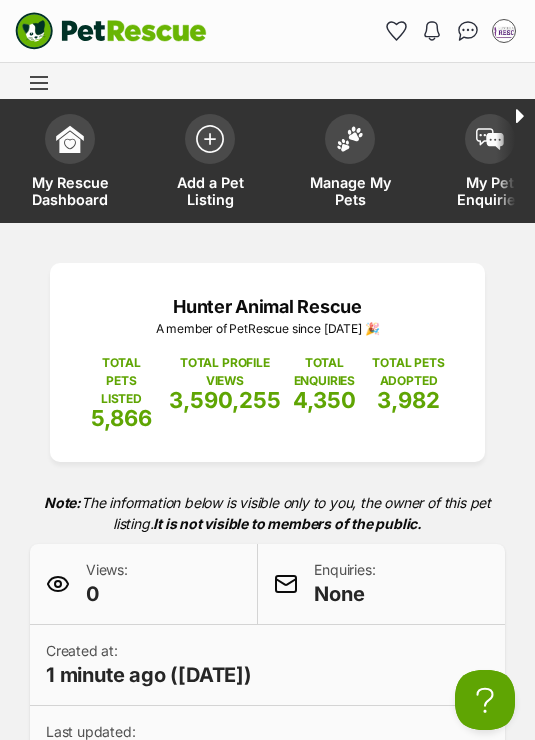 click at bounding box center [210, 139] 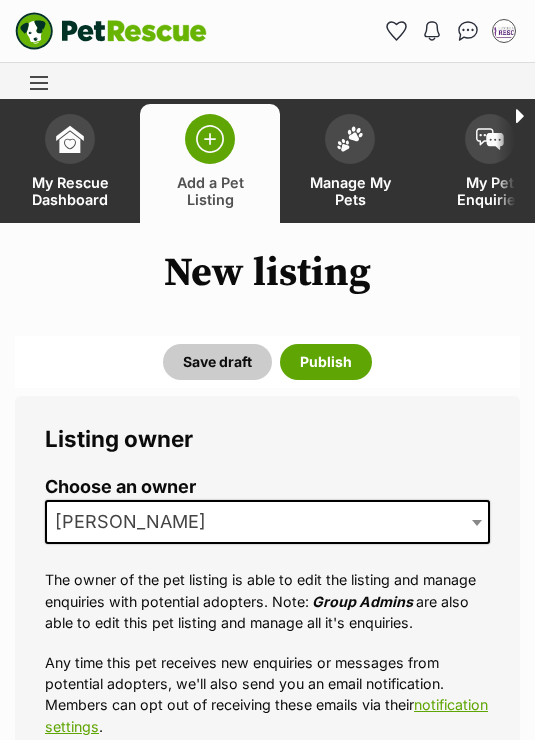 scroll, scrollTop: 0, scrollLeft: 0, axis: both 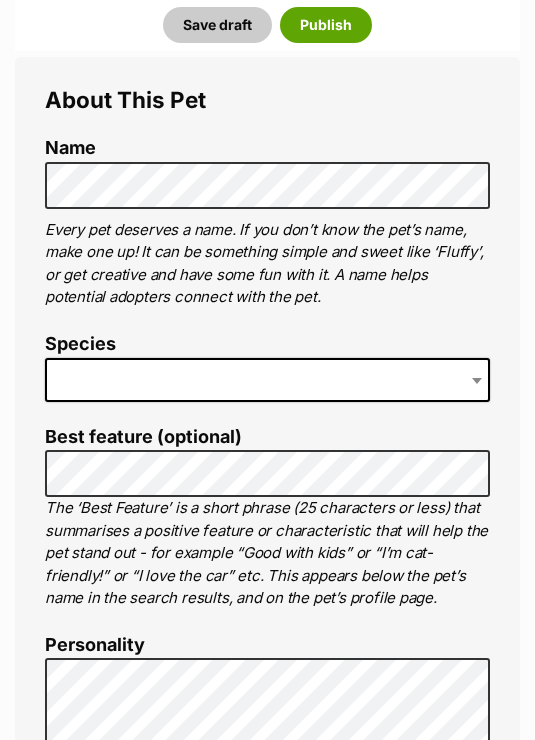click at bounding box center (267, 380) 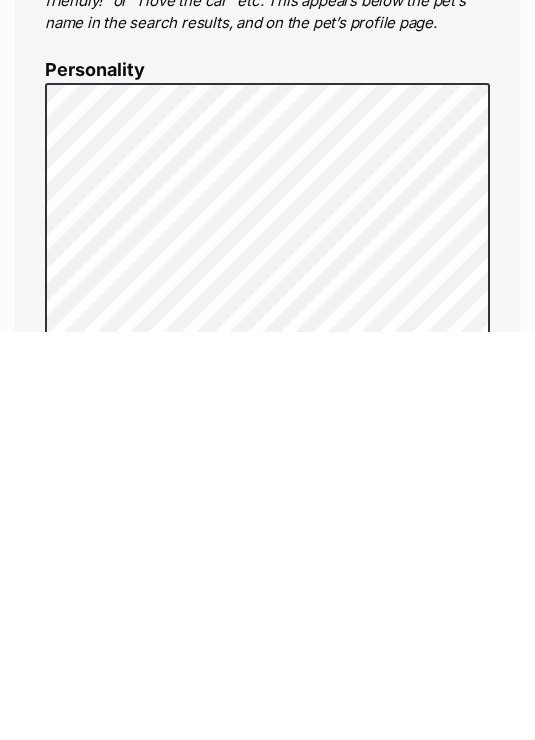 scroll, scrollTop: 1335, scrollLeft: 0, axis: vertical 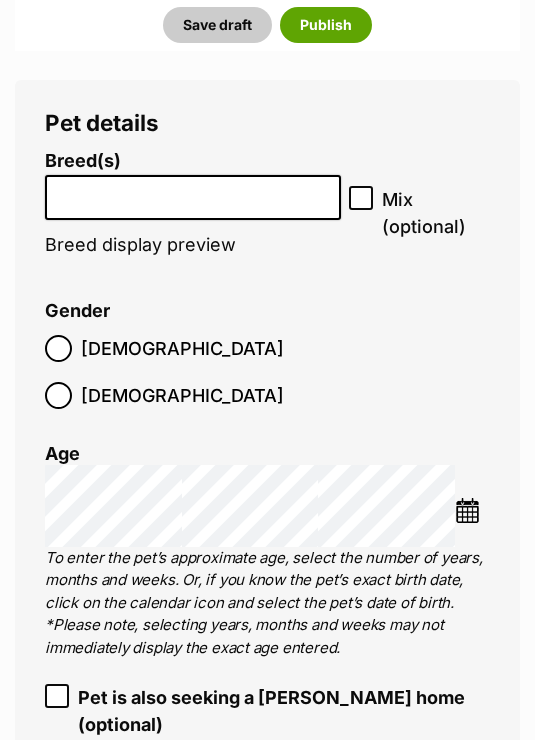click at bounding box center (193, 192) 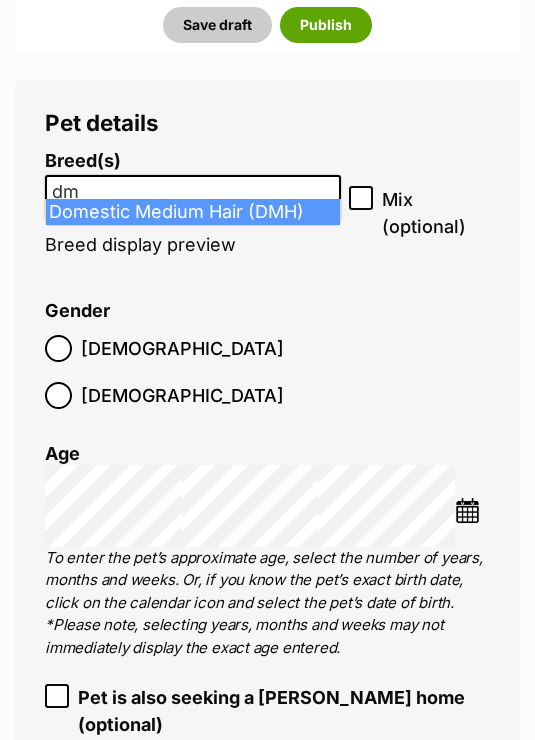 type on "dm" 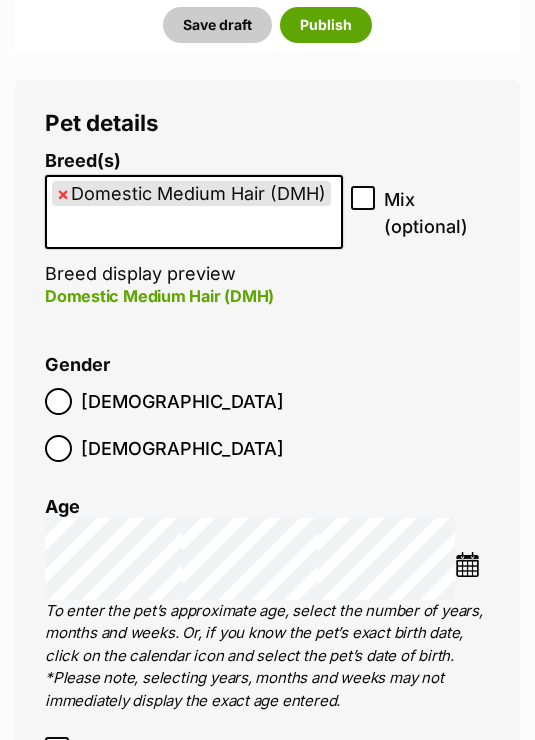 click at bounding box center (467, 564) 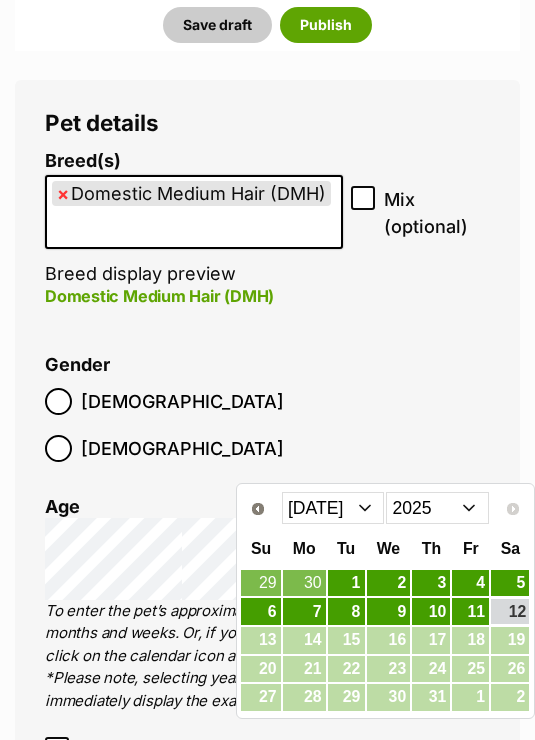 click on "2015 2016 2017 2018 2019 2020 2021 2022 2023 2024 2025" at bounding box center [437, 508] 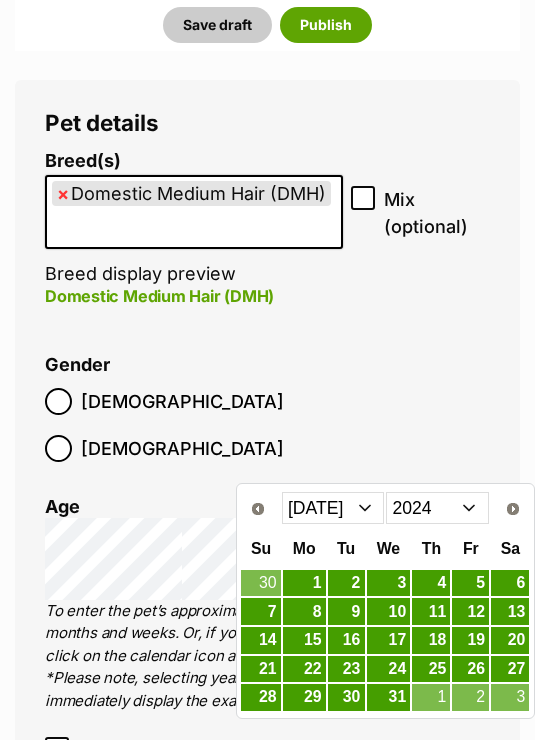 click on "Jan Feb Mar Apr May Jun Jul Aug Sep Oct Nov Dec" at bounding box center (333, 508) 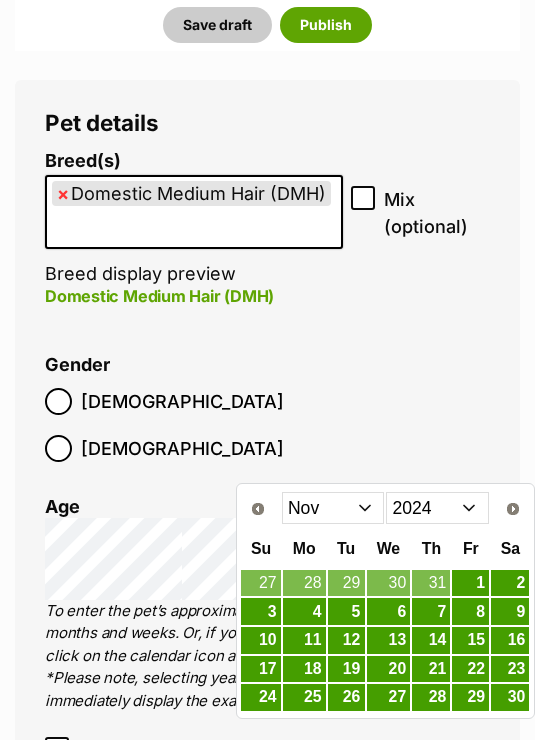 click on "22" at bounding box center [470, 669] 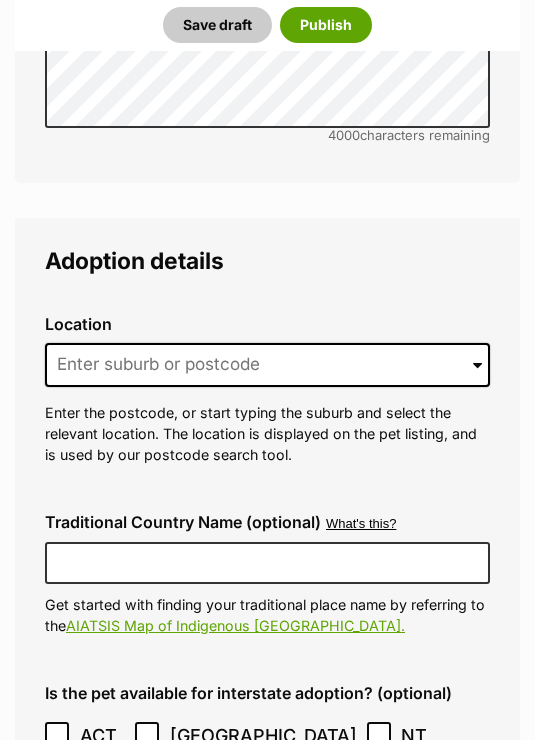 scroll, scrollTop: 5356, scrollLeft: 0, axis: vertical 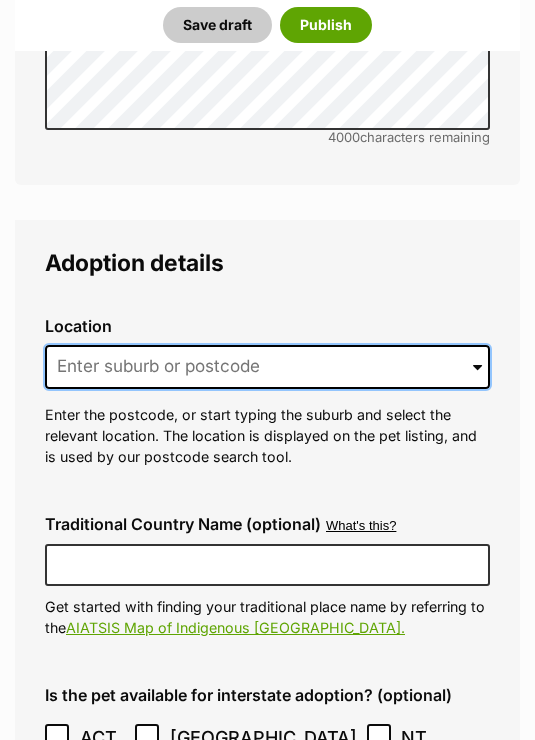 click at bounding box center (267, 368) 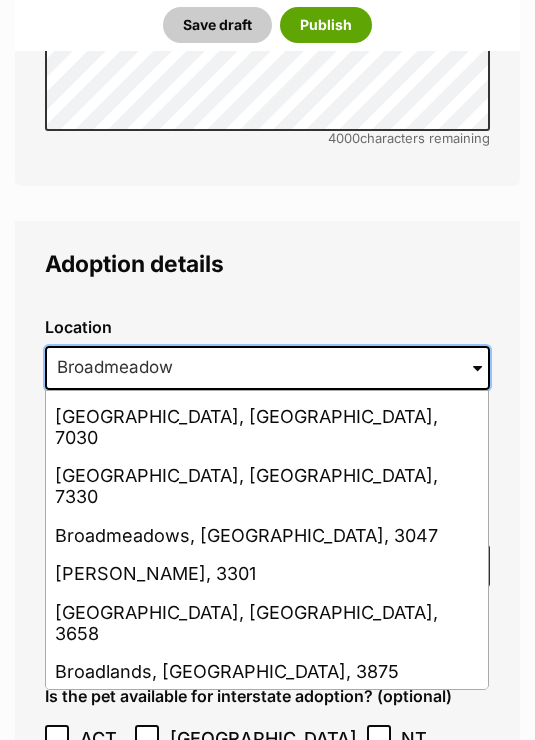 scroll, scrollTop: 462, scrollLeft: 0, axis: vertical 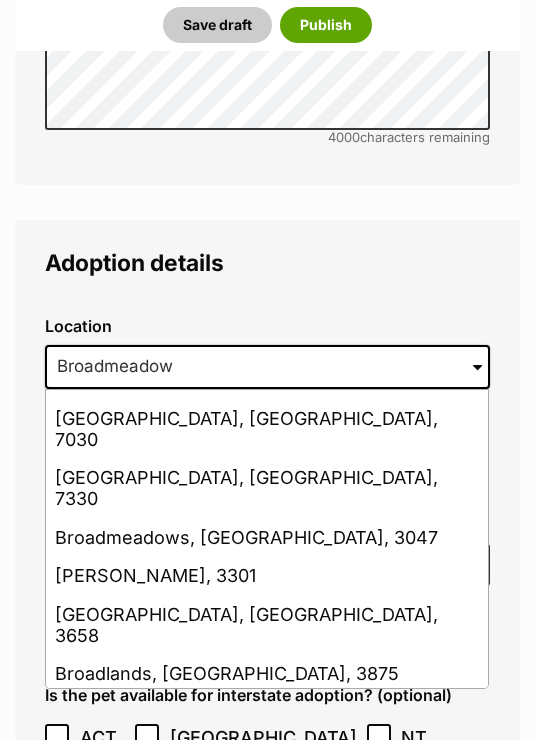 click on "Broadmeadow, New South Wales, 2292" at bounding box center (267, 871) 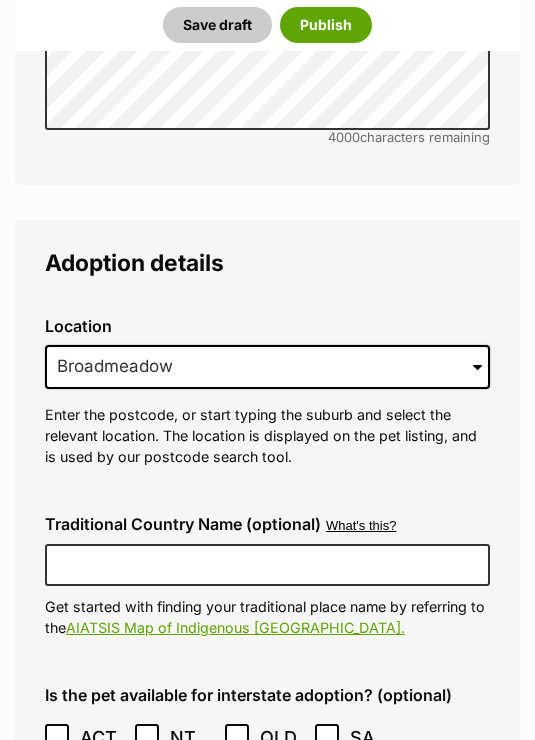 type on "Broadmeadow, New South Wales, 2292" 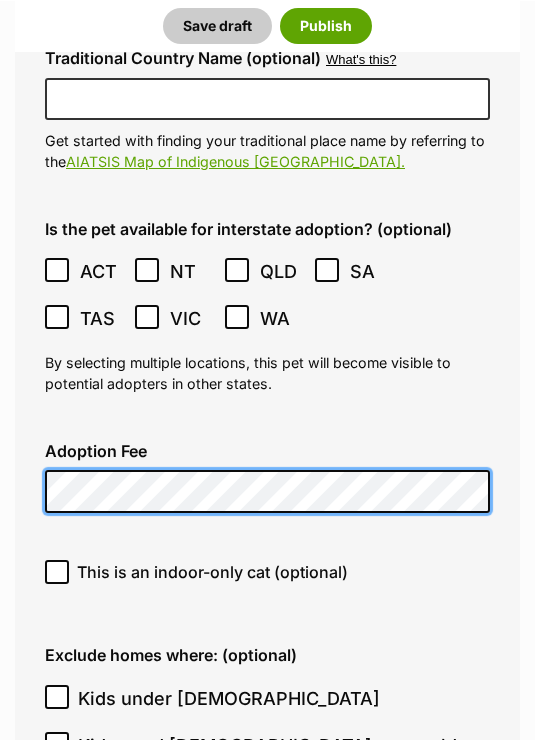 scroll, scrollTop: 5822, scrollLeft: 0, axis: vertical 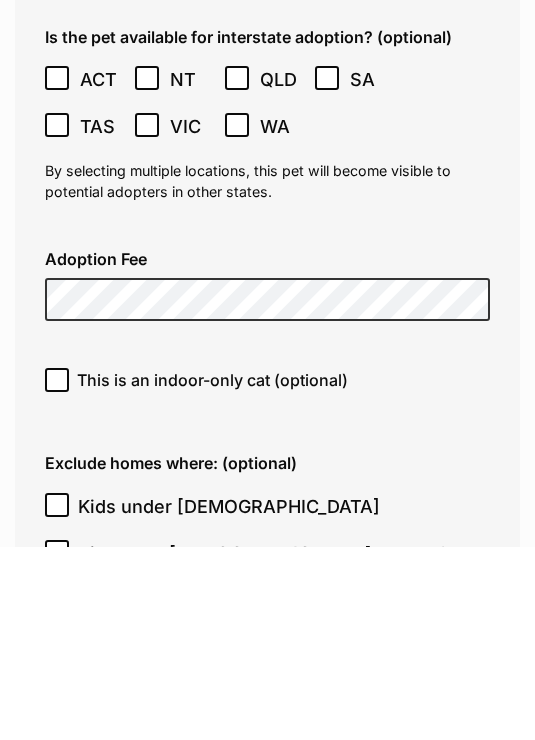 click on "This is an indoor-only cat (optional)" at bounding box center [57, 573] 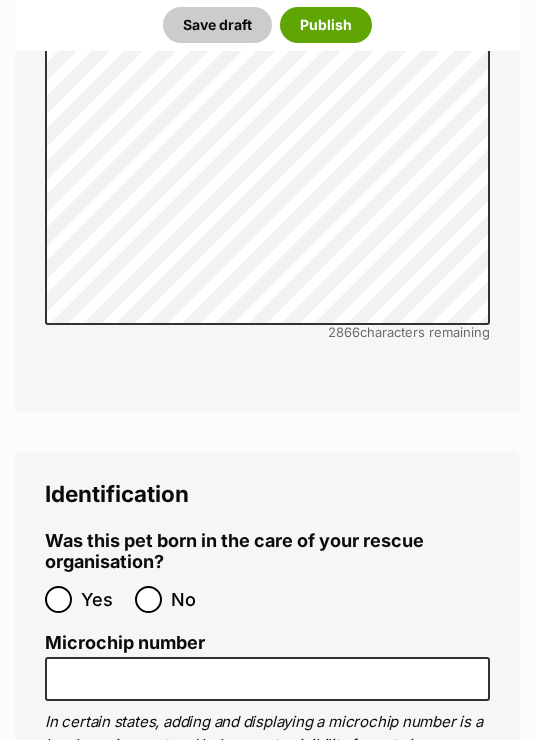 scroll, scrollTop: 7643, scrollLeft: 0, axis: vertical 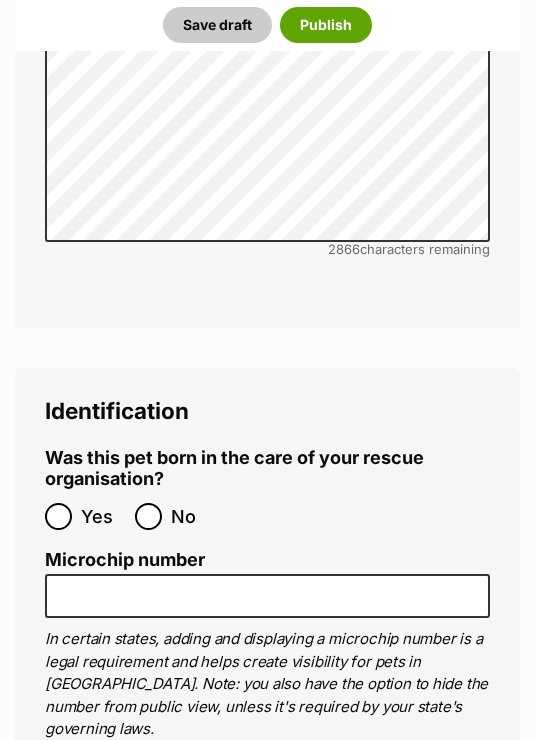 click on "No" at bounding box center [148, 516] 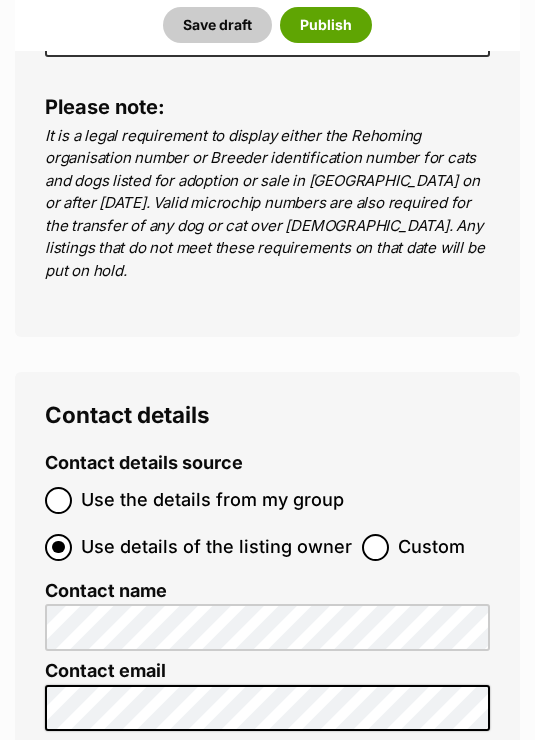 scroll, scrollTop: 8666, scrollLeft: 0, axis: vertical 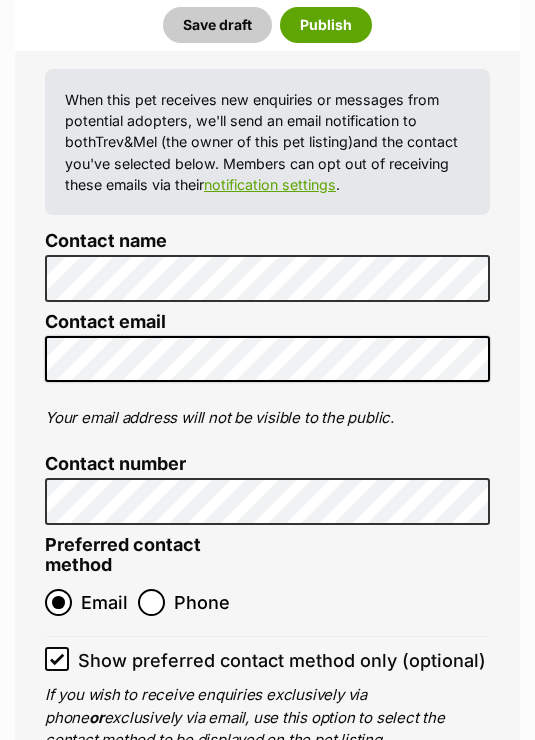 click on "Publish" at bounding box center [326, 868] 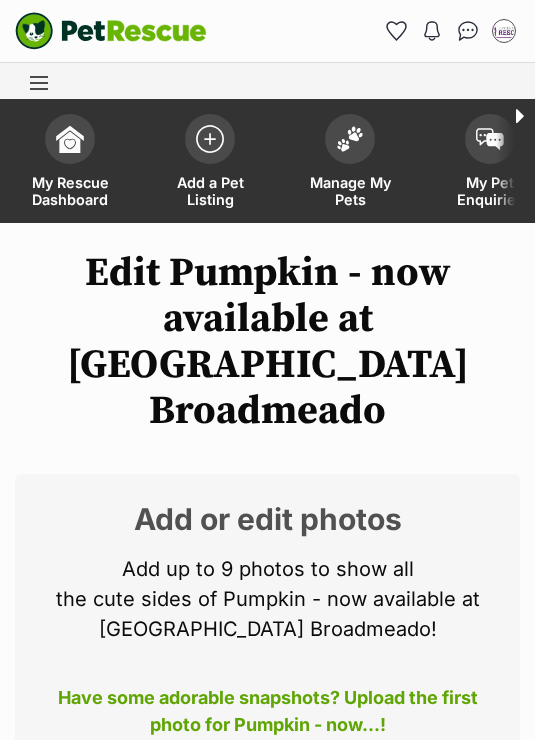 scroll, scrollTop: 0, scrollLeft: 0, axis: both 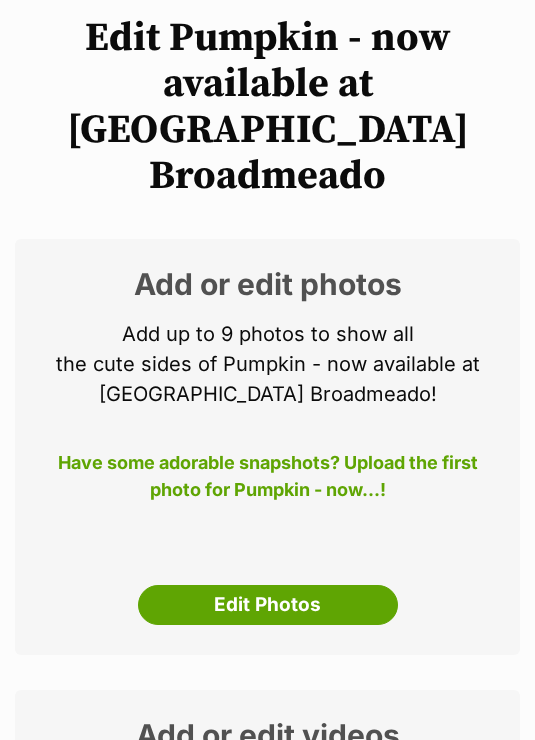click on "Edit Photos" at bounding box center (268, 605) 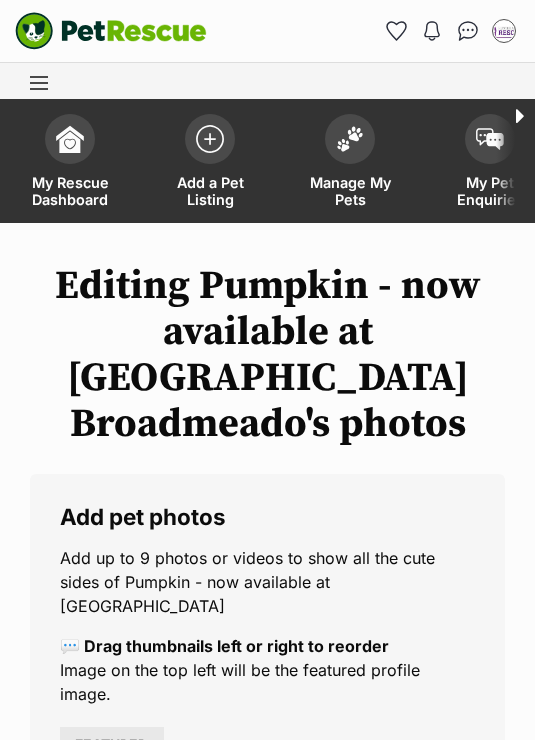 scroll, scrollTop: 0, scrollLeft: 0, axis: both 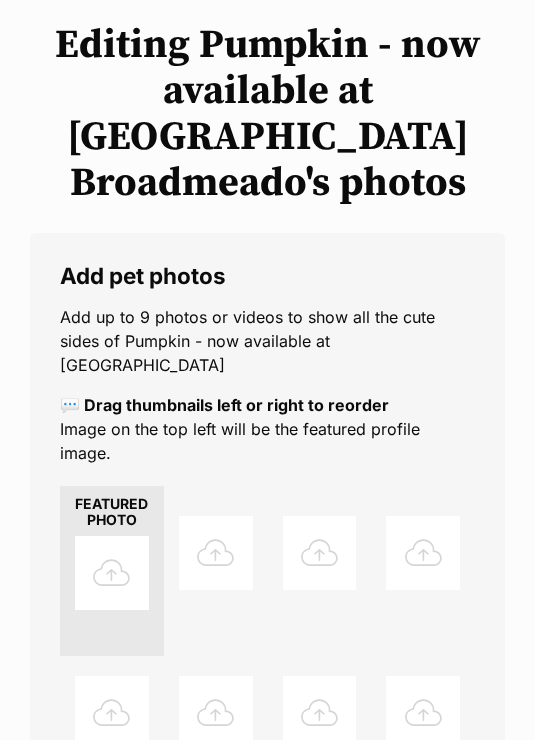 click at bounding box center (112, 573) 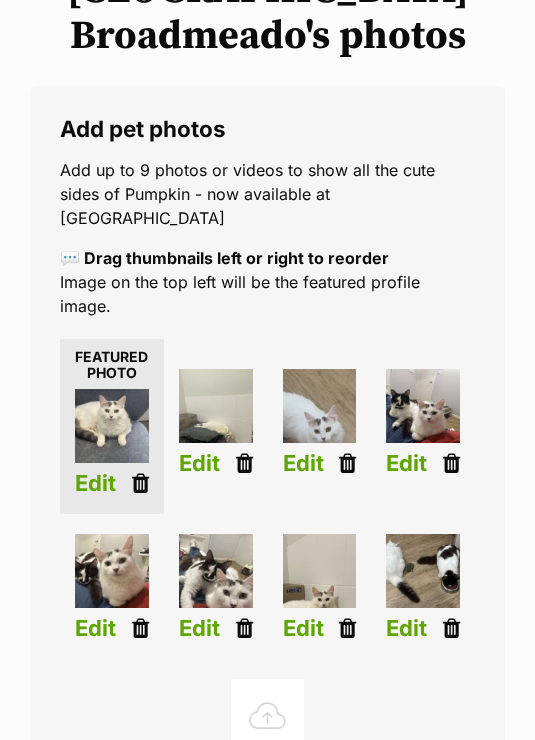 scroll, scrollTop: 449, scrollLeft: 0, axis: vertical 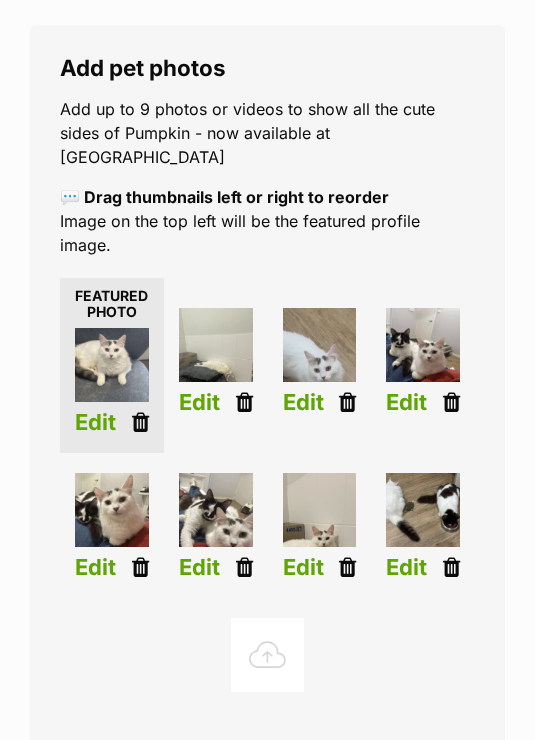 click on "Upload Photos" at bounding box center [267, 773] 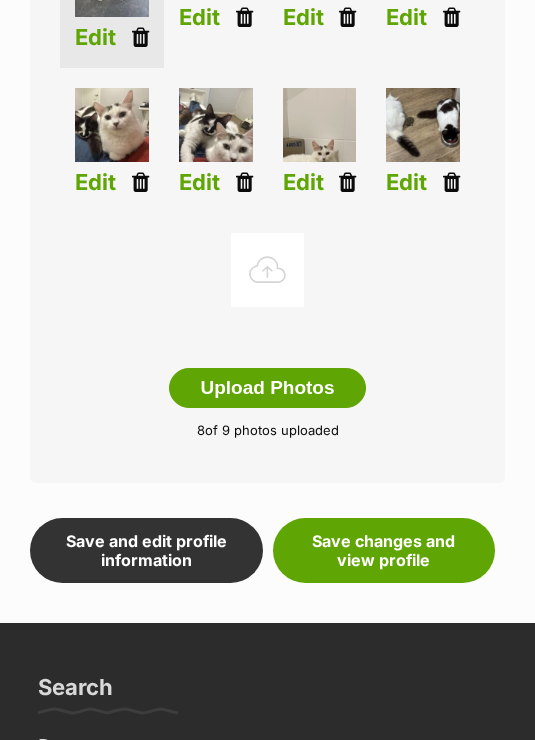 scroll, scrollTop: 834, scrollLeft: 0, axis: vertical 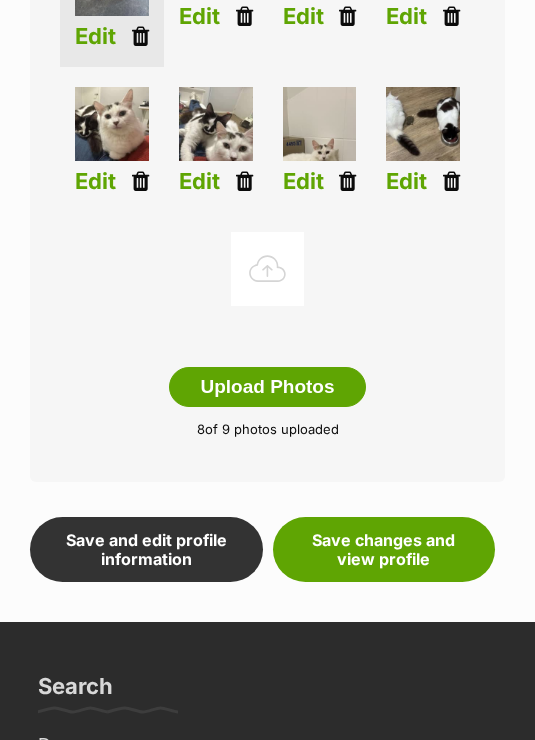 click on "Save changes and view profile" at bounding box center [384, 550] 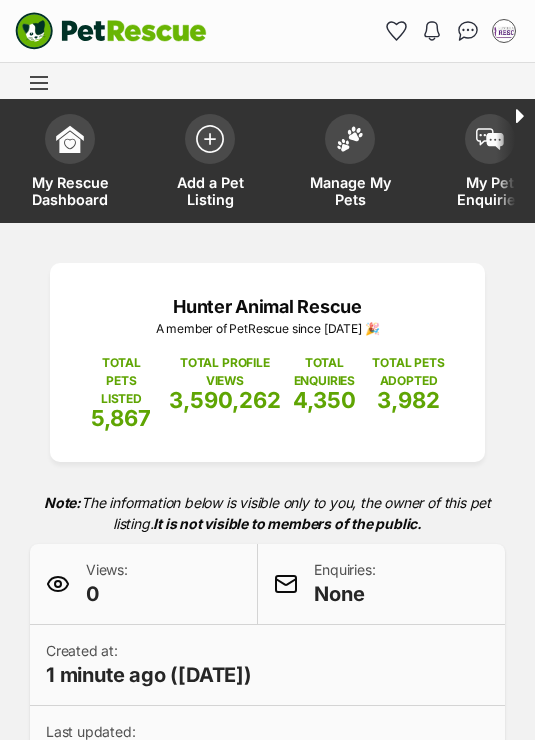 scroll, scrollTop: 0, scrollLeft: 0, axis: both 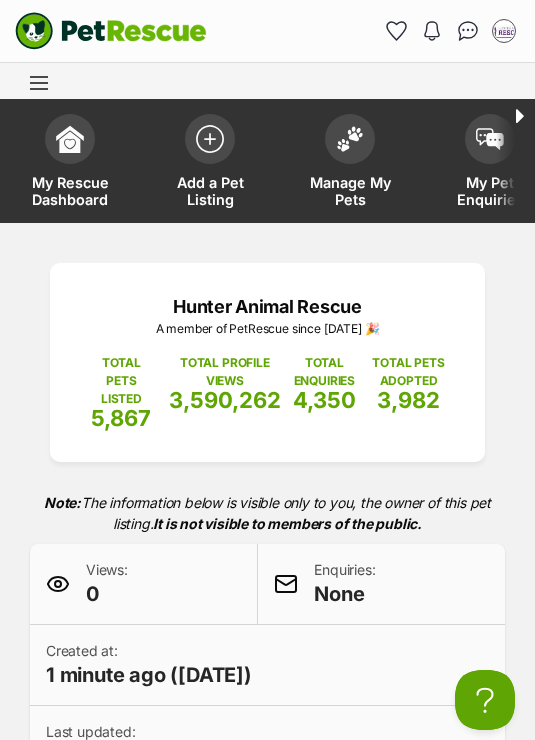 click at bounding box center [210, 139] 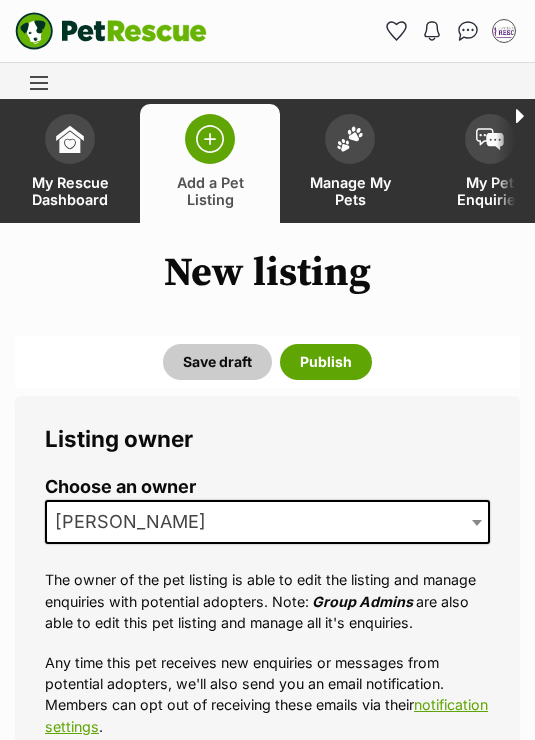 scroll, scrollTop: 0, scrollLeft: 0, axis: both 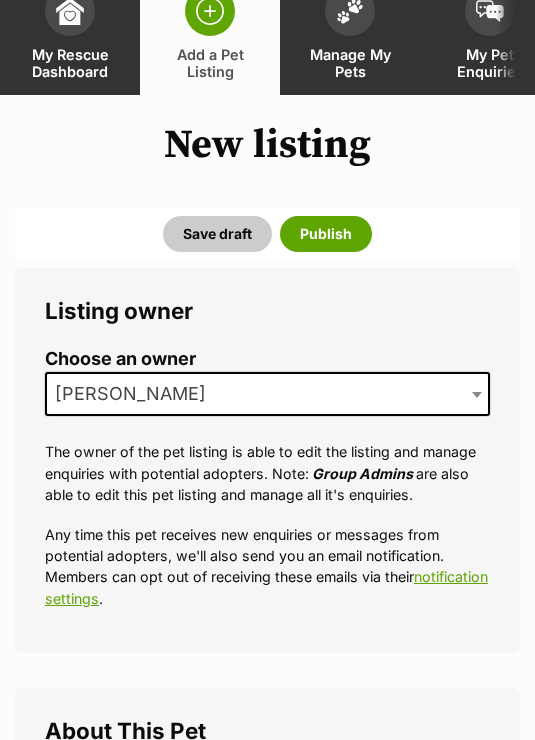 click on "[PERSON_NAME]" at bounding box center [267, 394] 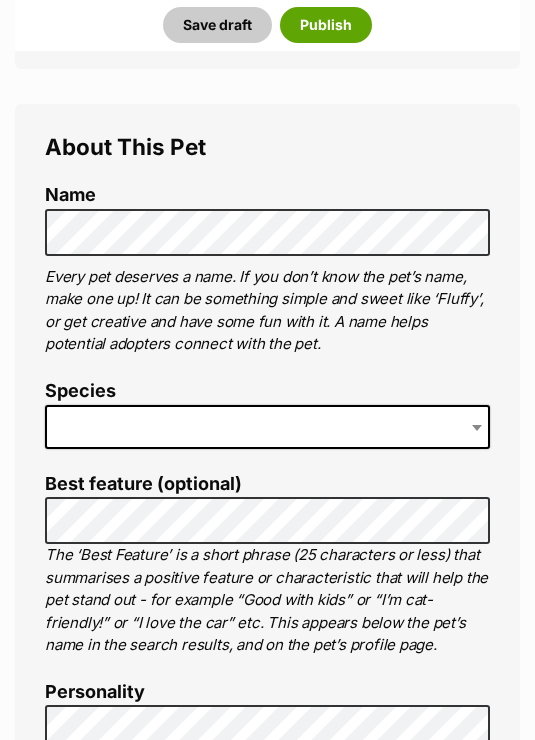 scroll, scrollTop: 710, scrollLeft: 0, axis: vertical 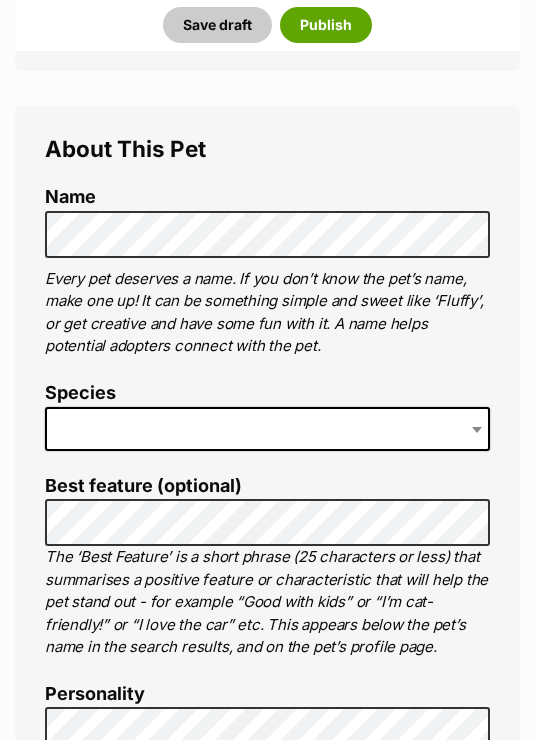 click at bounding box center [267, 429] 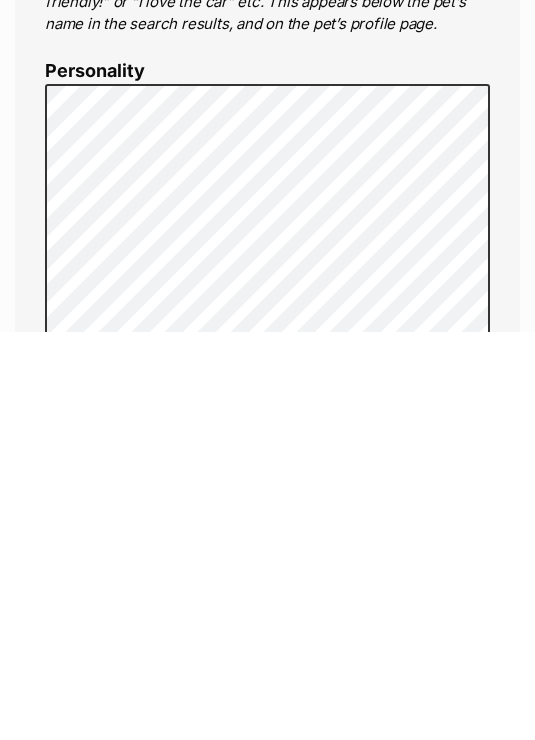 scroll, scrollTop: 932, scrollLeft: 0, axis: vertical 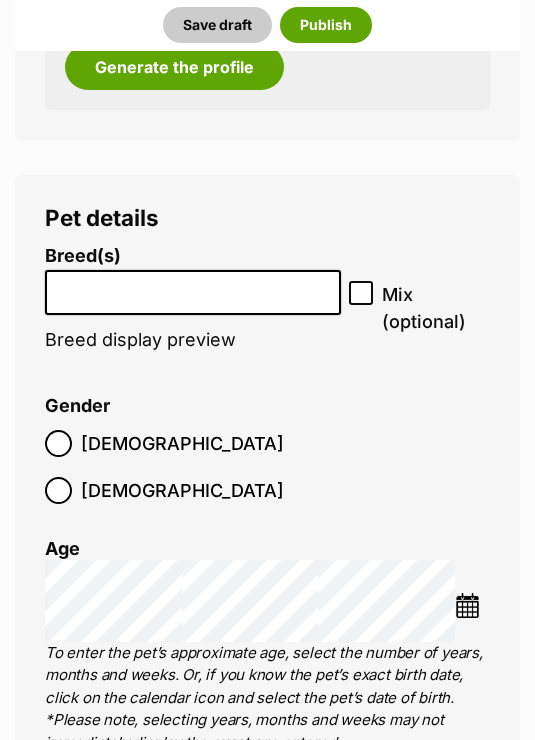 click at bounding box center (193, 288) 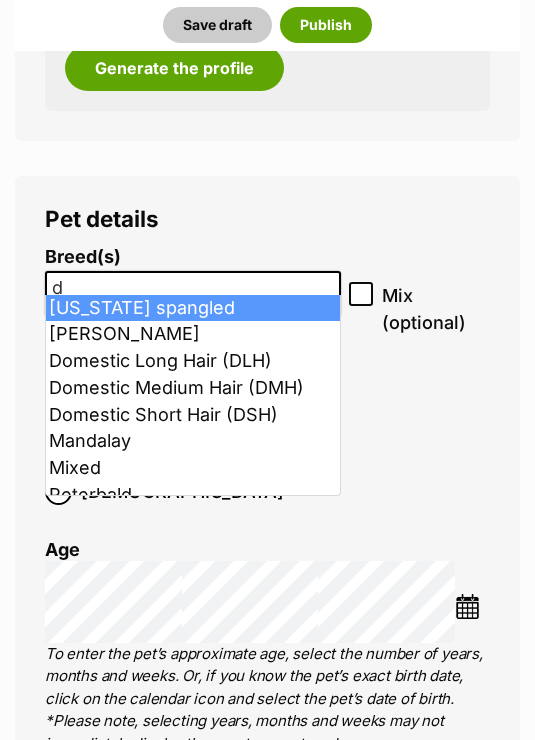 scroll, scrollTop: 2862, scrollLeft: 0, axis: vertical 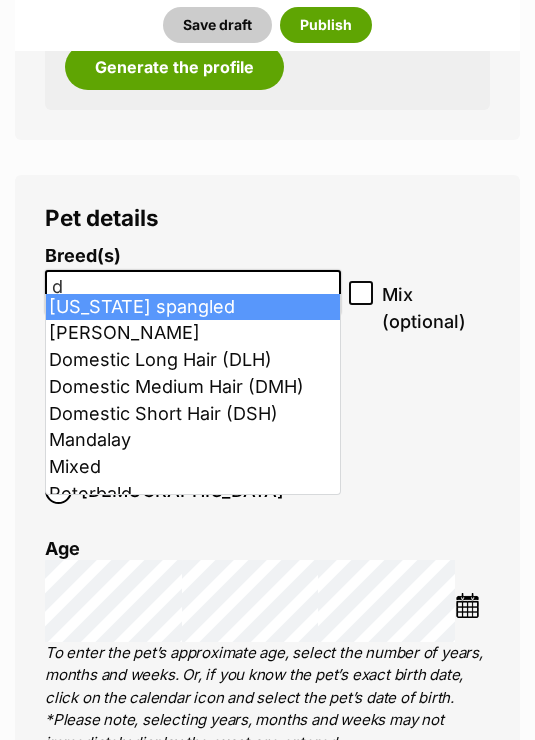 type on "d" 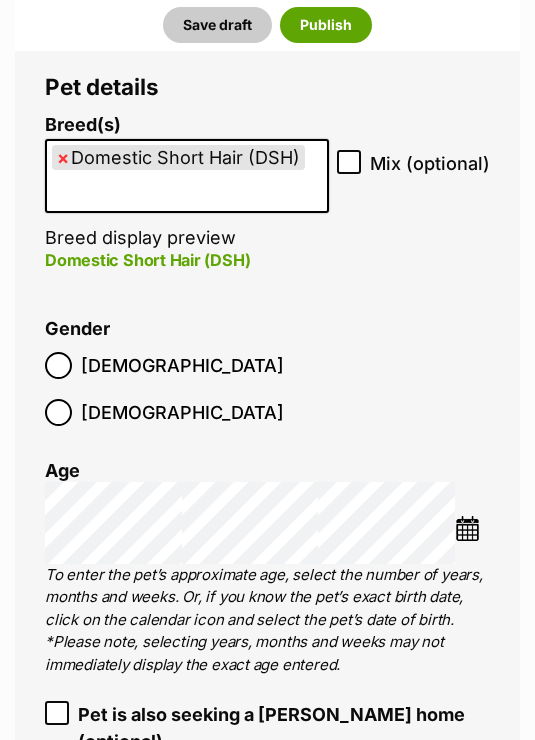 scroll, scrollTop: 2996, scrollLeft: 0, axis: vertical 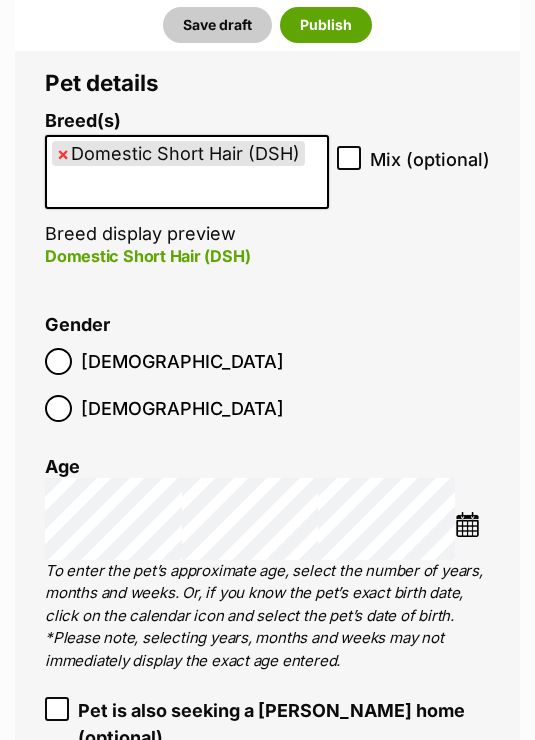 click at bounding box center [467, 525] 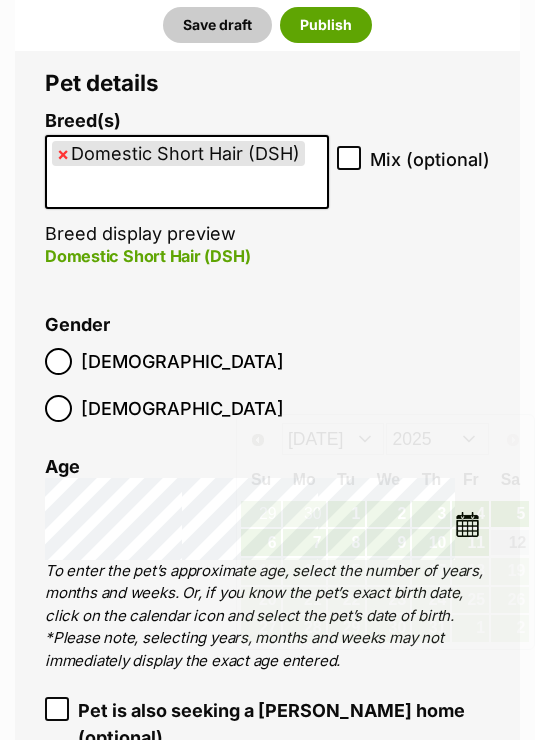 scroll, scrollTop: 2997, scrollLeft: 0, axis: vertical 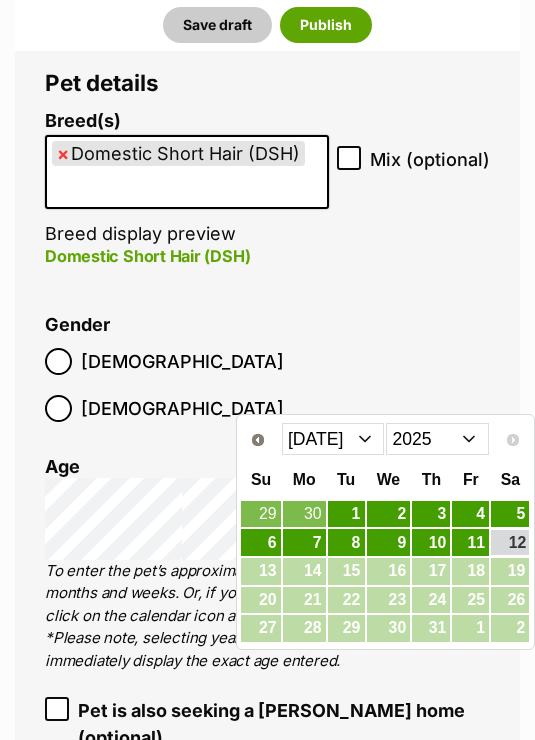 click on "2015 2016 2017 2018 2019 2020 2021 2022 2023 2024 2025" at bounding box center [437, 439] 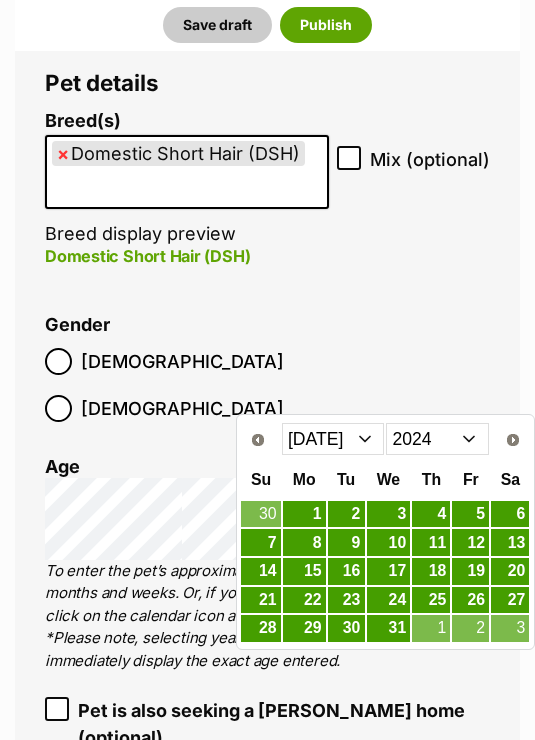 click on "Jan Feb Mar Apr May Jun Jul Aug Sep Oct Nov Dec" at bounding box center [333, 439] 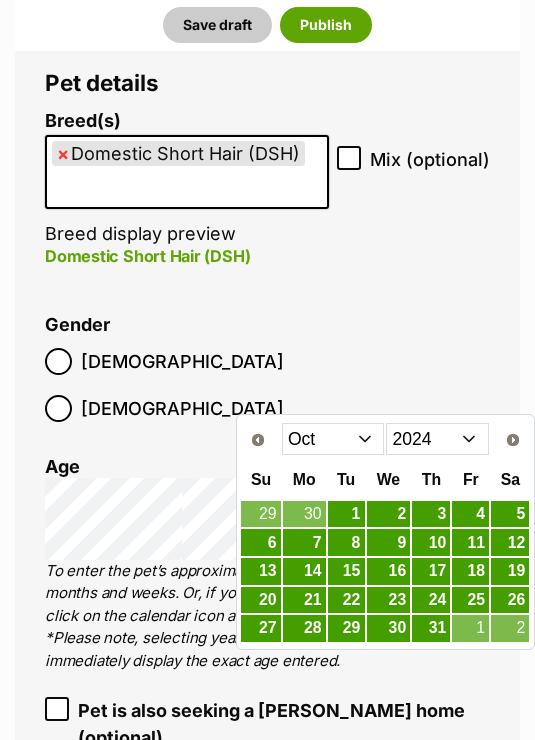 click on "28" at bounding box center (304, 628) 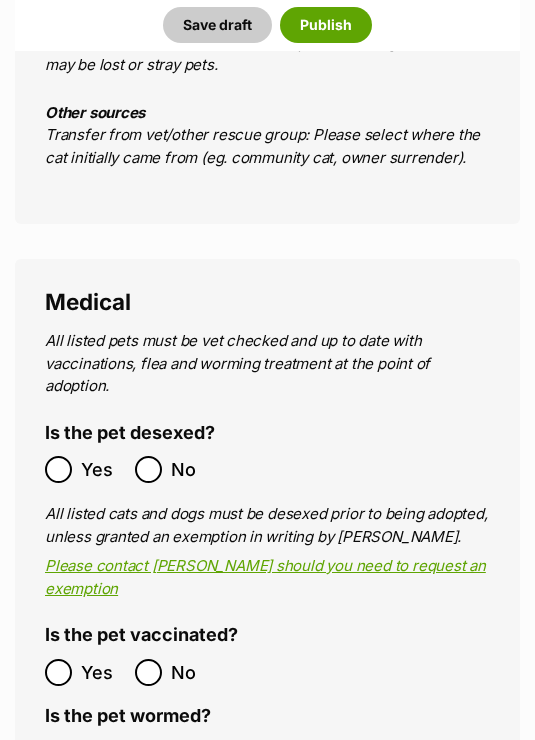 scroll, scrollTop: 4186, scrollLeft: 0, axis: vertical 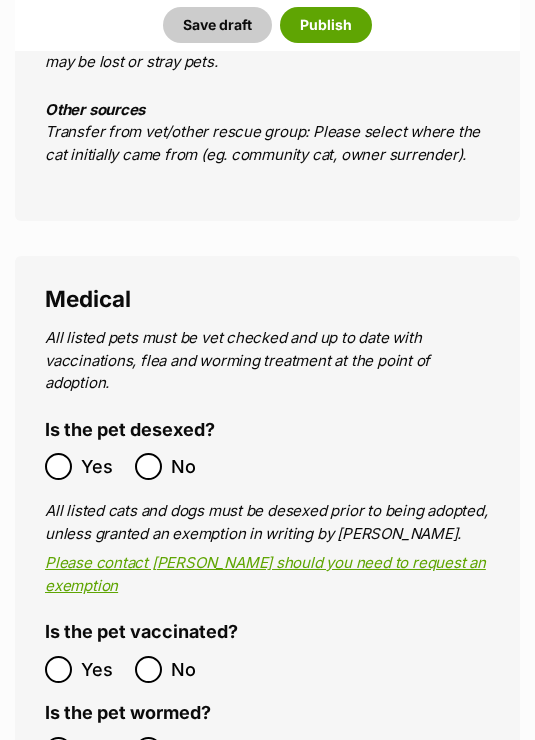 click at bounding box center [58, 750] 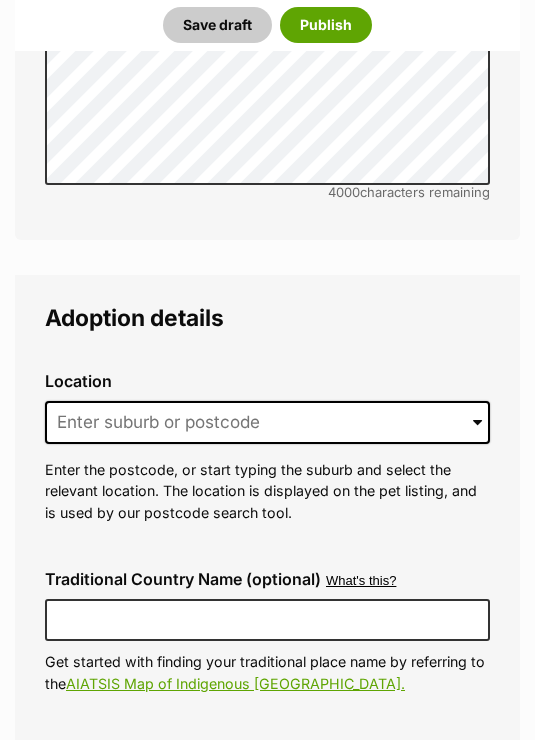 scroll, scrollTop: 5361, scrollLeft: 0, axis: vertical 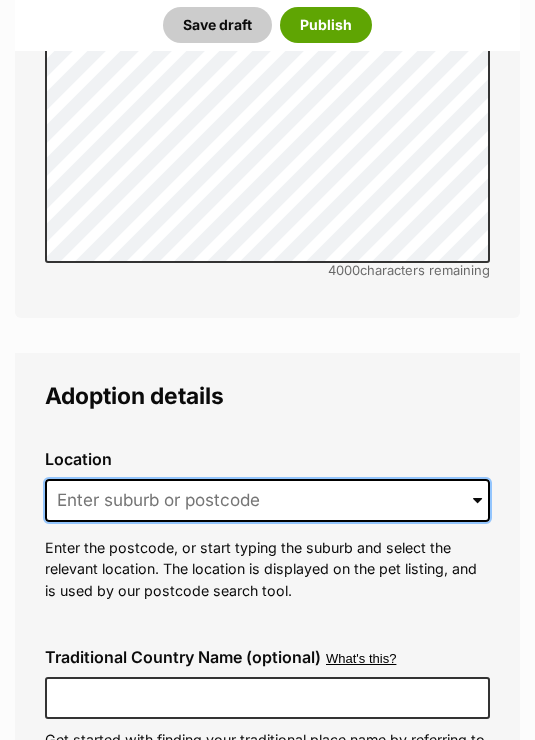 click at bounding box center (267, 501) 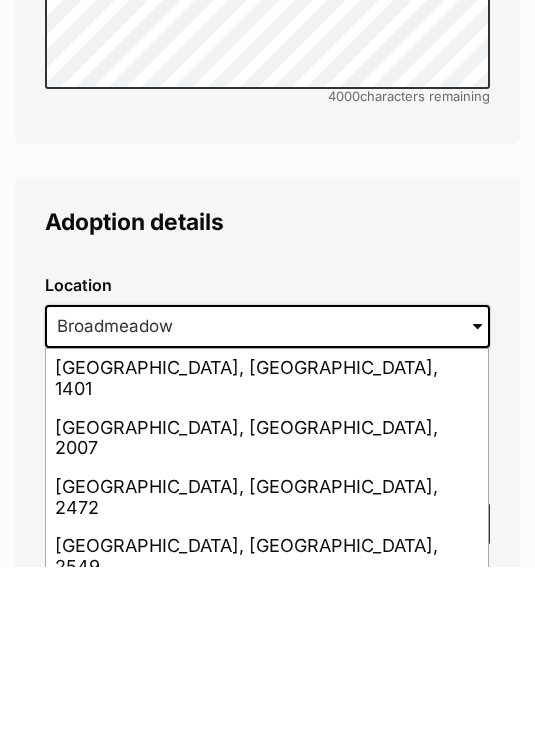 scroll, scrollTop: 5535, scrollLeft: 0, axis: vertical 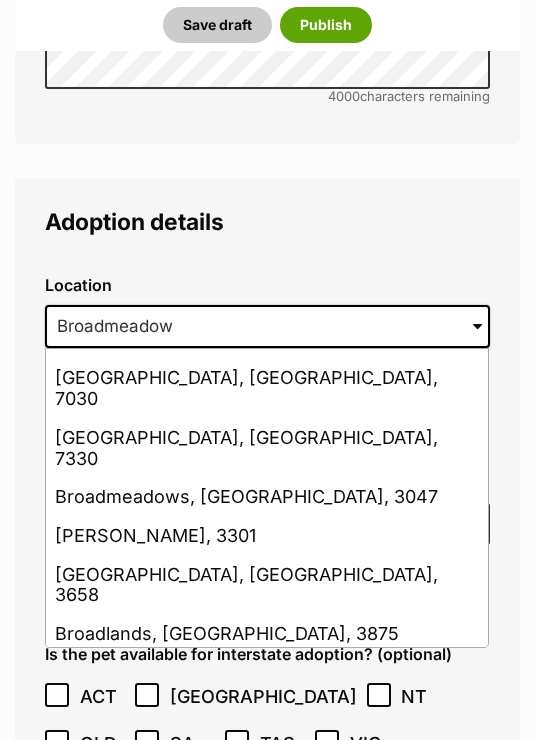 click on "Broadmeadow, New South Wales, 2292" at bounding box center [267, 830] 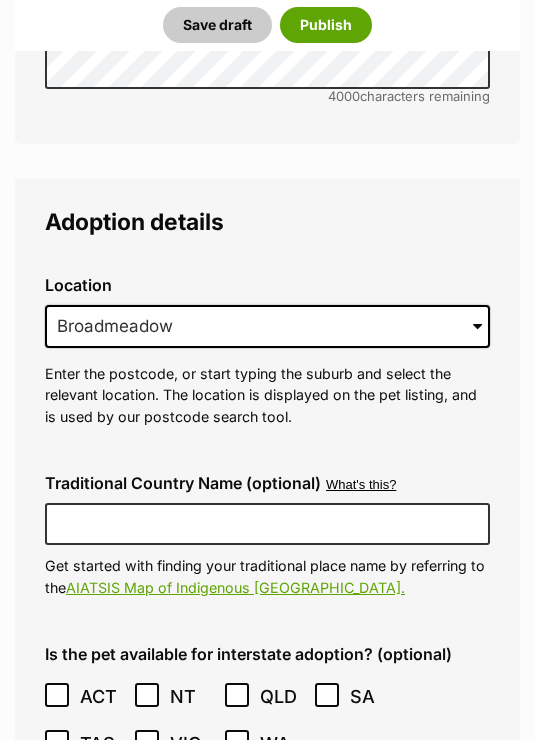 type on "Broadmeadow, New South Wales, 2292" 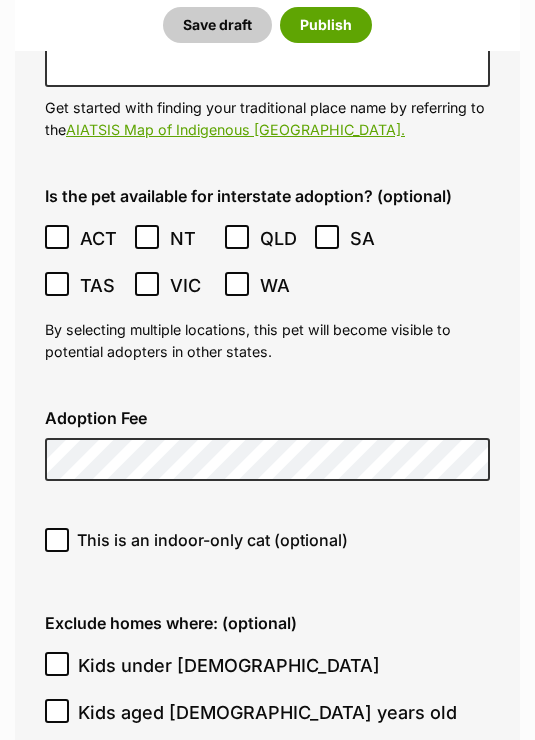 scroll, scrollTop: 5963, scrollLeft: 0, axis: vertical 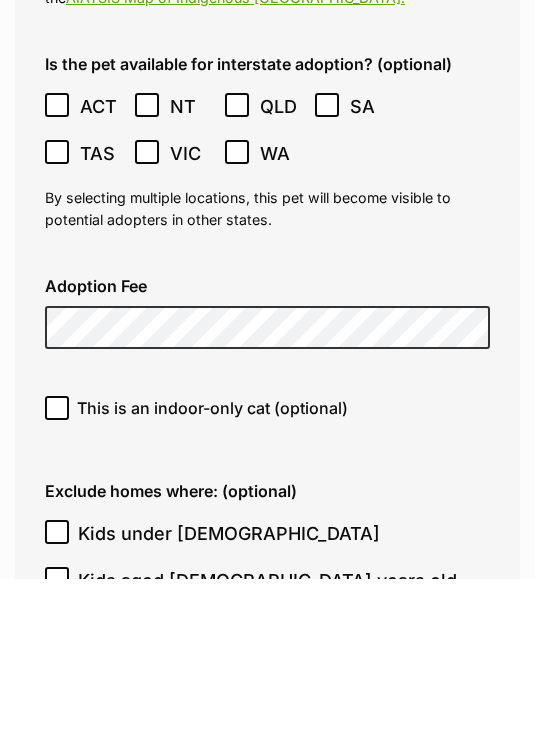 click on "This is an indoor-only cat (optional)" at bounding box center [57, 570] 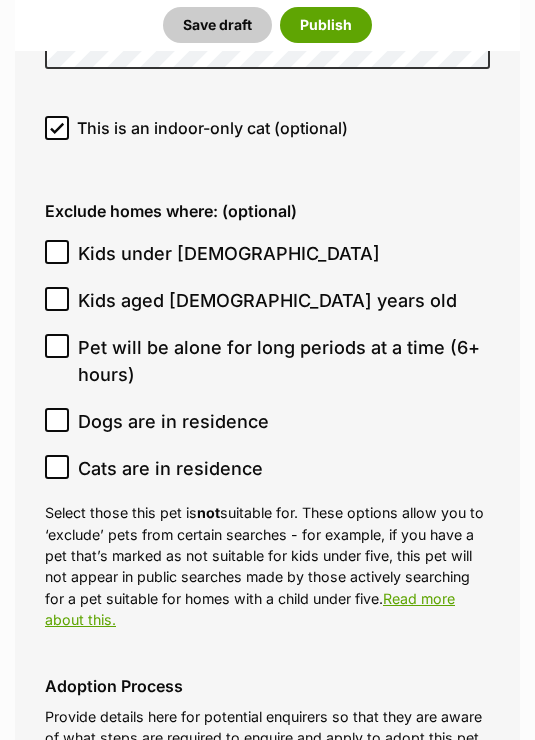 scroll, scrollTop: 6399, scrollLeft: 0, axis: vertical 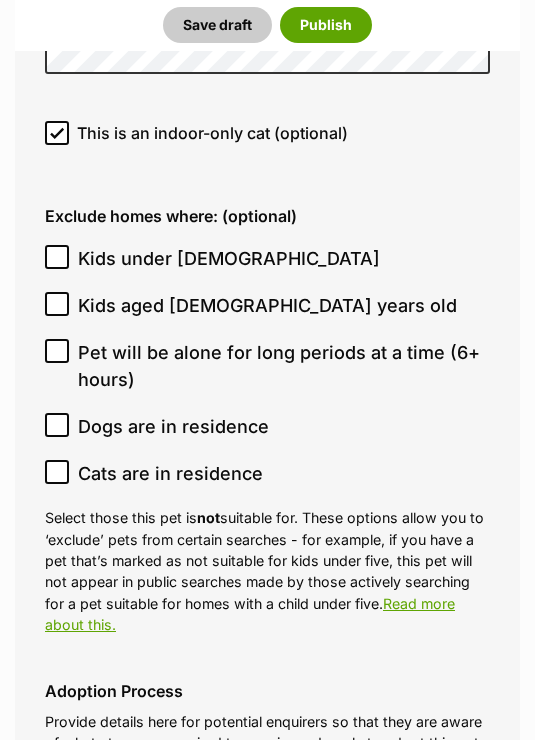 click on "Kids under 5 years old" at bounding box center (57, 258) 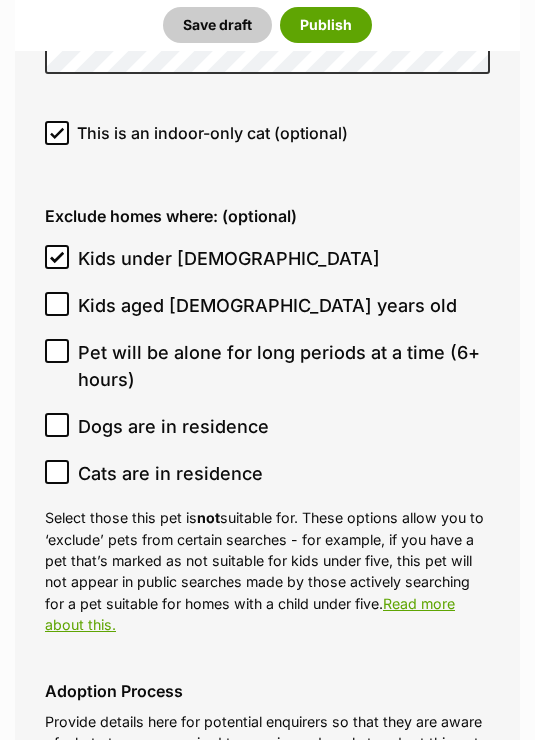 scroll, scrollTop: 6400, scrollLeft: 0, axis: vertical 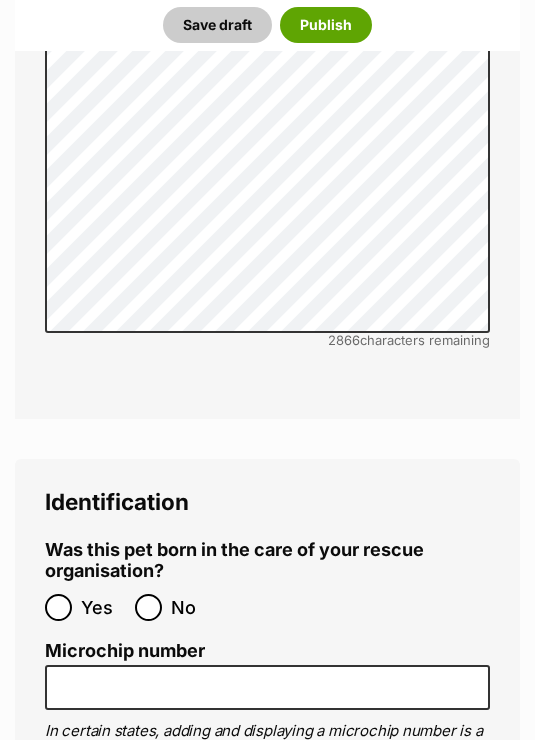 click on "No" at bounding box center (148, 607) 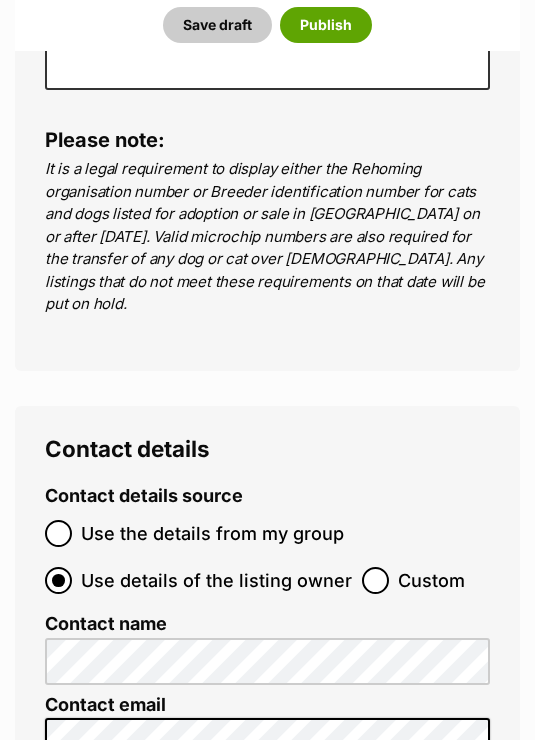 scroll, scrollTop: 8769, scrollLeft: 0, axis: vertical 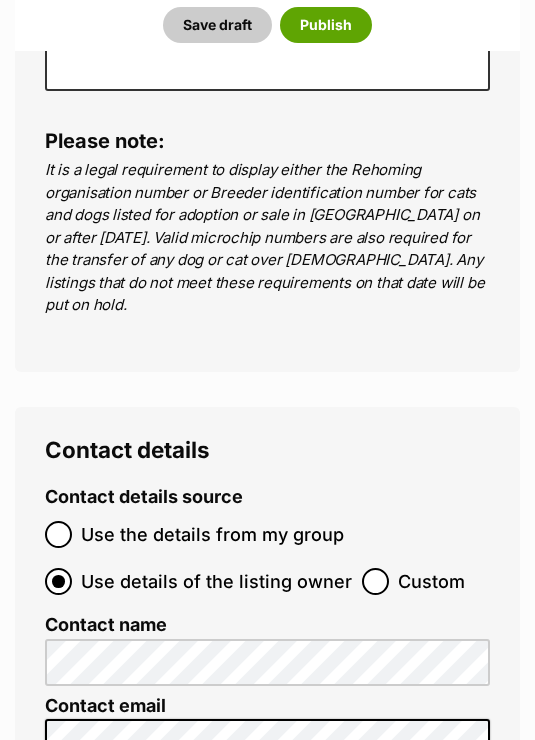 click on "Custom" at bounding box center [375, 581] 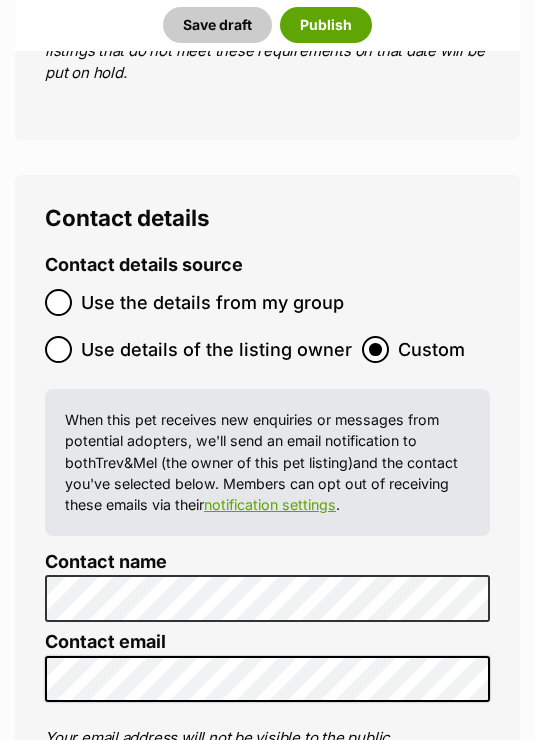 scroll, scrollTop: 9002, scrollLeft: 0, axis: vertical 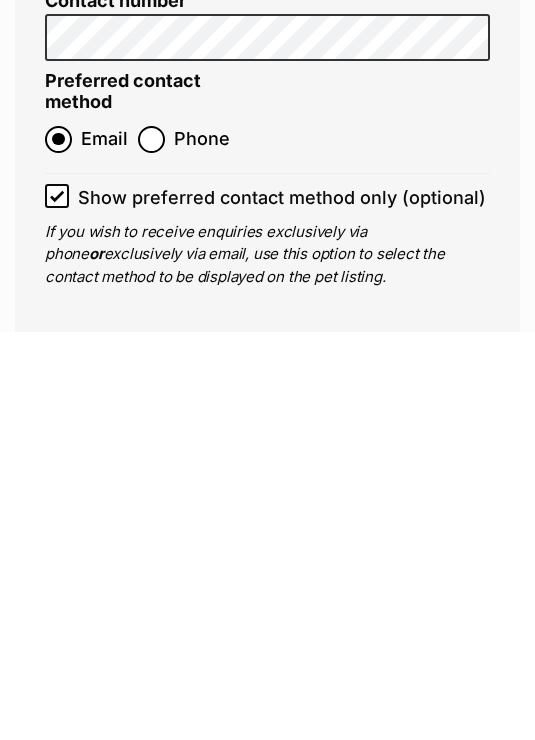 click on "Publish" at bounding box center (326, 812) 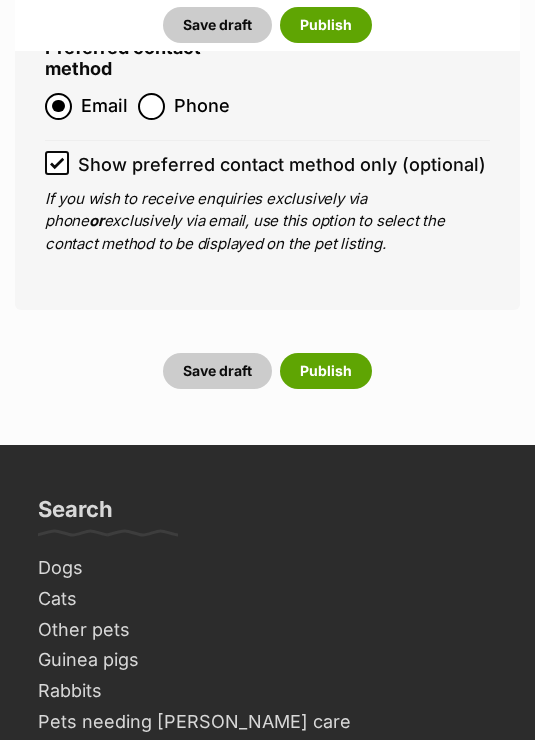 click on "Publish" at bounding box center [326, 371] 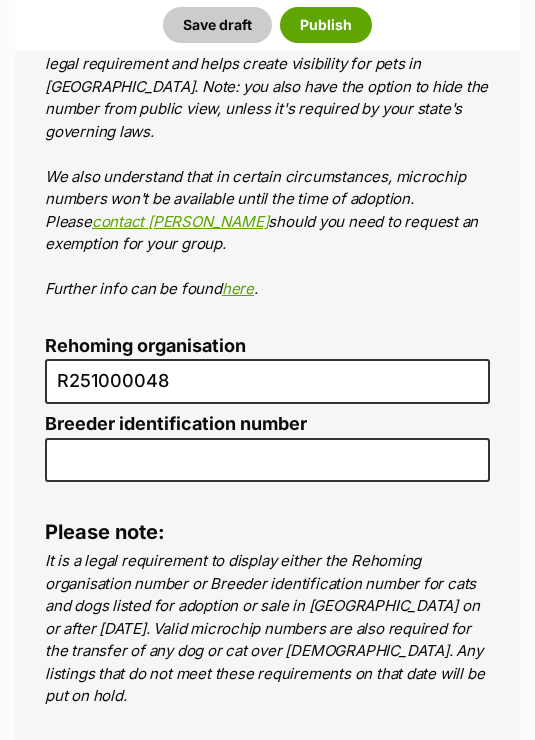 scroll, scrollTop: 8367, scrollLeft: 0, axis: vertical 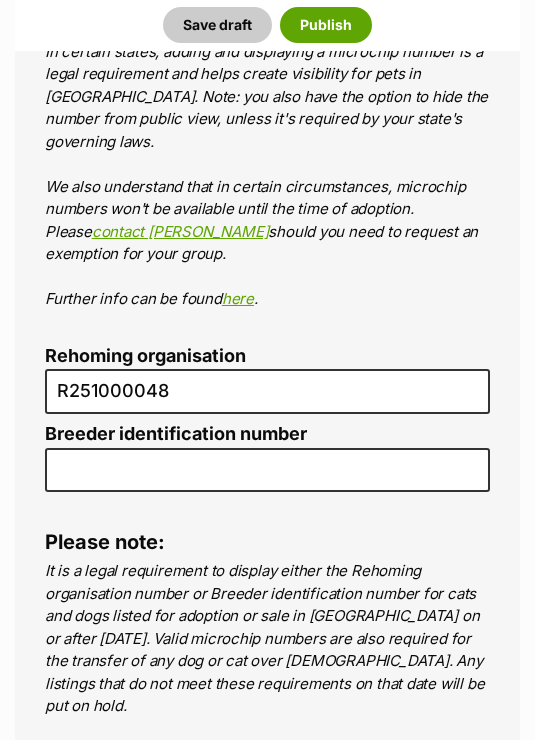 click on "Publish" at bounding box center (326, 25) 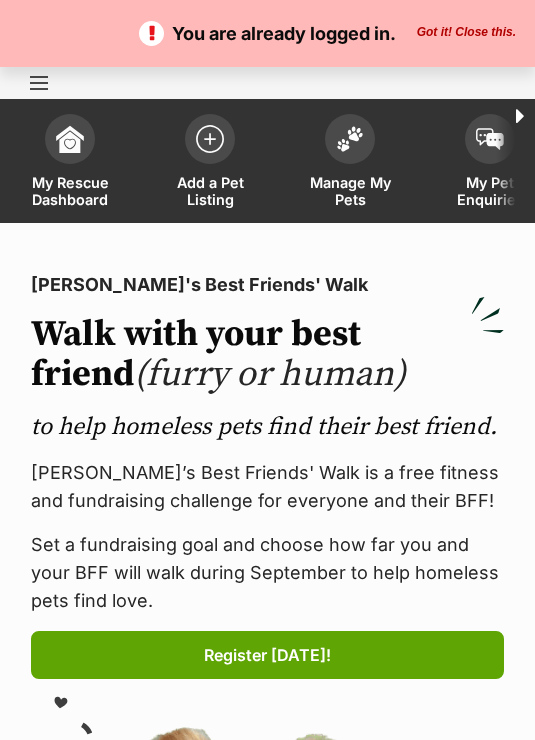 scroll, scrollTop: 0, scrollLeft: 0, axis: both 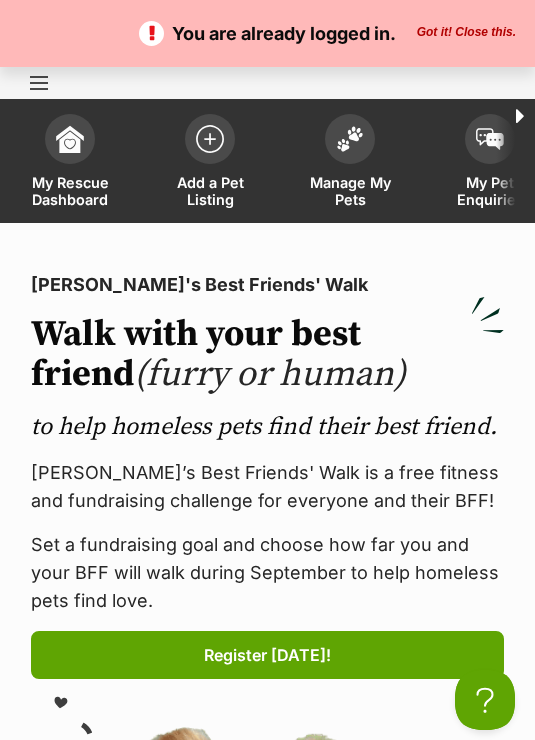 click at bounding box center [350, 139] 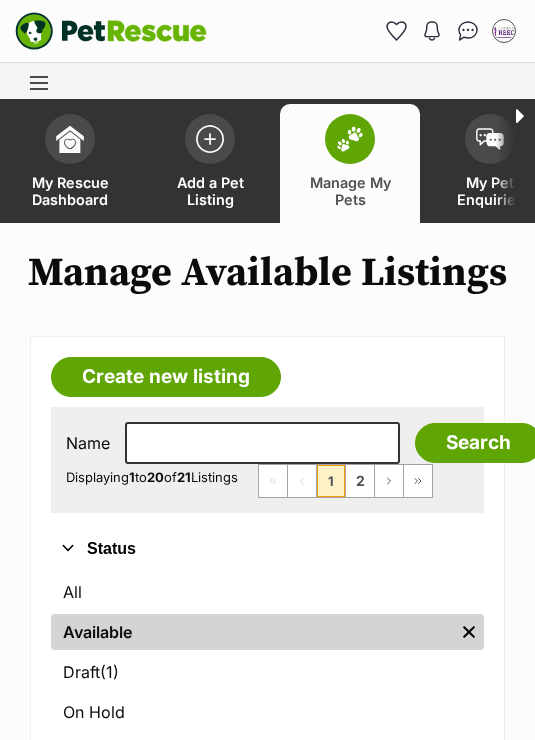 scroll, scrollTop: 0, scrollLeft: 0, axis: both 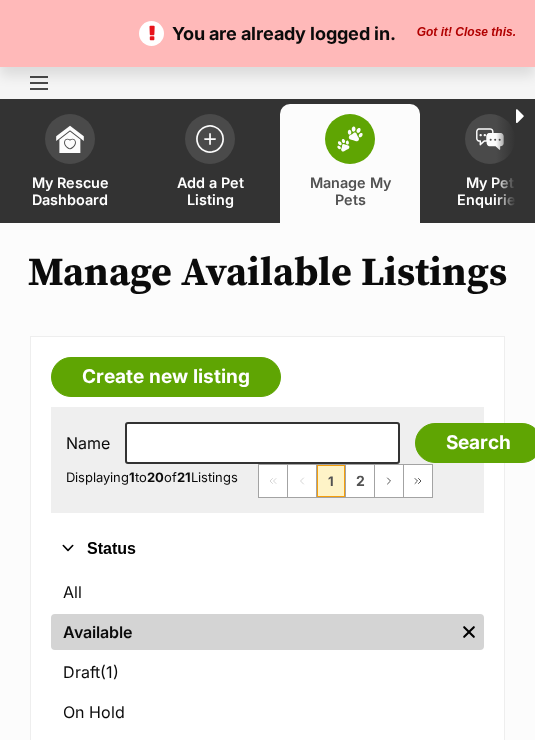 click on "Got it! Close this." at bounding box center (466, 33) 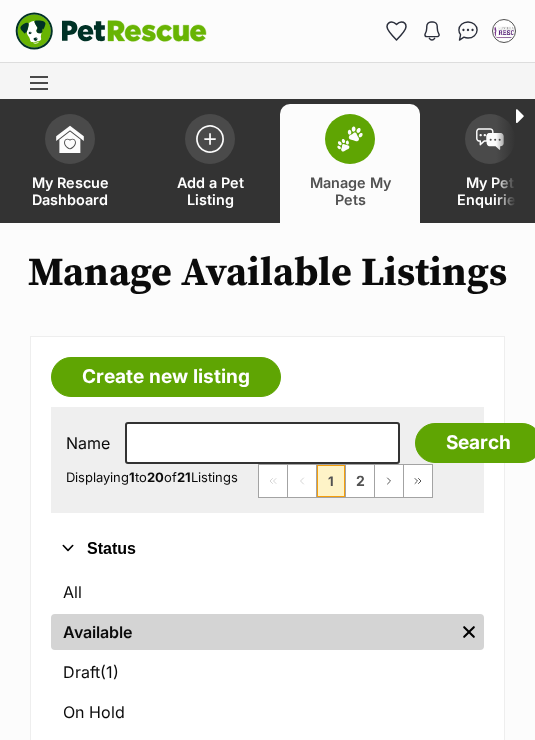 click on "(1)" at bounding box center [109, 672] 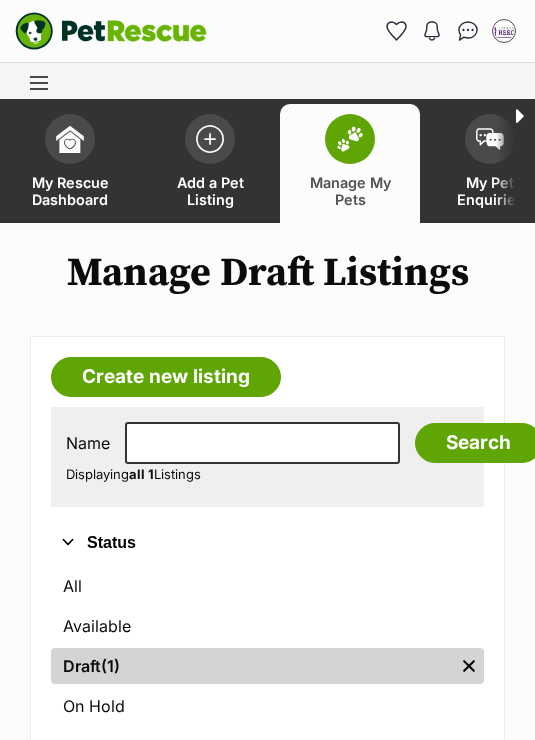 scroll, scrollTop: 0, scrollLeft: 0, axis: both 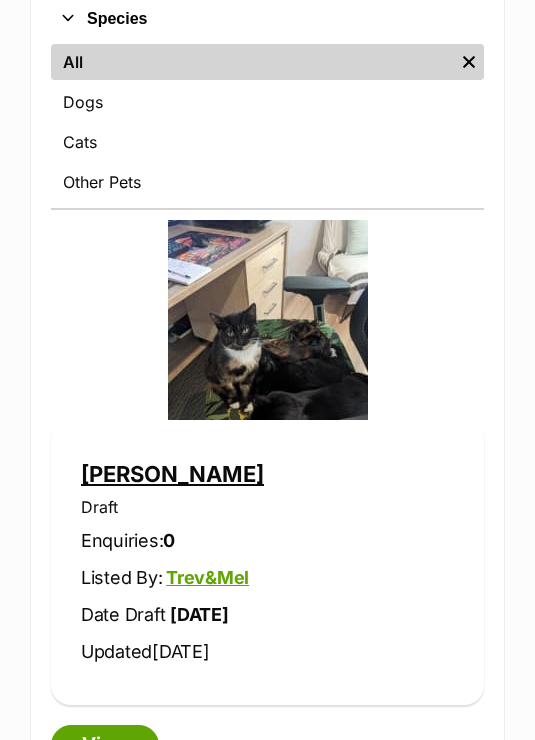 click on "[PERSON_NAME]" at bounding box center (172, 474) 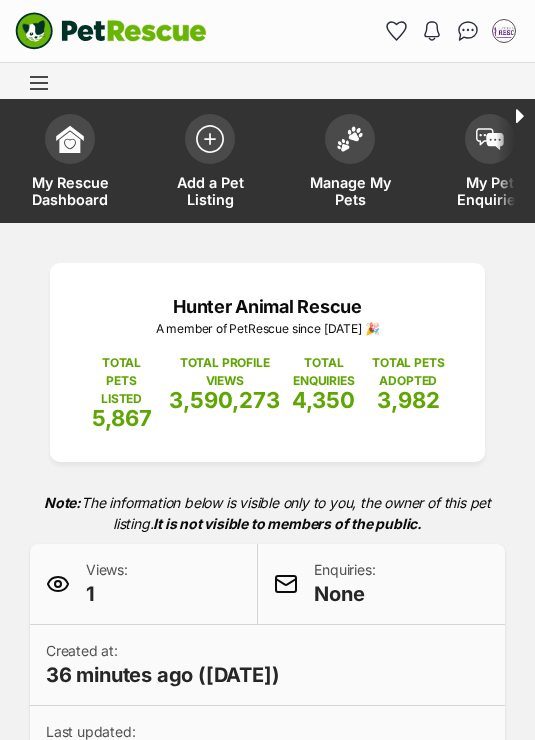 scroll, scrollTop: 0, scrollLeft: 0, axis: both 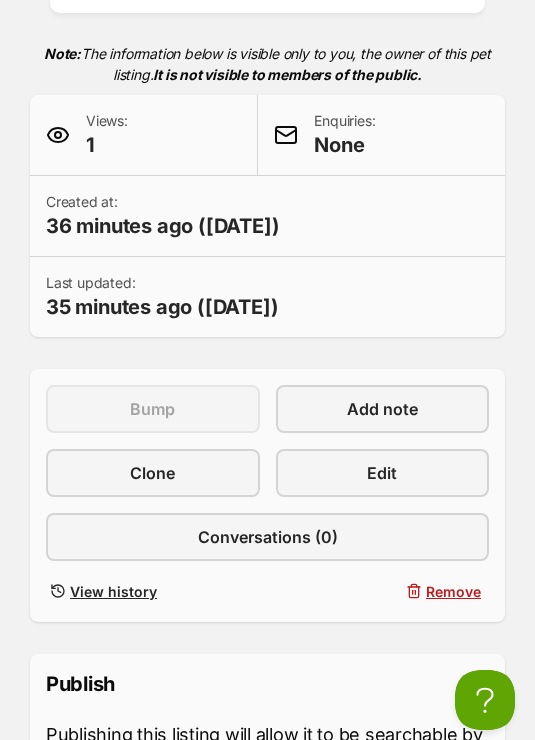 click on "Edit" at bounding box center (383, 473) 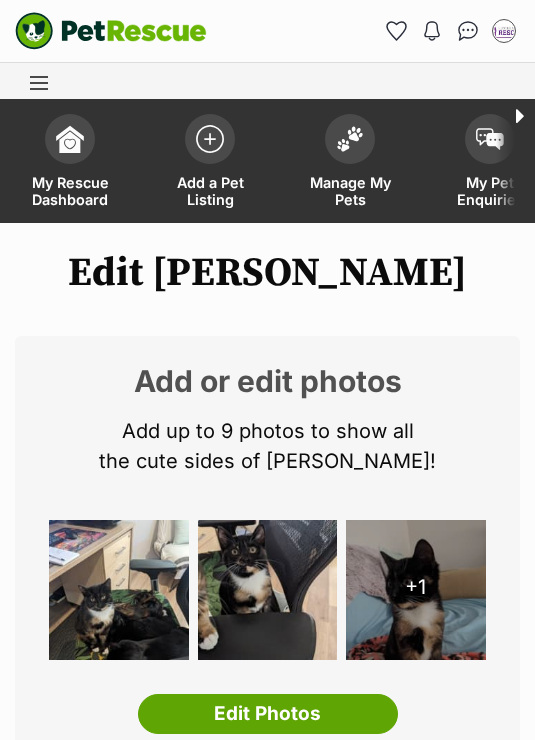 scroll, scrollTop: 0, scrollLeft: 0, axis: both 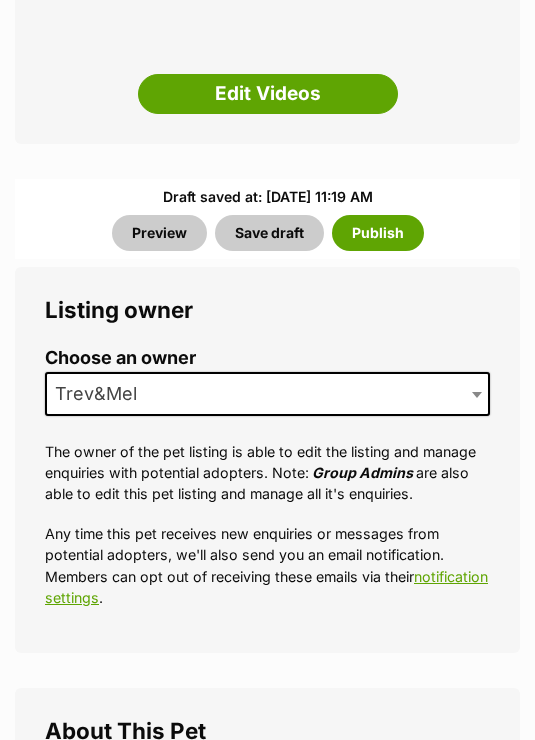 click on "Publish" at bounding box center (378, 233) 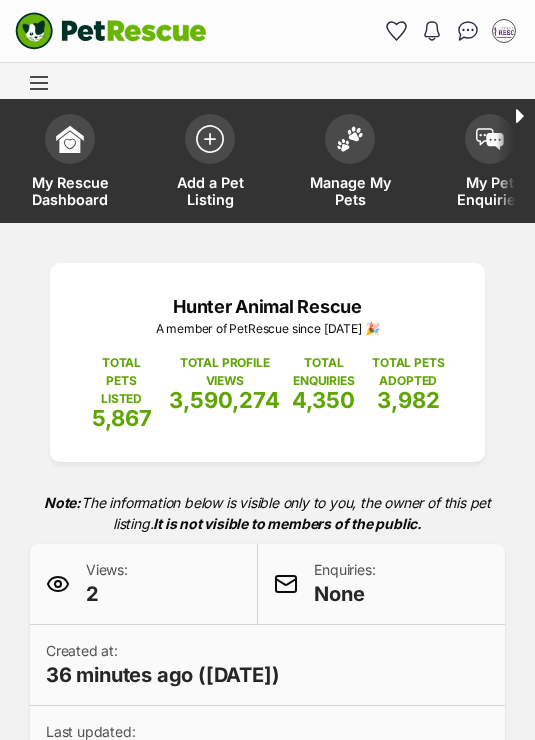 scroll, scrollTop: 0, scrollLeft: 0, axis: both 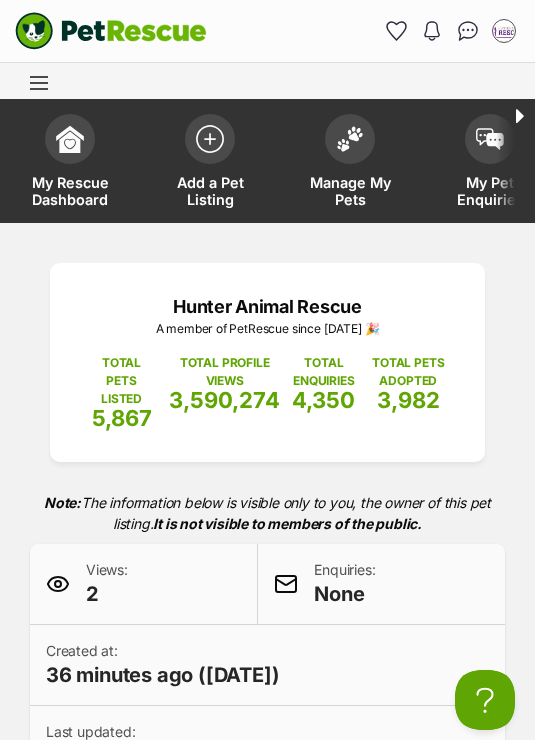 click at bounding box center [210, 139] 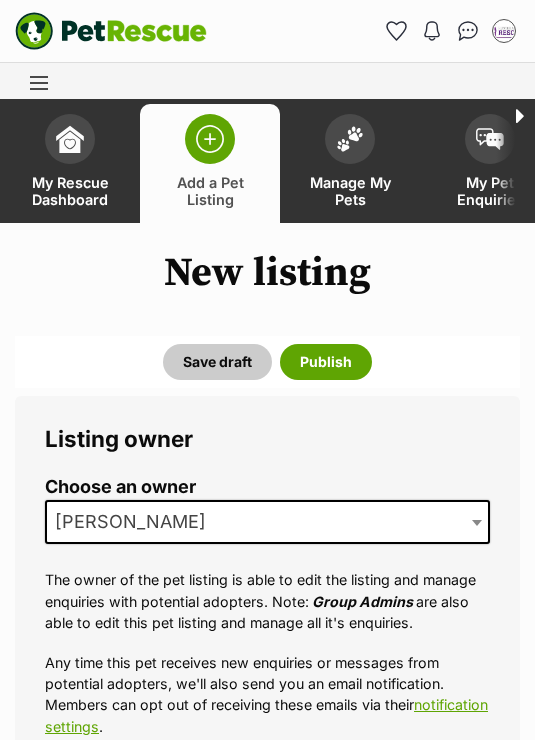 scroll, scrollTop: 0, scrollLeft: 0, axis: both 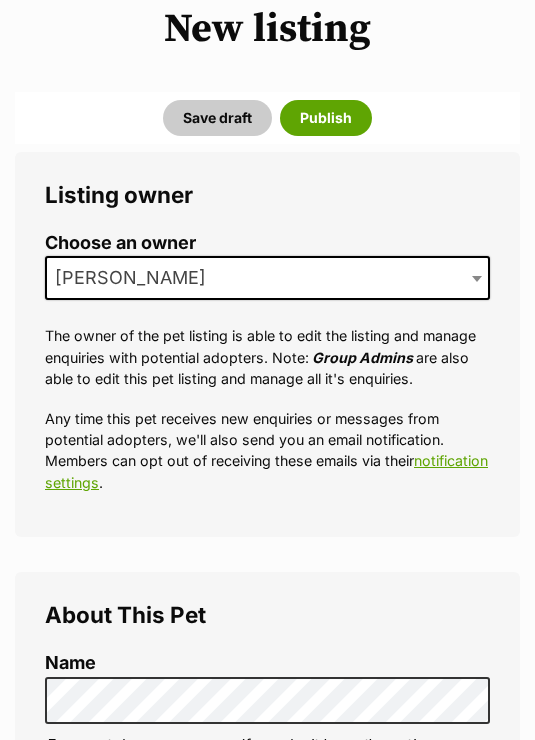 click on "[PERSON_NAME]" at bounding box center (267, 279) 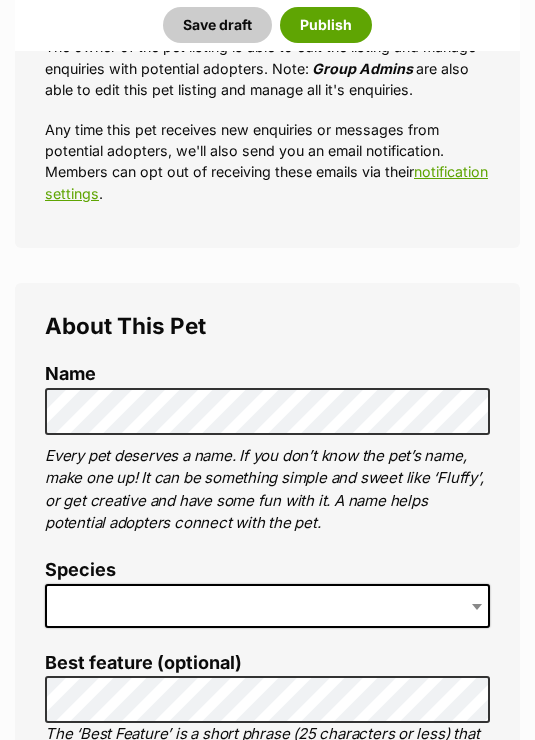 scroll, scrollTop: 536, scrollLeft: 0, axis: vertical 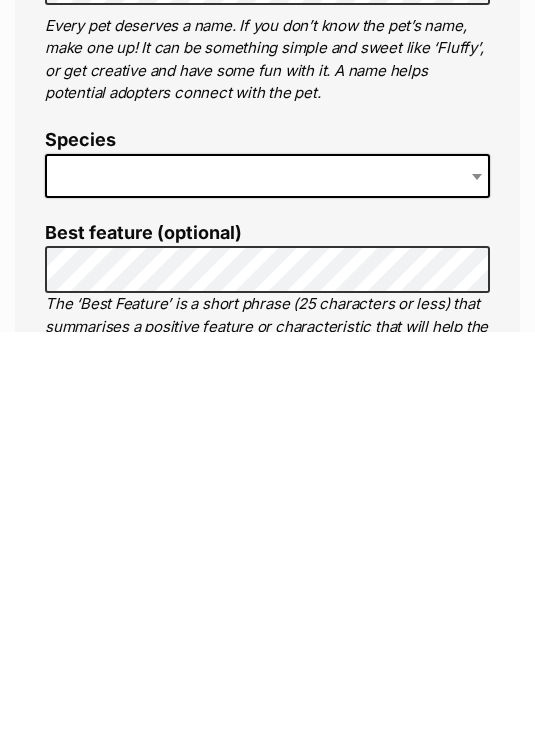 click at bounding box center (267, 584) 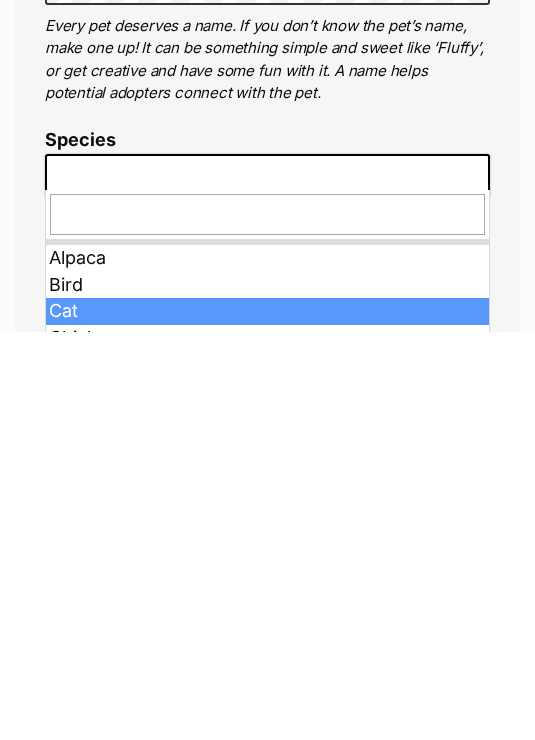 scroll, scrollTop: 963, scrollLeft: 0, axis: vertical 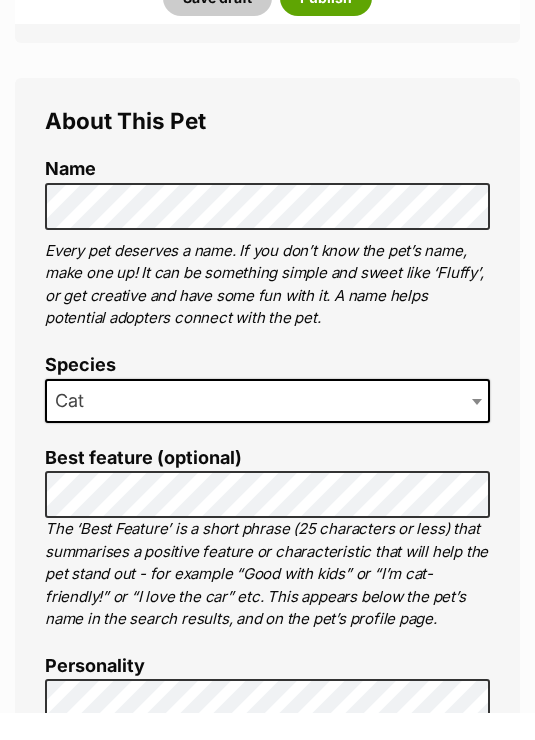 click on "About This Pet Name
Henlo there, it looks like you might be using the pet name field to indicate that this pet is now on hold - we recommend updating the status to on hold from the listing page instead!
Every pet deserves a name. If you don’t know the pet’s name, make one up! It can be something simple and sweet like ‘Fluffy’, or get creative and have some fun with it. A name helps potential adopters connect with the pet.
Species Cat
Best feature (optional)
The ‘Best Feature’ is a short phrase (25 characters or less) that summarises a positive feature or characteristic that will help the pet stand out - for example “Good with kids” or “I’m cat-friendly!” or “I love the car” etc. This appears below the pet’s name in the search results, and on the pet’s profile page.
Personality 8000  characters remaining
How to write a great pet profile  for more tips and our  Pet Listing Rules  for more info.
Generate a profile using AI
Beta
here" at bounding box center [267, 1066] 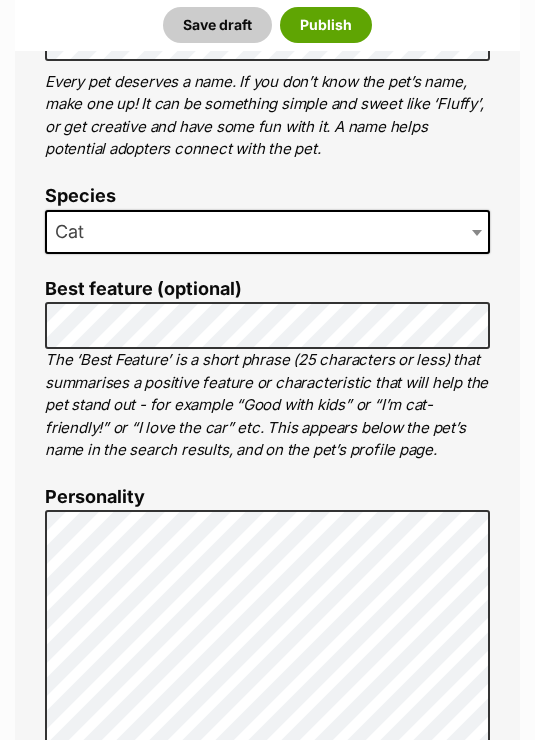 scroll, scrollTop: 907, scrollLeft: 0, axis: vertical 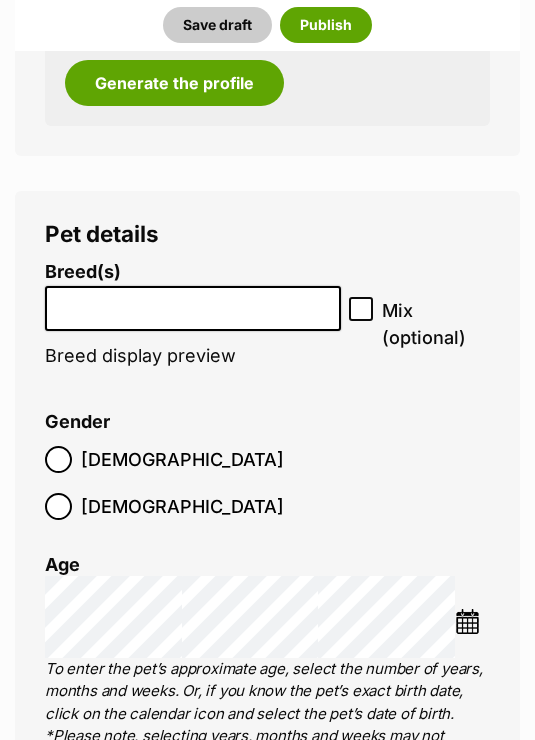 click at bounding box center [193, 303] 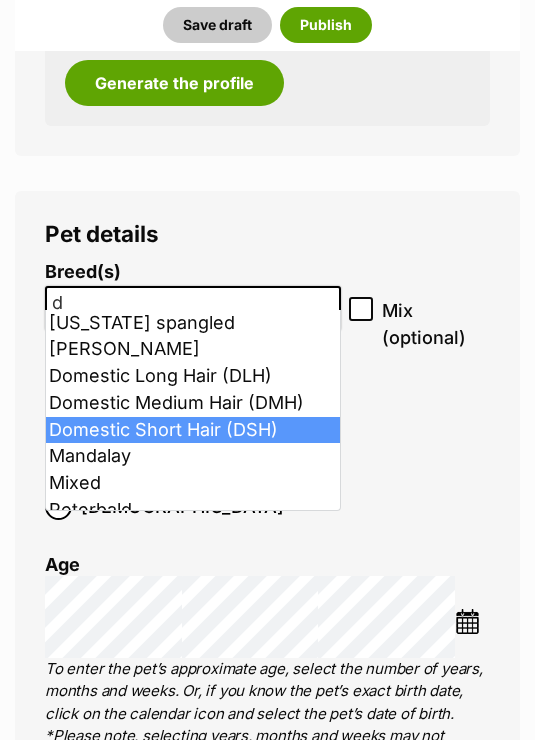type on "d" 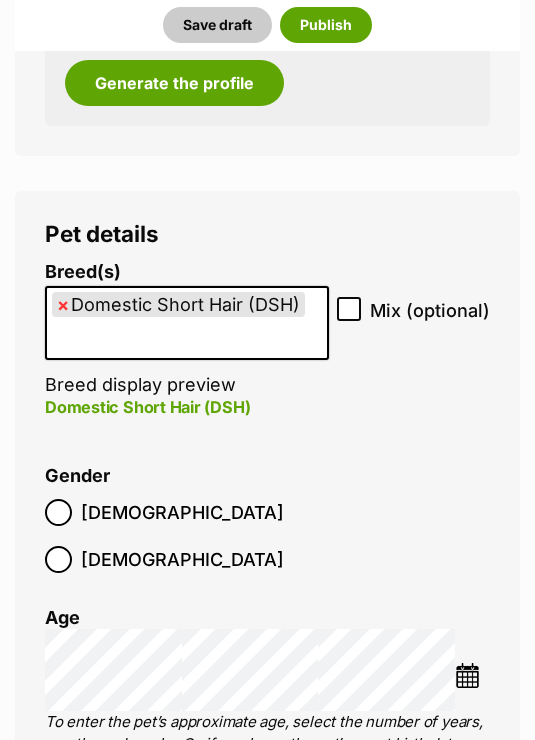 click at bounding box center [467, 675] 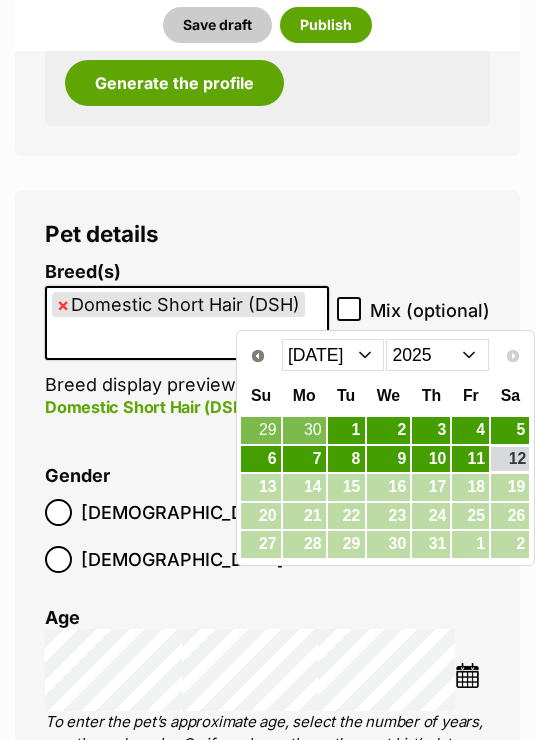 click on "2015 2016 2017 2018 2019 2020 2021 2022 2023 2024 2025" at bounding box center (437, 355) 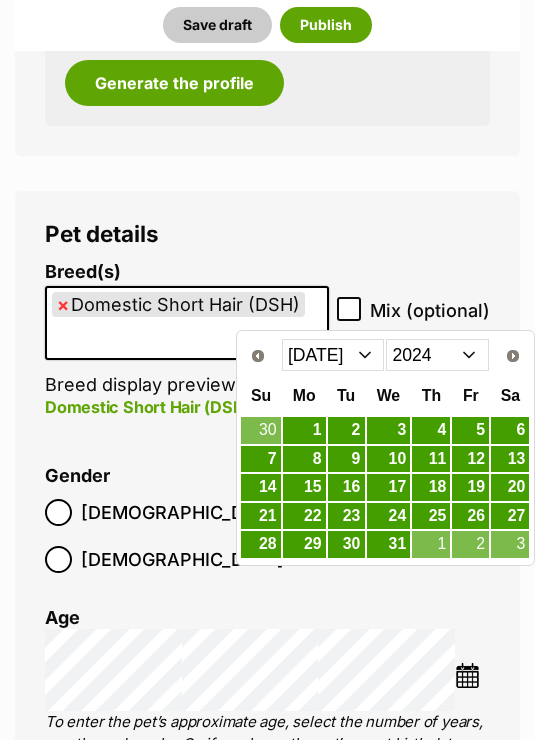 click on "Jan Feb Mar Apr May Jun Jul Aug Sep Oct Nov Dec" at bounding box center (333, 355) 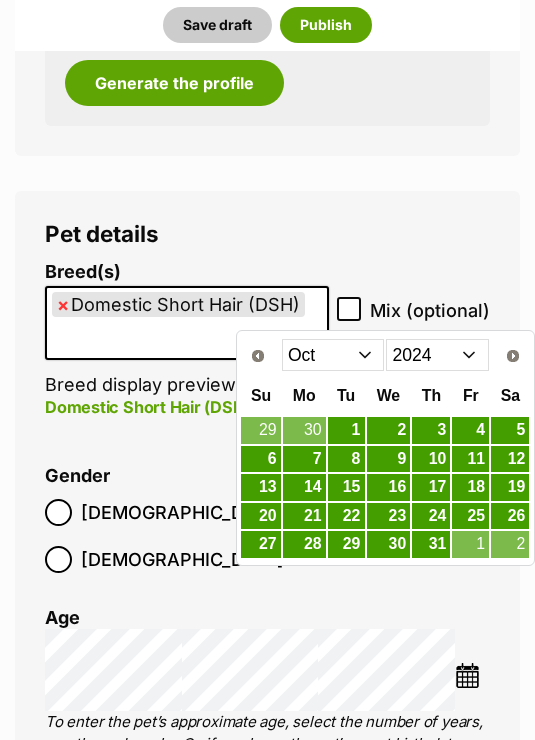 scroll, scrollTop: 2849, scrollLeft: 0, axis: vertical 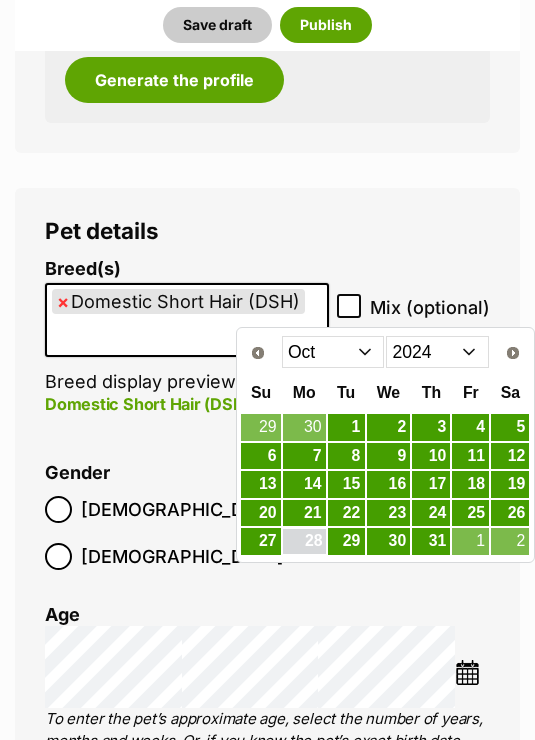 click on "28" at bounding box center (304, 541) 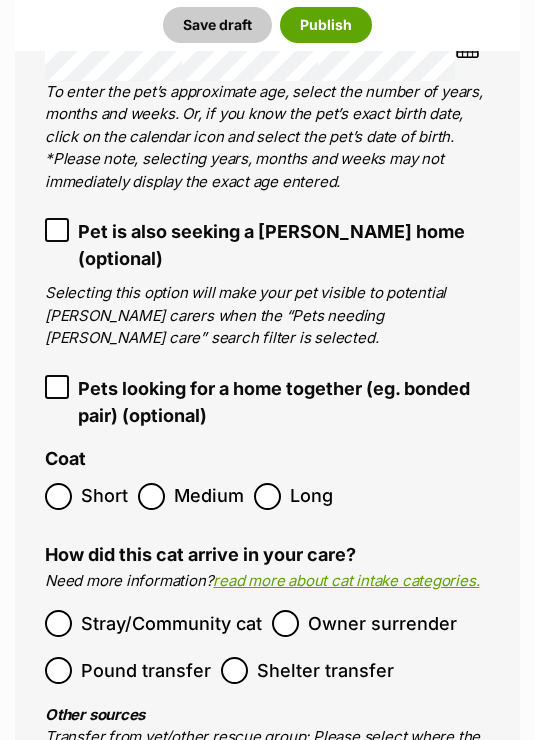 scroll, scrollTop: 3478, scrollLeft: 0, axis: vertical 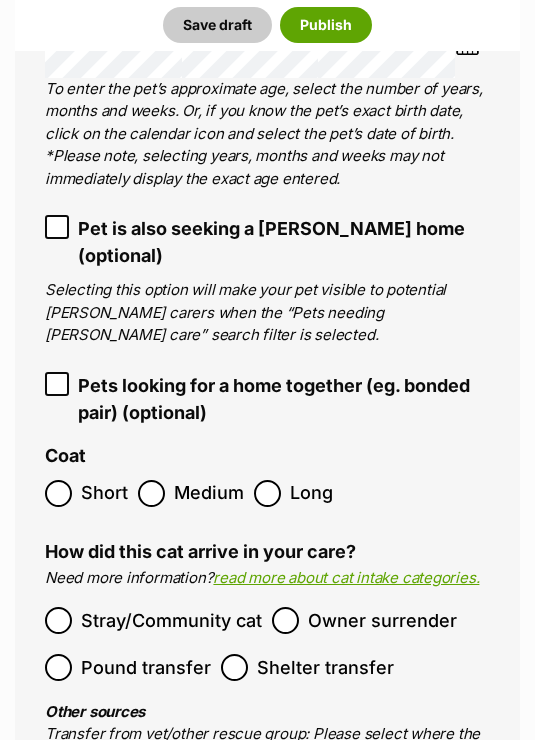 click on "Stray/Community cat" at bounding box center (171, 621) 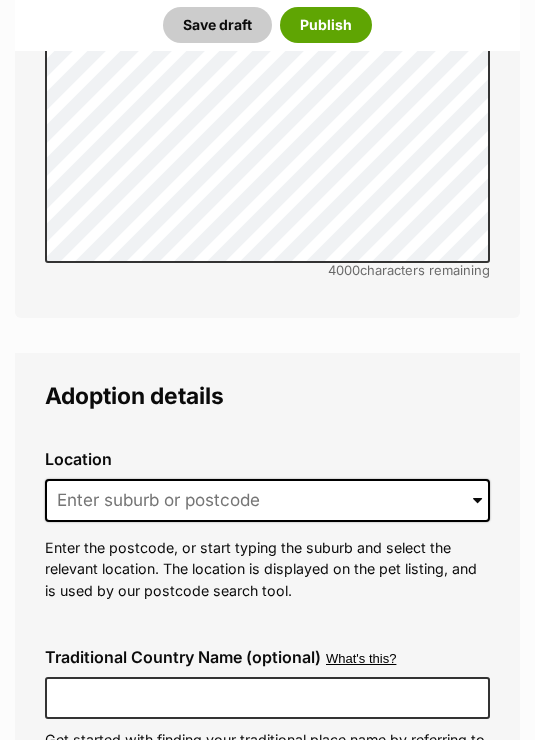 scroll, scrollTop: 5361, scrollLeft: 0, axis: vertical 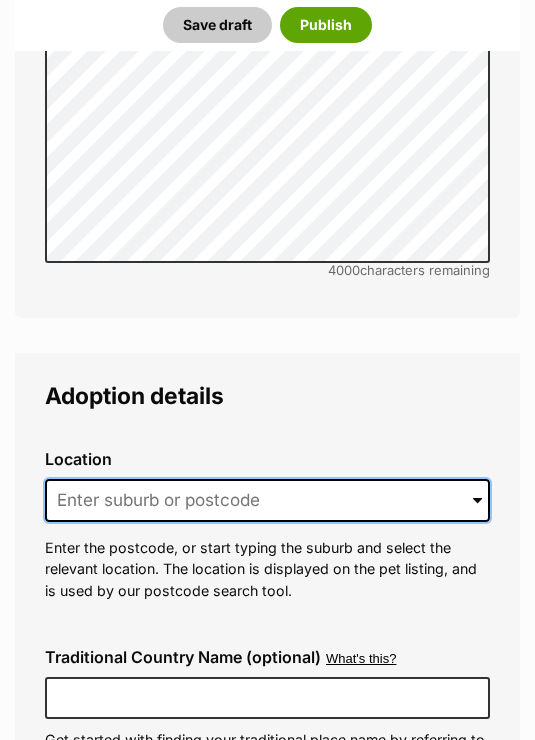 click at bounding box center [267, 501] 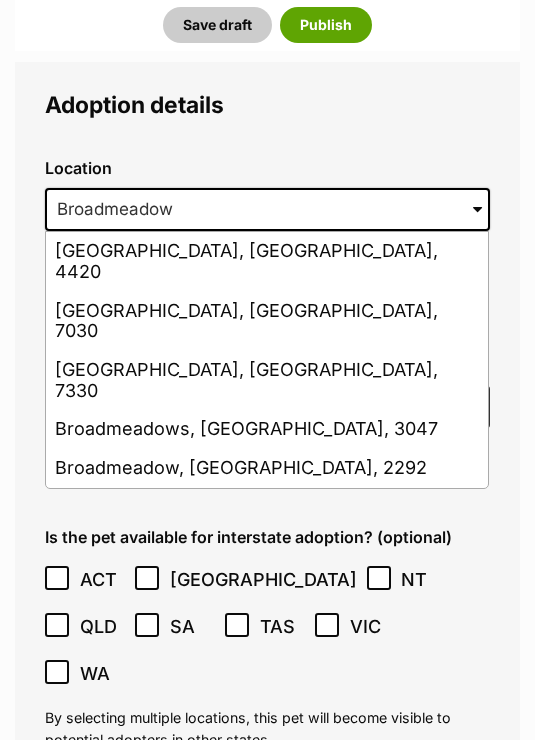 click on "Broadmeadow, New South Wales, 2292" at bounding box center [267, 468] 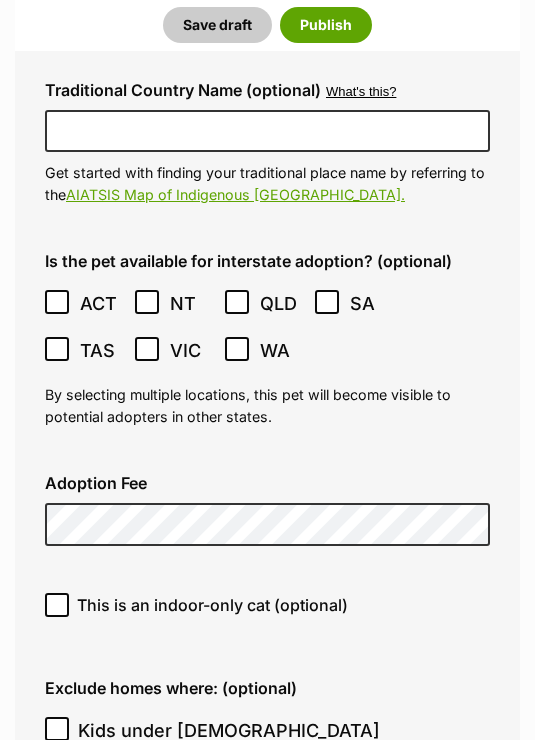 scroll, scrollTop: 5928, scrollLeft: 0, axis: vertical 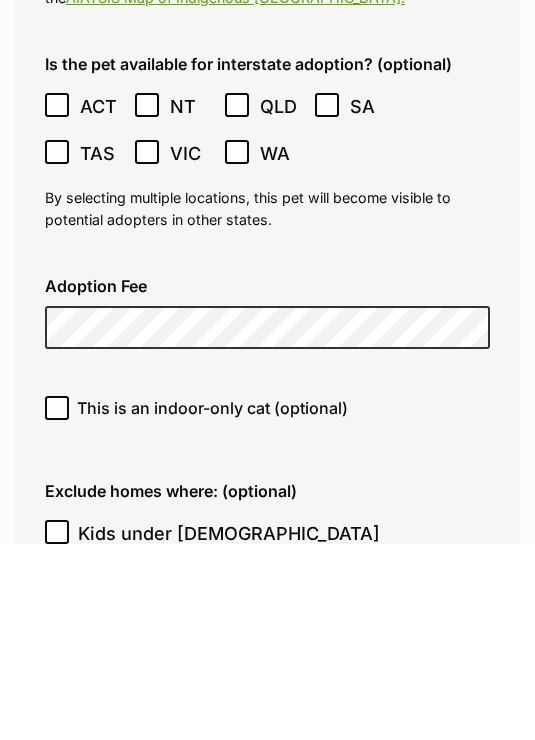 click on "This is an indoor-only cat (optional)" at bounding box center (57, 605) 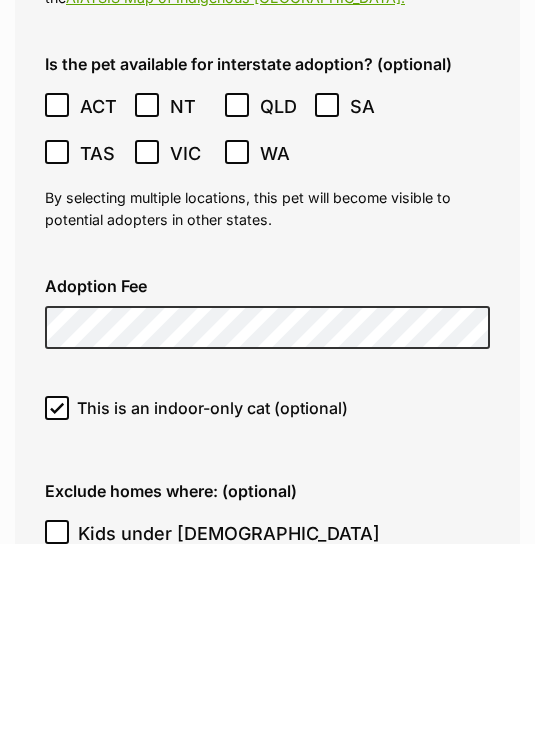scroll, scrollTop: 6125, scrollLeft: 0, axis: vertical 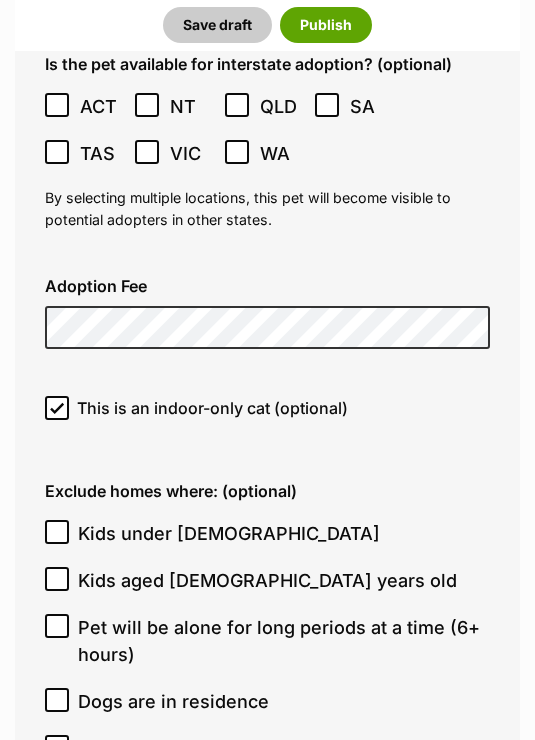click on "Kids under 5 years old" at bounding box center (57, 532) 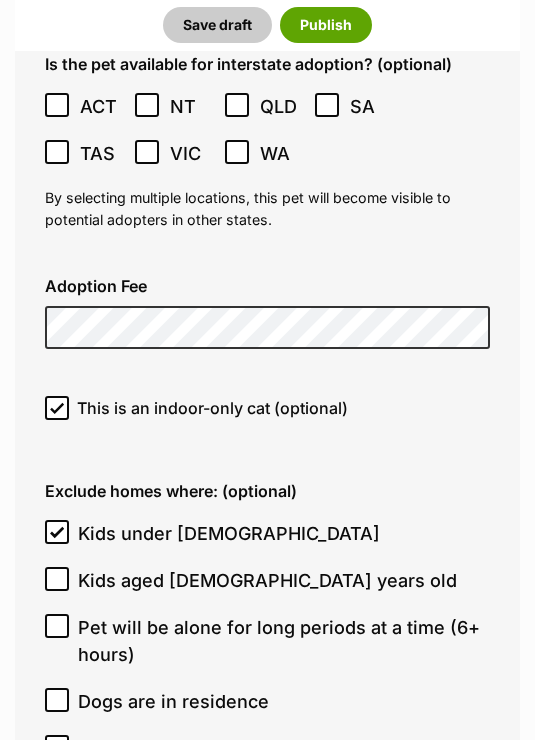 click on "Kids aged 6-12 years old" at bounding box center [57, 579] 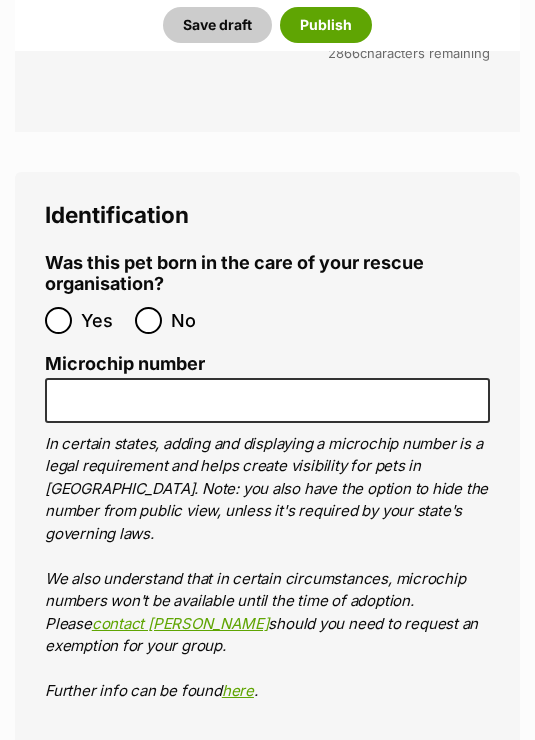 scroll, scrollTop: 7962, scrollLeft: 0, axis: vertical 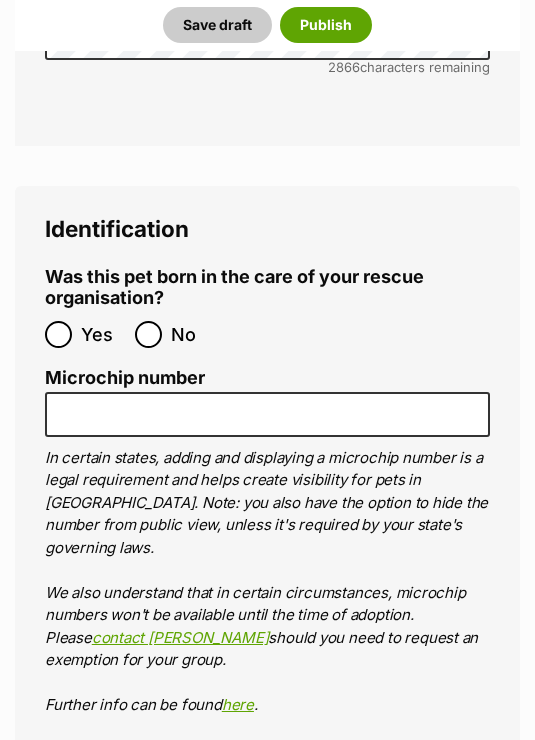 click on "No" at bounding box center [148, 334] 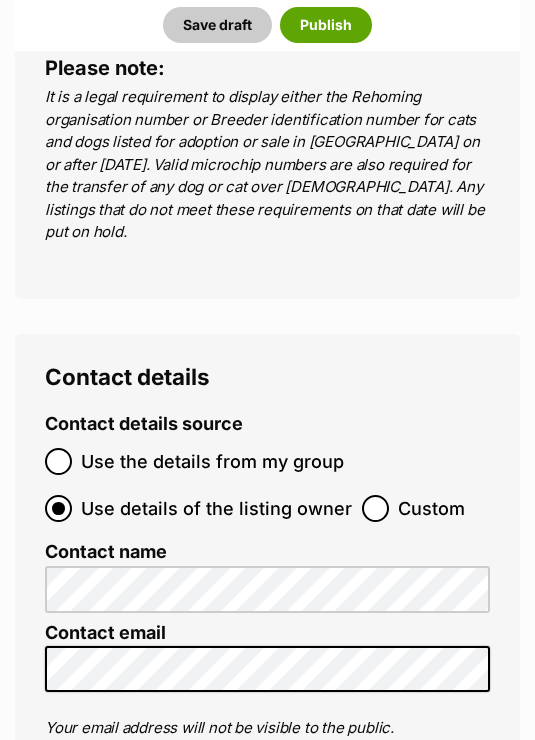 click on "Custom" at bounding box center [375, 509] 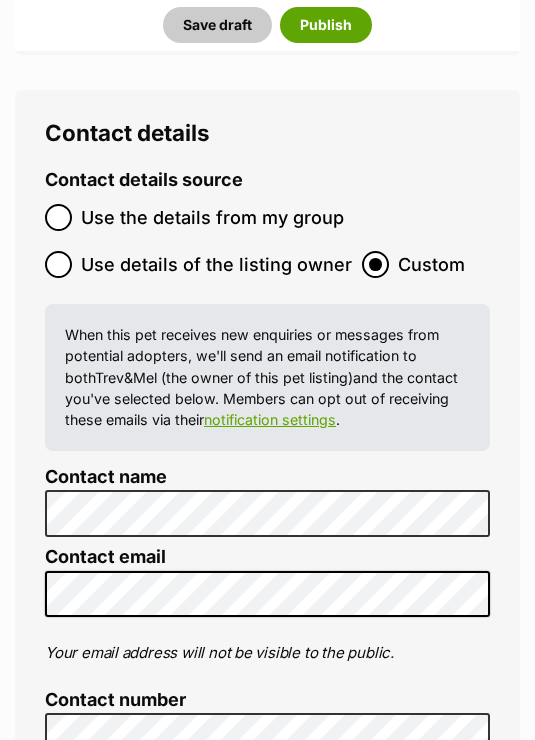 scroll, scrollTop: 9138, scrollLeft: 0, axis: vertical 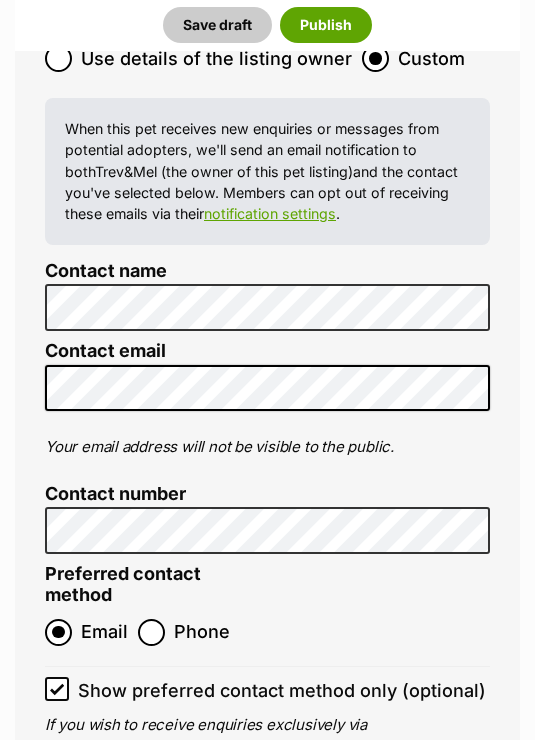 click on "Publish" at bounding box center (326, 25) 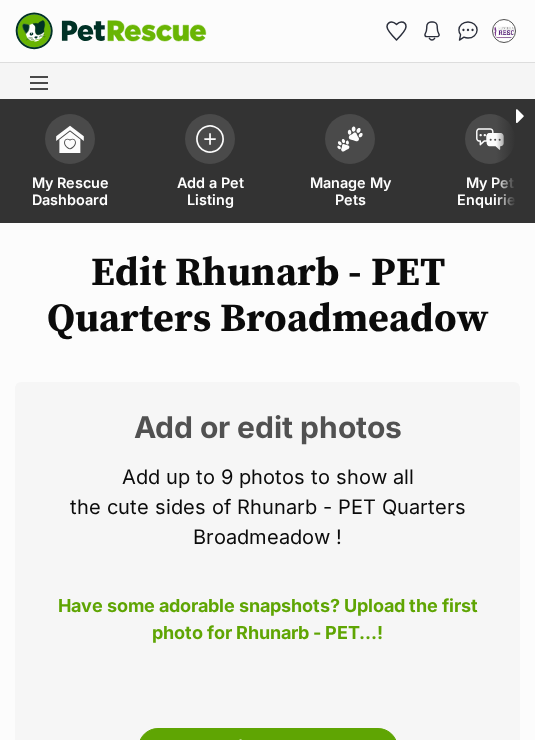 scroll, scrollTop: 0, scrollLeft: 0, axis: both 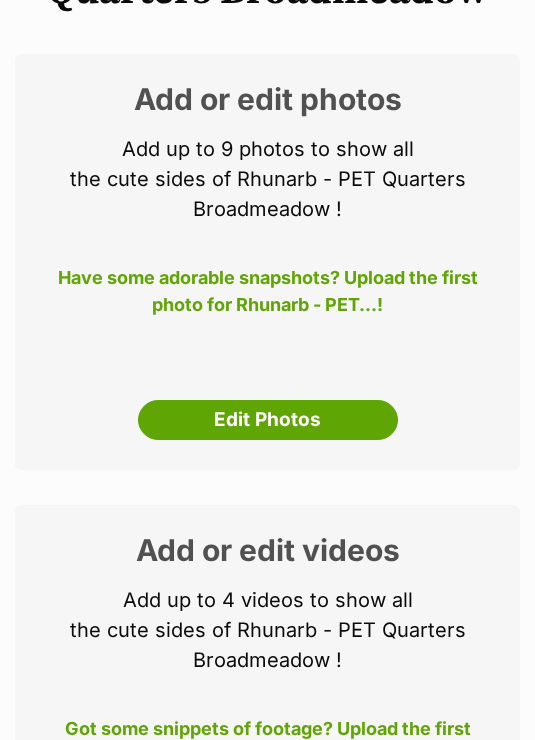 click on "Edit Photos" at bounding box center (268, 421) 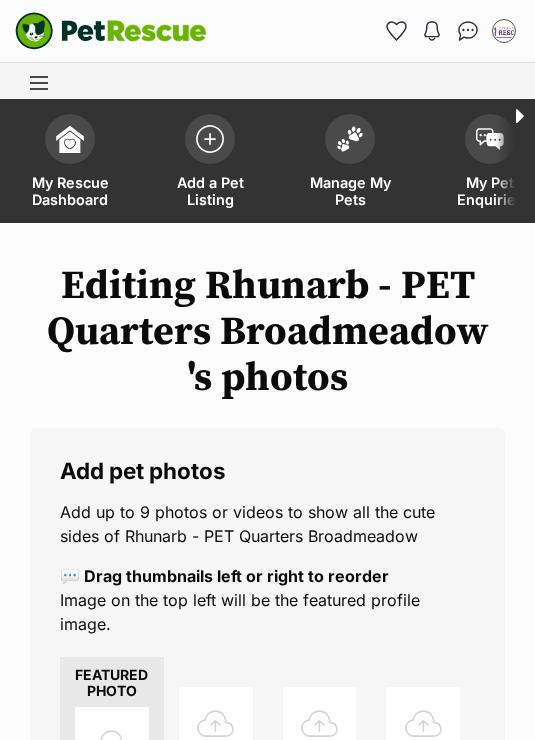 scroll, scrollTop: 0, scrollLeft: 0, axis: both 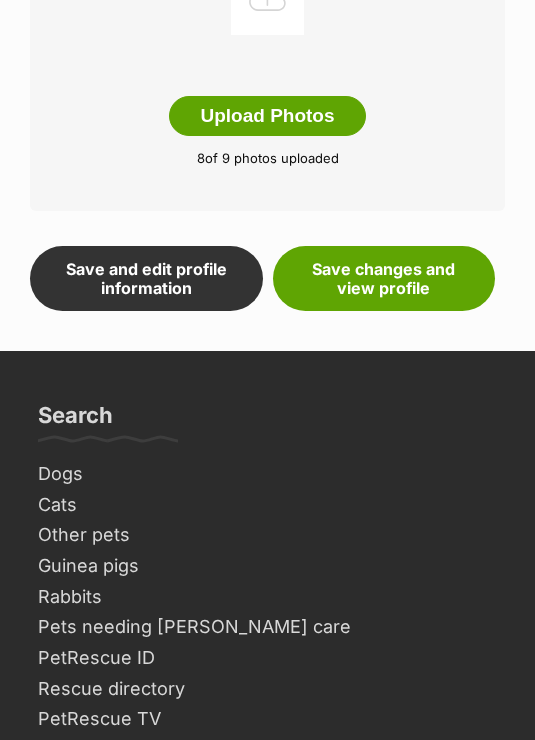 click on "Save changes and view profile" at bounding box center [384, 279] 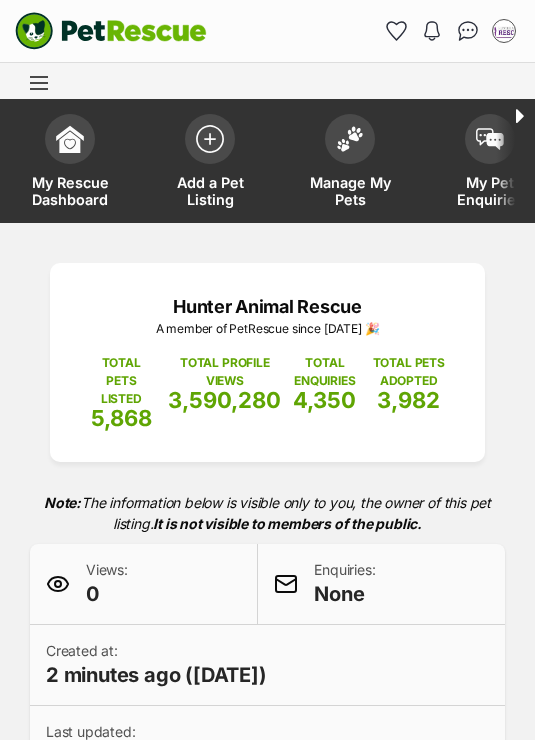 scroll, scrollTop: 0, scrollLeft: 0, axis: both 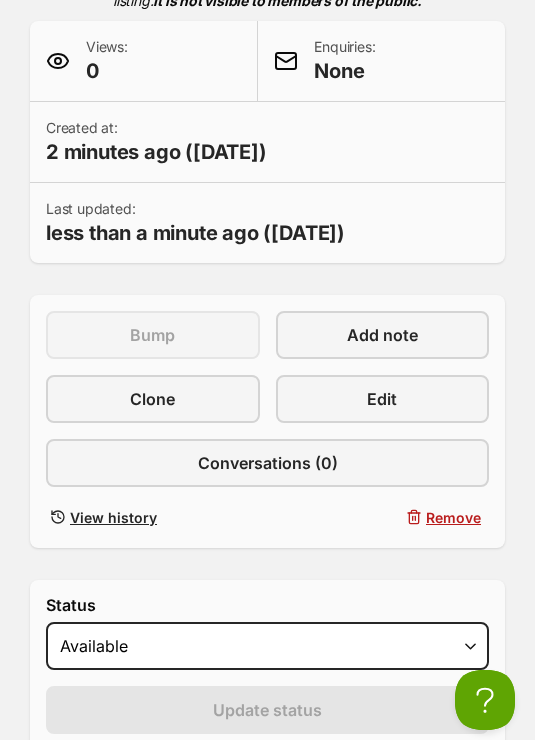 click on "Hunter Animal Rescue
A member of PetRescue since [DATE] 🎉
TOTAL PETS LISTED
5,868
TOTAL PROFILE VIEWS
3,590,280
TOTAL ENQUIRIES
4,350
TOTAL PETS ADOPTED
3,982
Note:  The information below is visible only to you, the owner of this pet listing.  It is not visible to members of the public.
Views:
0
Enquiries:
None
Created at:
2 minutes ago ([DATE])
Last updated:
less than a minute ago ([DATE])
This listing can be bumped [DATE]
Bump
Add note
Clone
Edit
Conversations (0)
View history
Remove
Status
Draft
Available
On hold
Adopted
Reason
Please select a reason
Medical reasons
Reviewing applications
Adoption pending
Other
Update status" at bounding box center (267, 273) 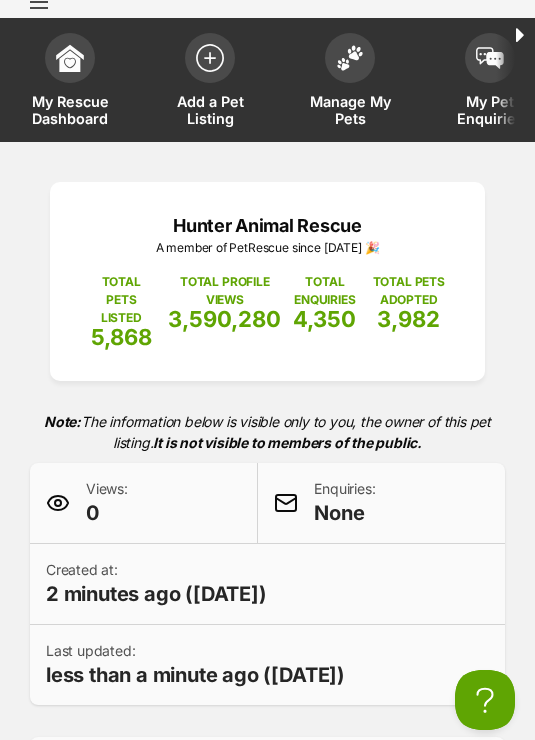 scroll, scrollTop: 0, scrollLeft: 0, axis: both 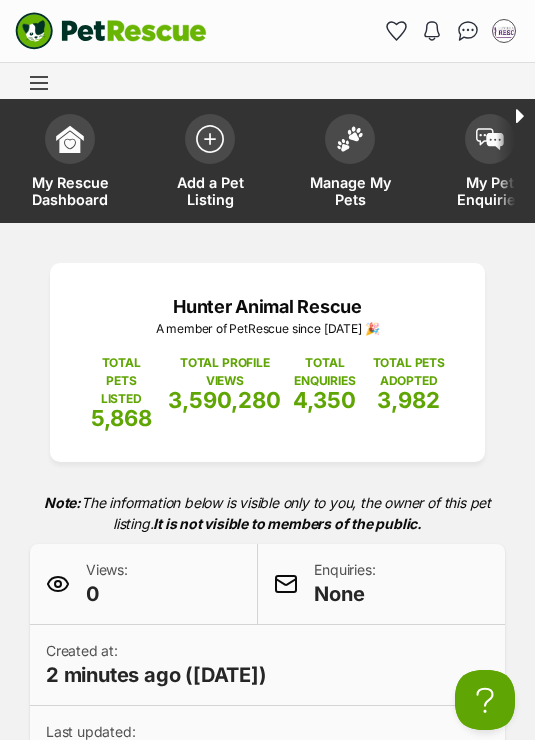 click at bounding box center (210, 139) 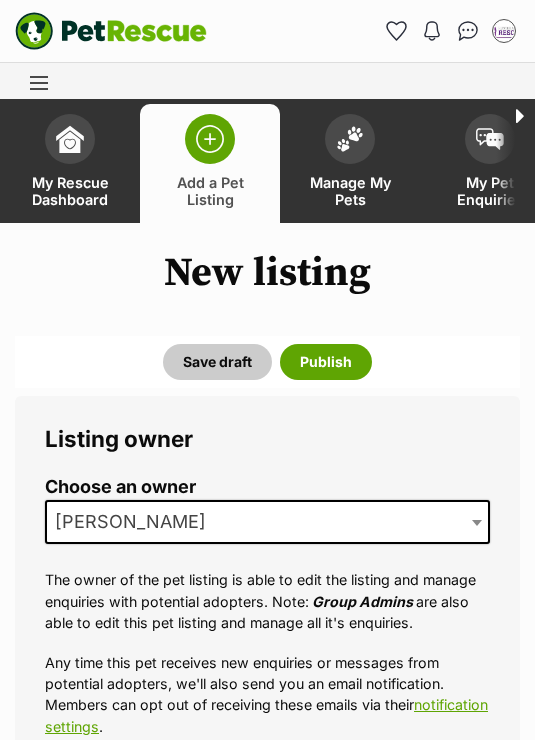 scroll, scrollTop: 0, scrollLeft: 0, axis: both 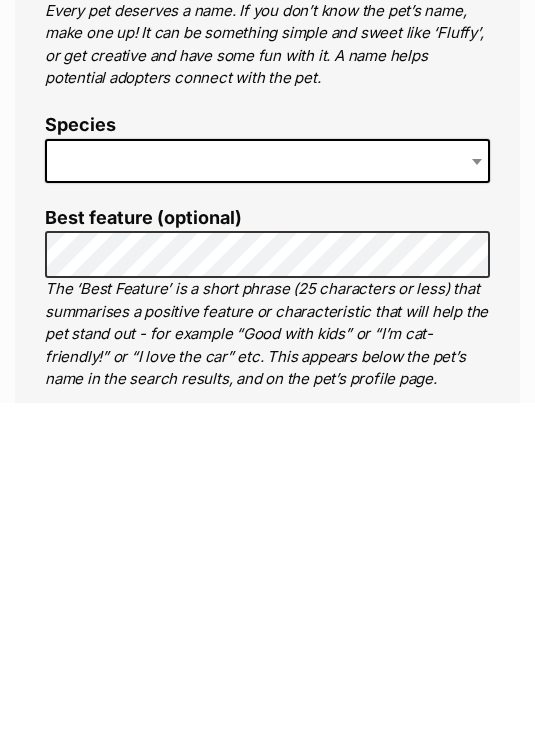 click at bounding box center (267, 499) 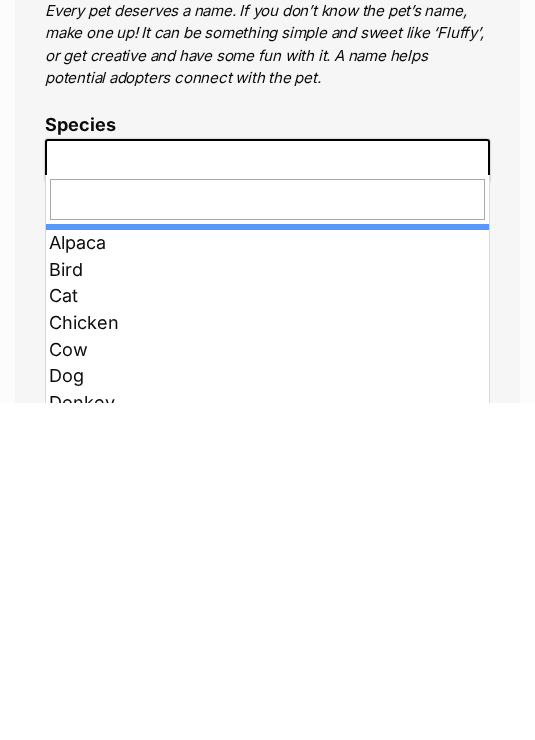 scroll, scrollTop: 978, scrollLeft: 0, axis: vertical 